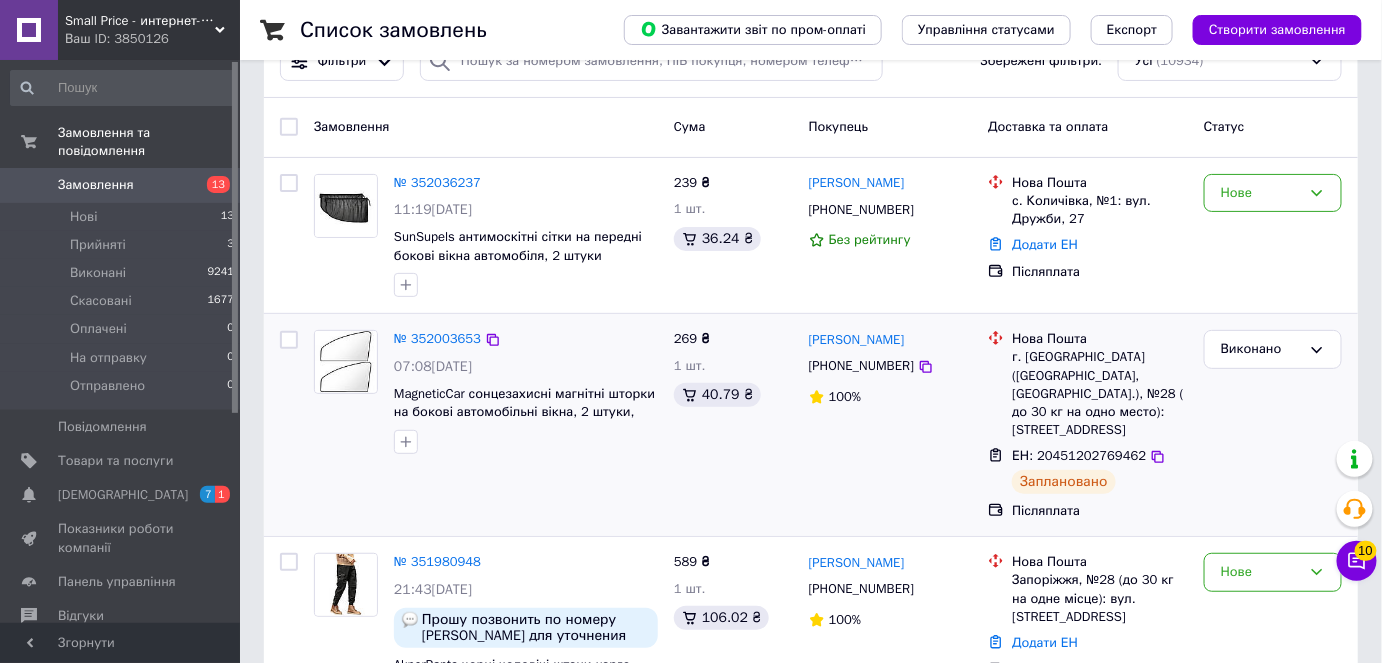 scroll, scrollTop: 90, scrollLeft: 0, axis: vertical 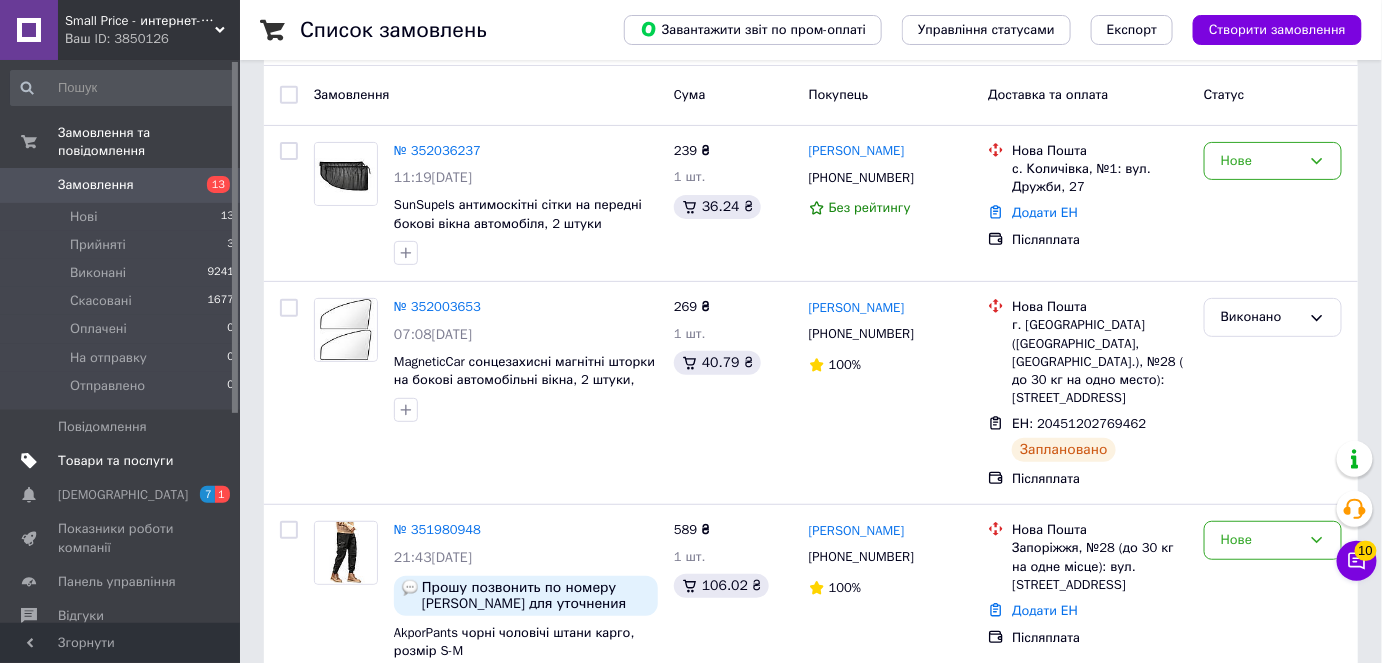 click on "Товари та послуги" at bounding box center [115, 461] 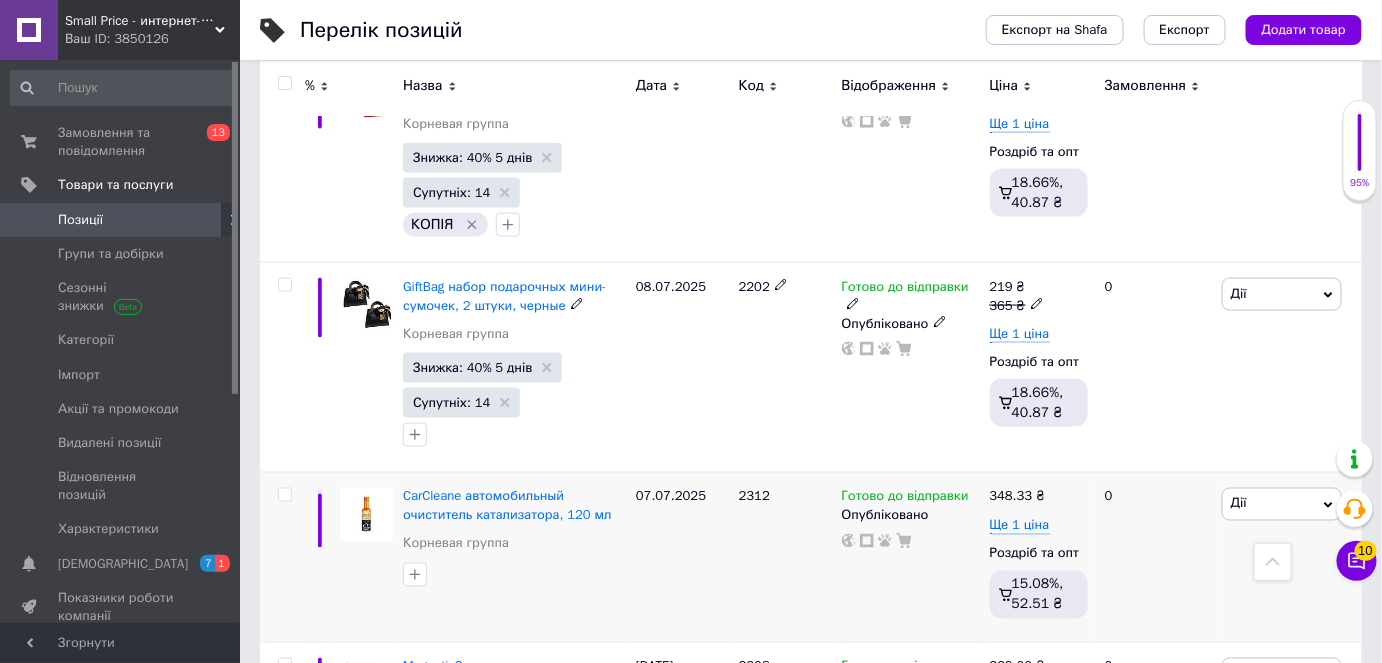scroll, scrollTop: 818, scrollLeft: 0, axis: vertical 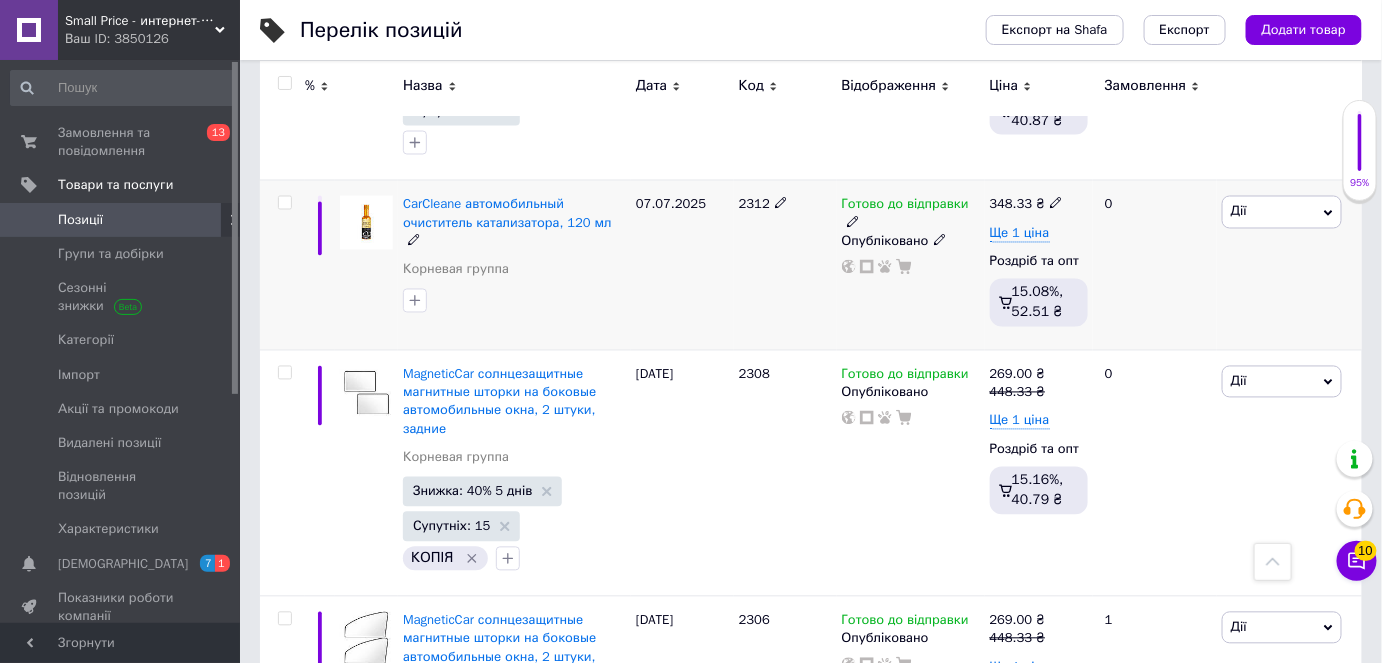 click on "Дії" at bounding box center [1282, 212] 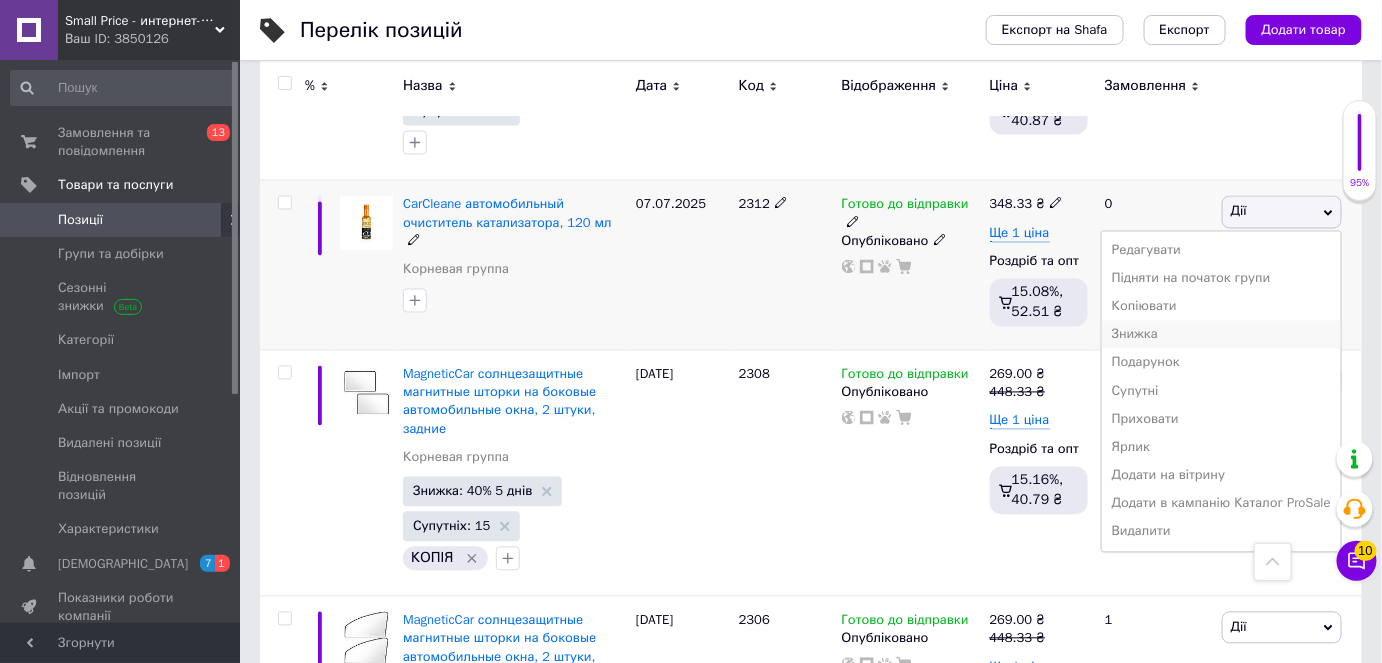 click on "Знижка" at bounding box center (1221, 335) 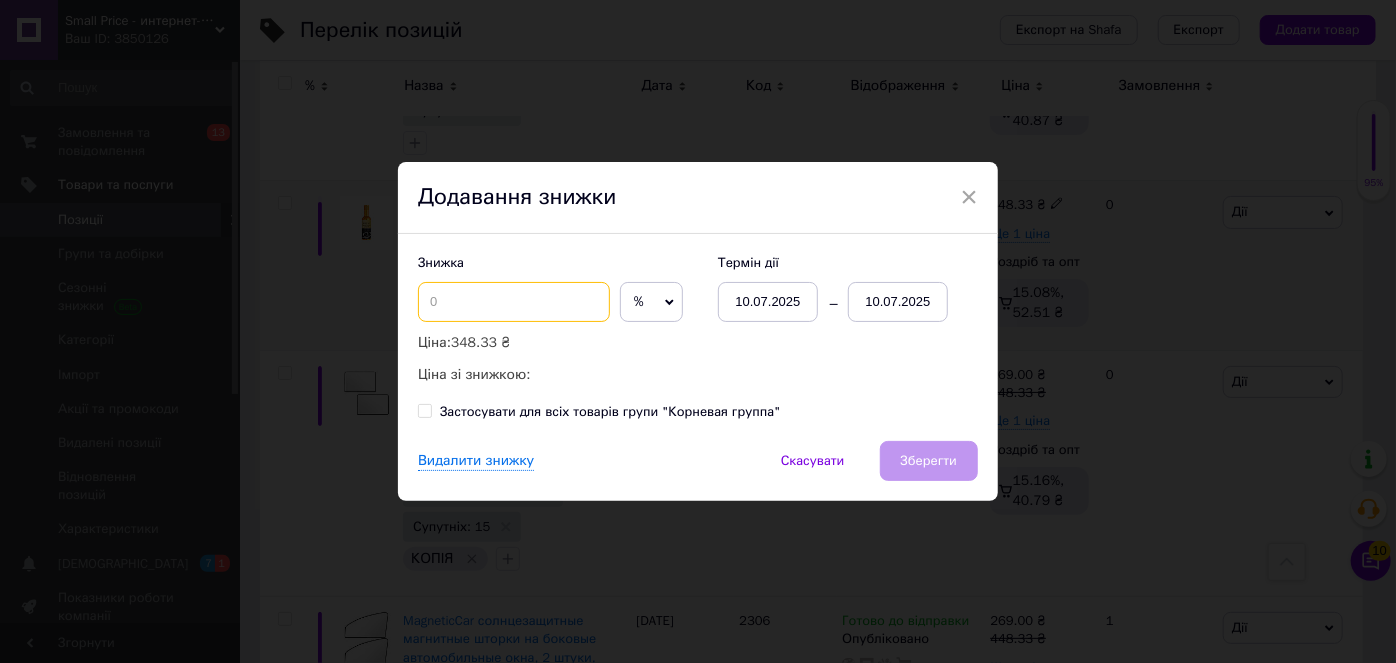 click at bounding box center (514, 302) 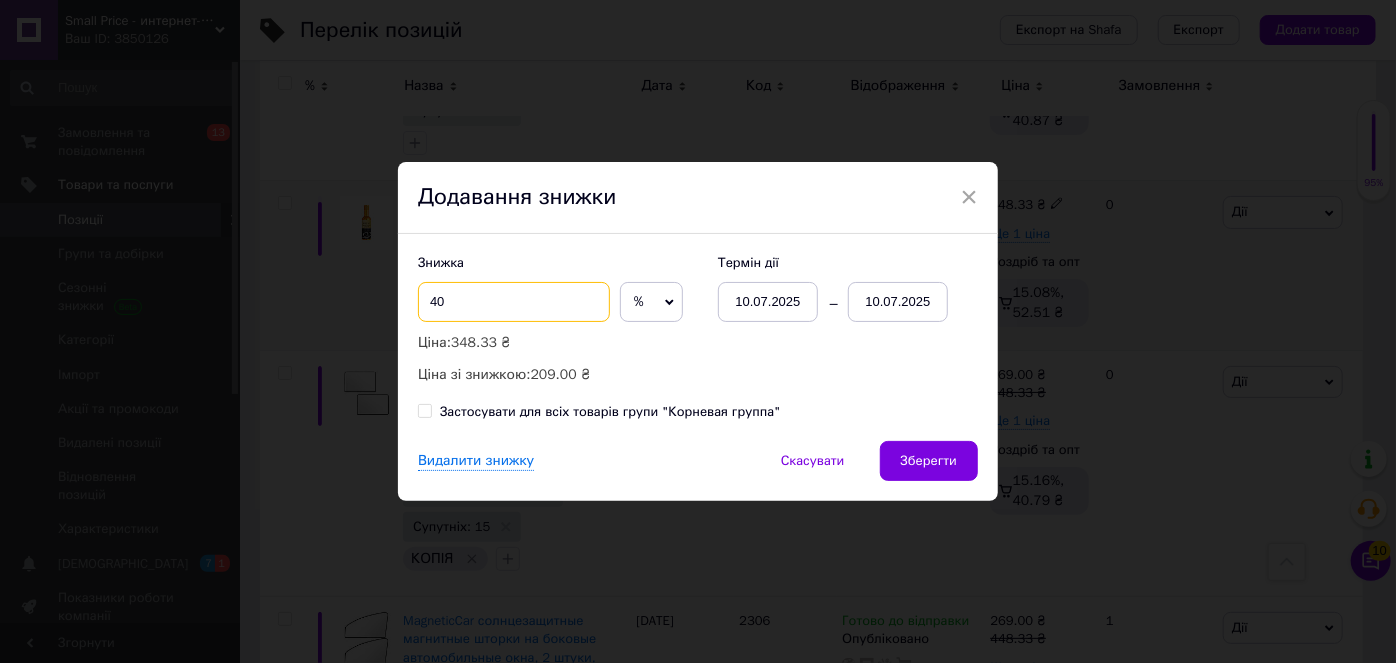 type on "40" 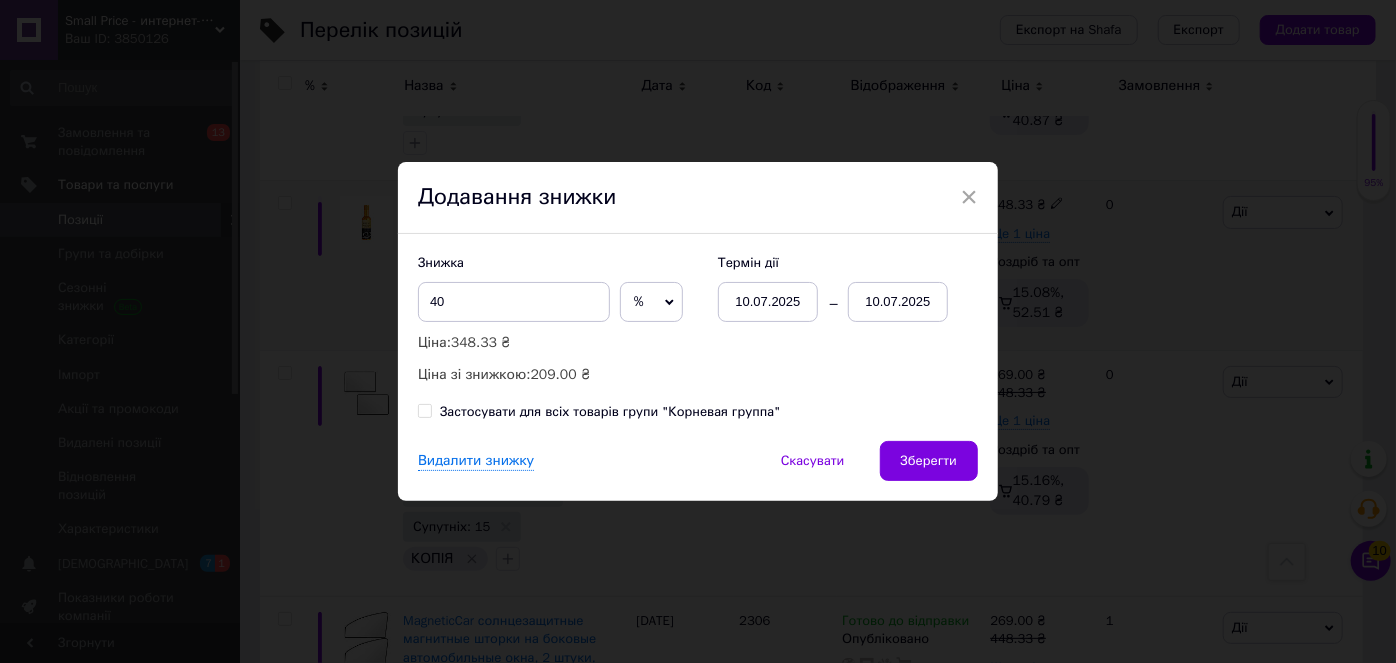 click on "10.07.2025" at bounding box center [898, 302] 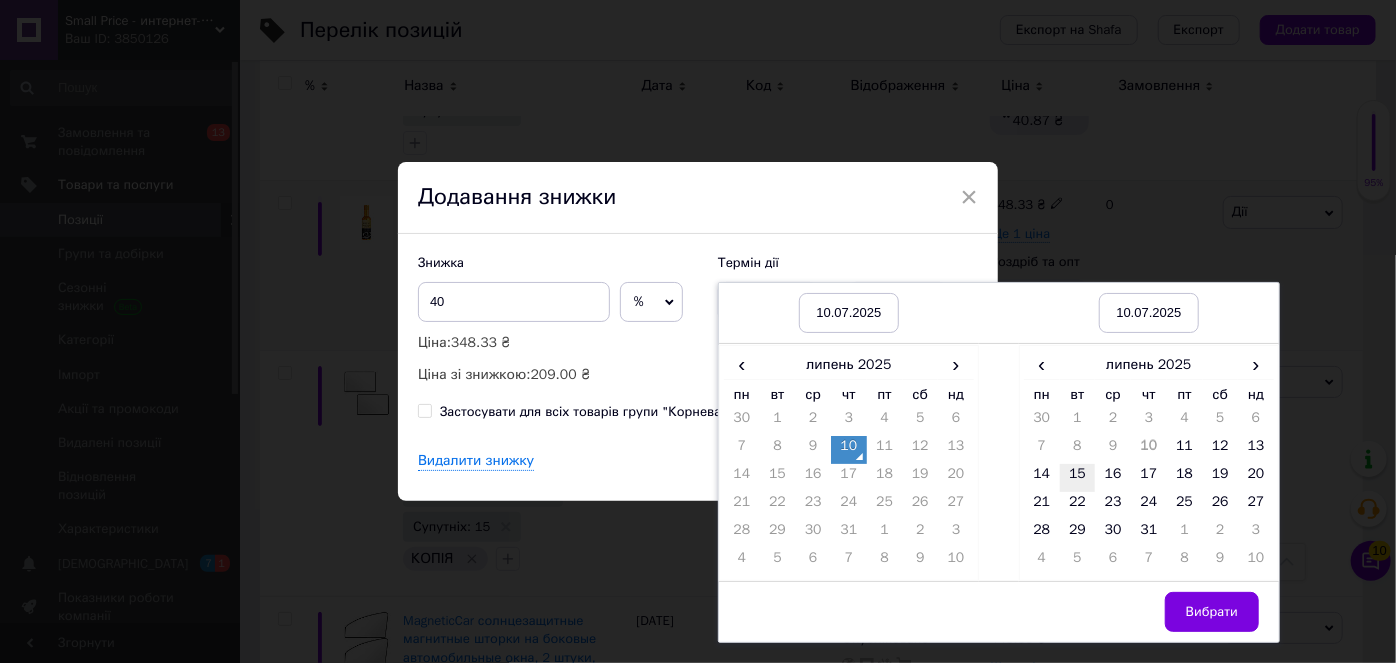 click on "15" at bounding box center [1078, 478] 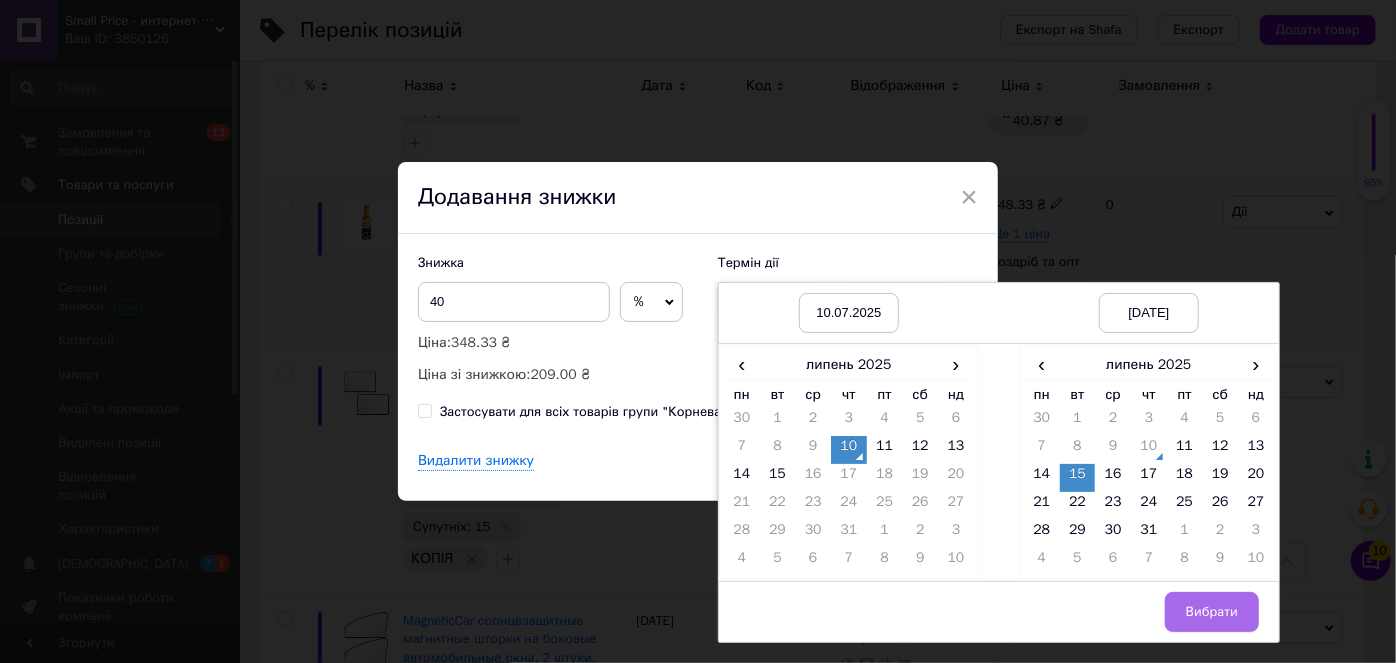 drag, startPoint x: 1198, startPoint y: 617, endPoint x: 993, endPoint y: 512, distance: 230.32585 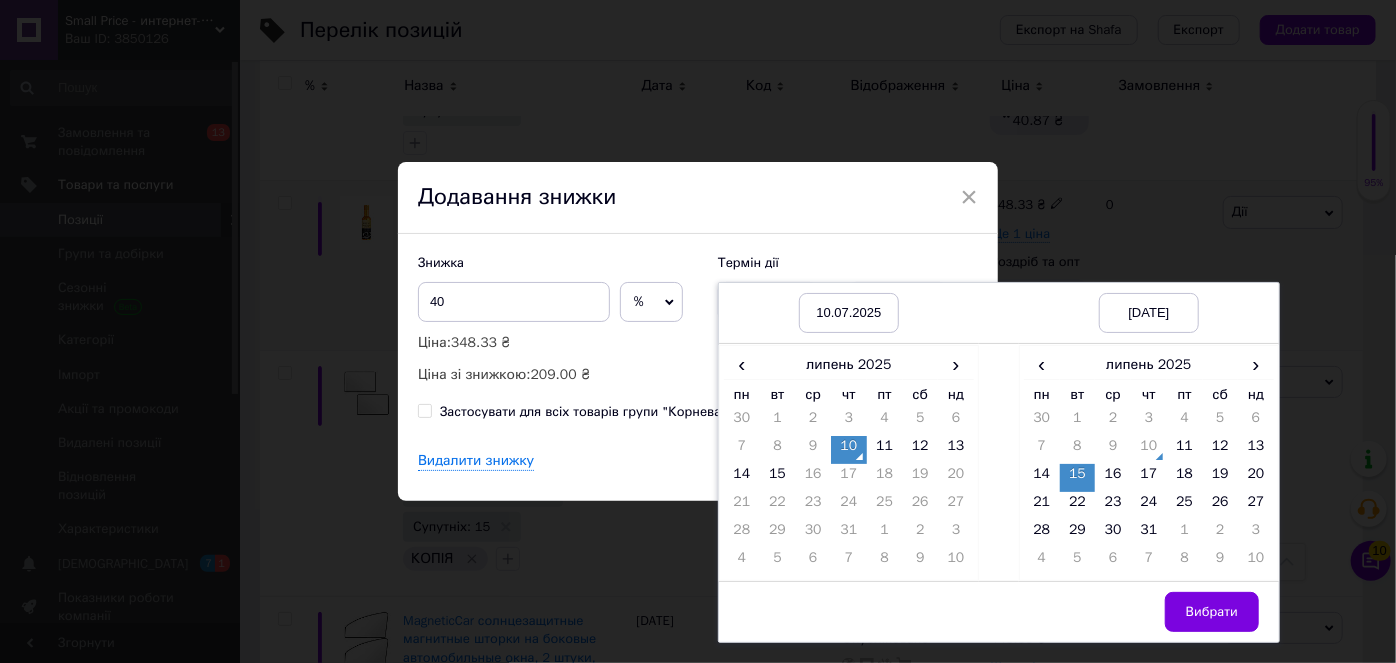 click on "Вибрати" at bounding box center (1212, 612) 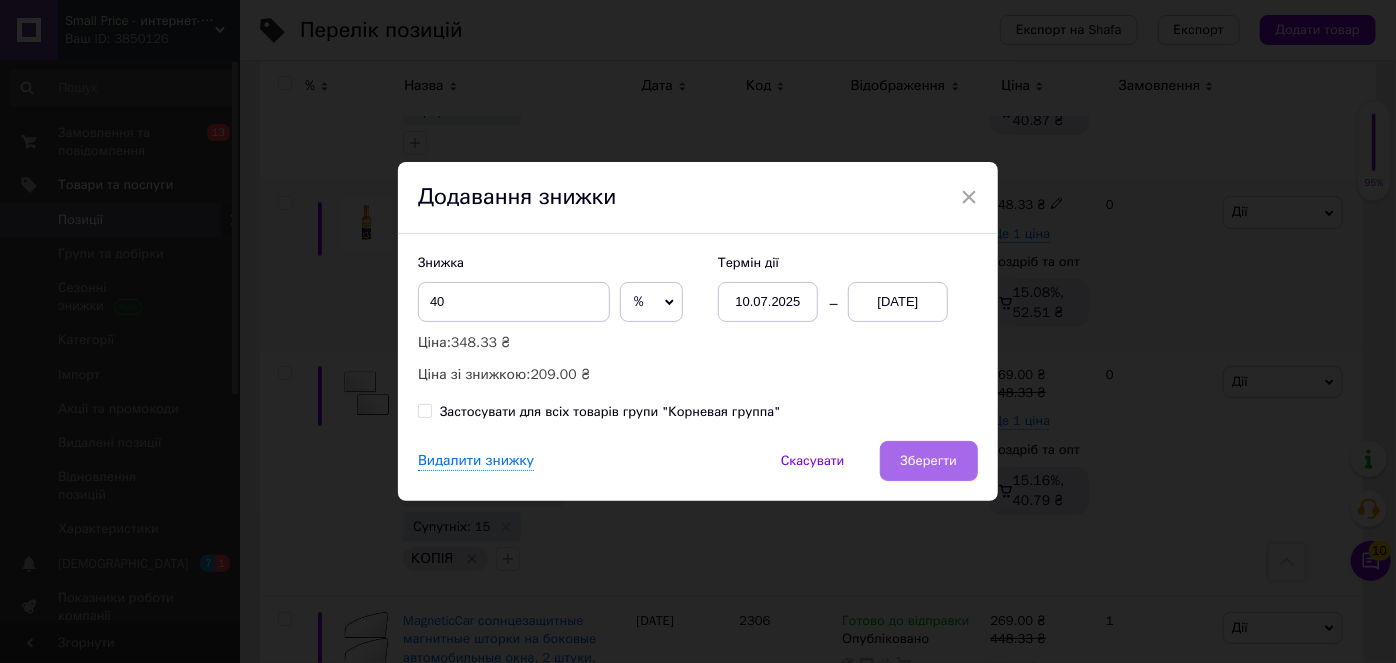 click on "Зберегти" at bounding box center (929, 461) 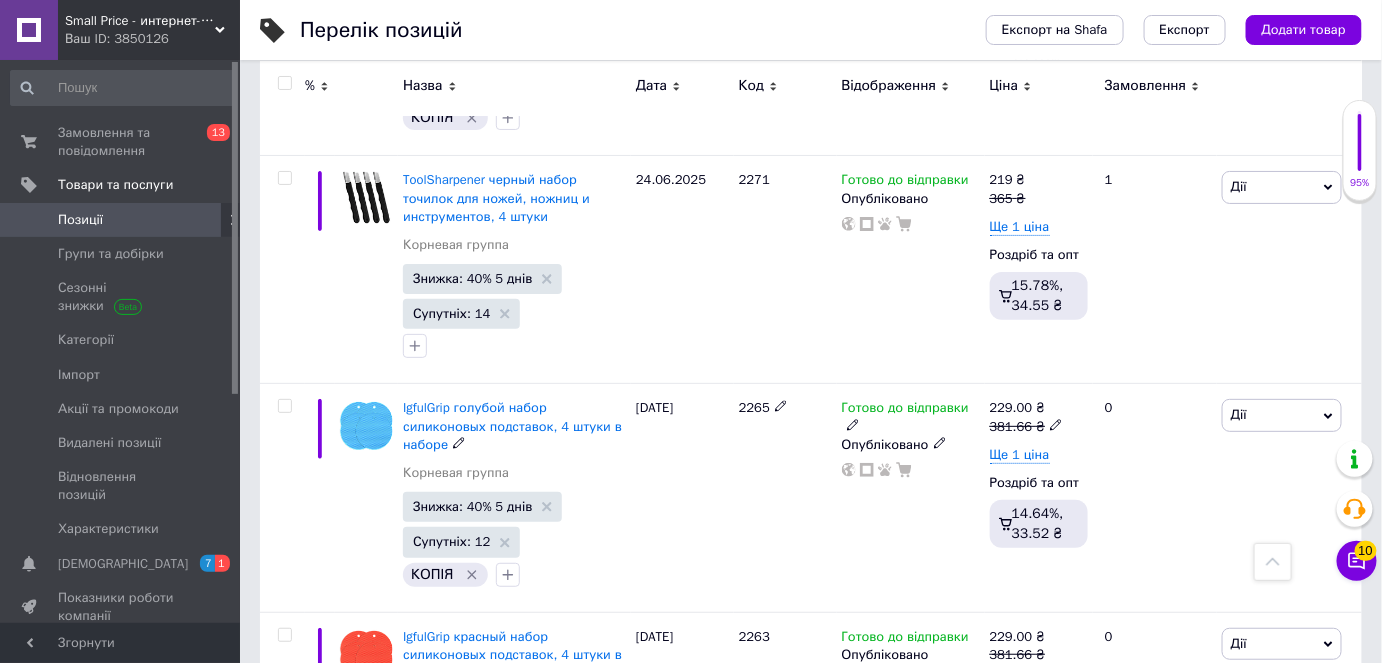 scroll, scrollTop: 4545, scrollLeft: 0, axis: vertical 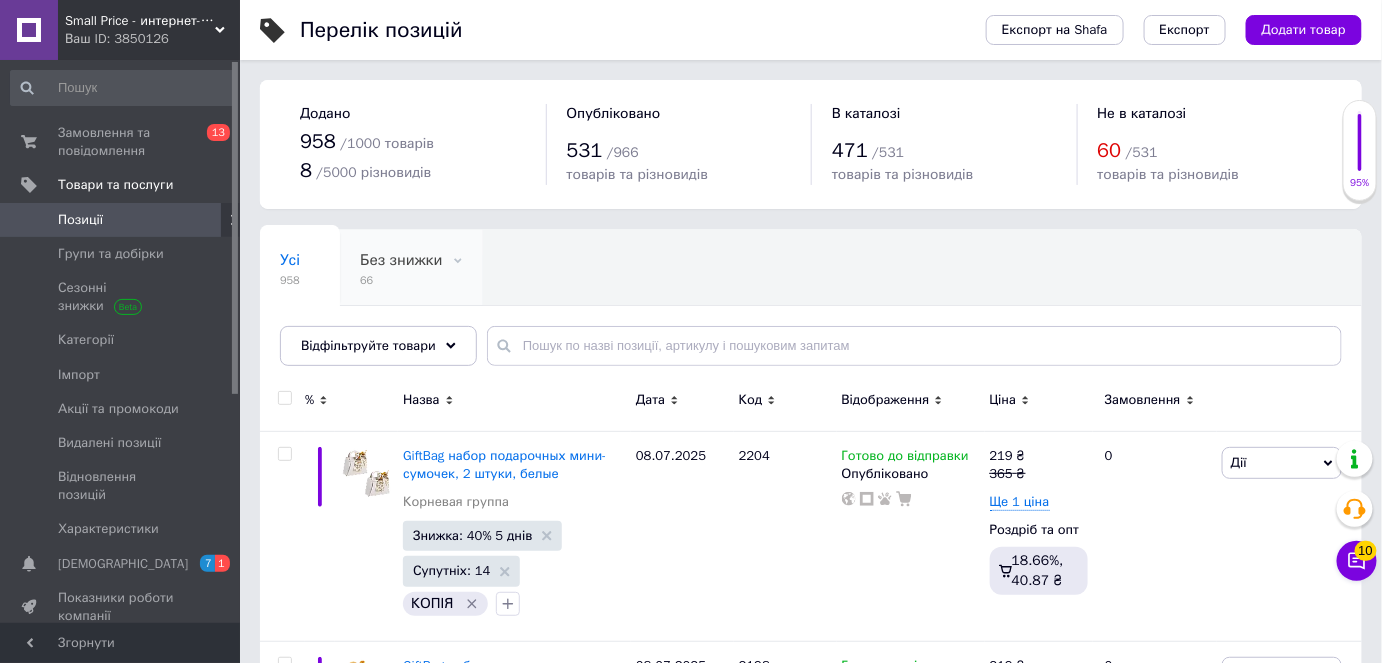 click on "Без знижки 66" at bounding box center [411, 268] 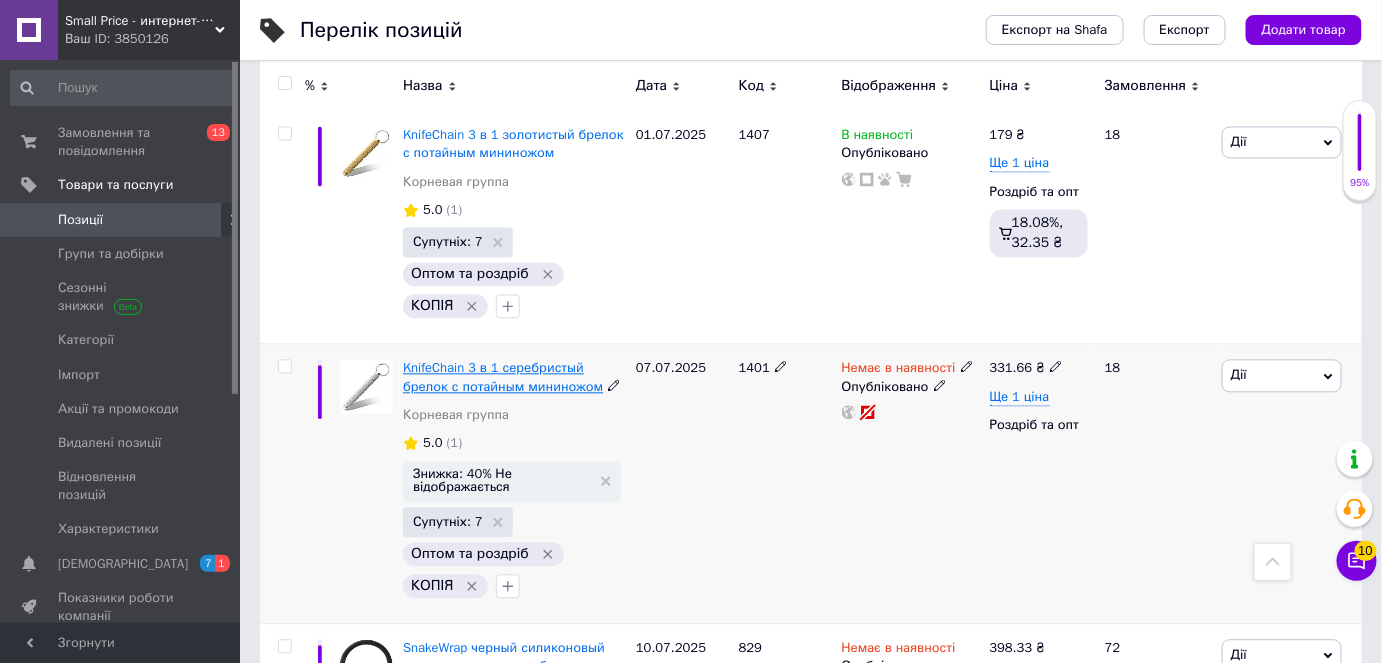 scroll, scrollTop: 3909, scrollLeft: 0, axis: vertical 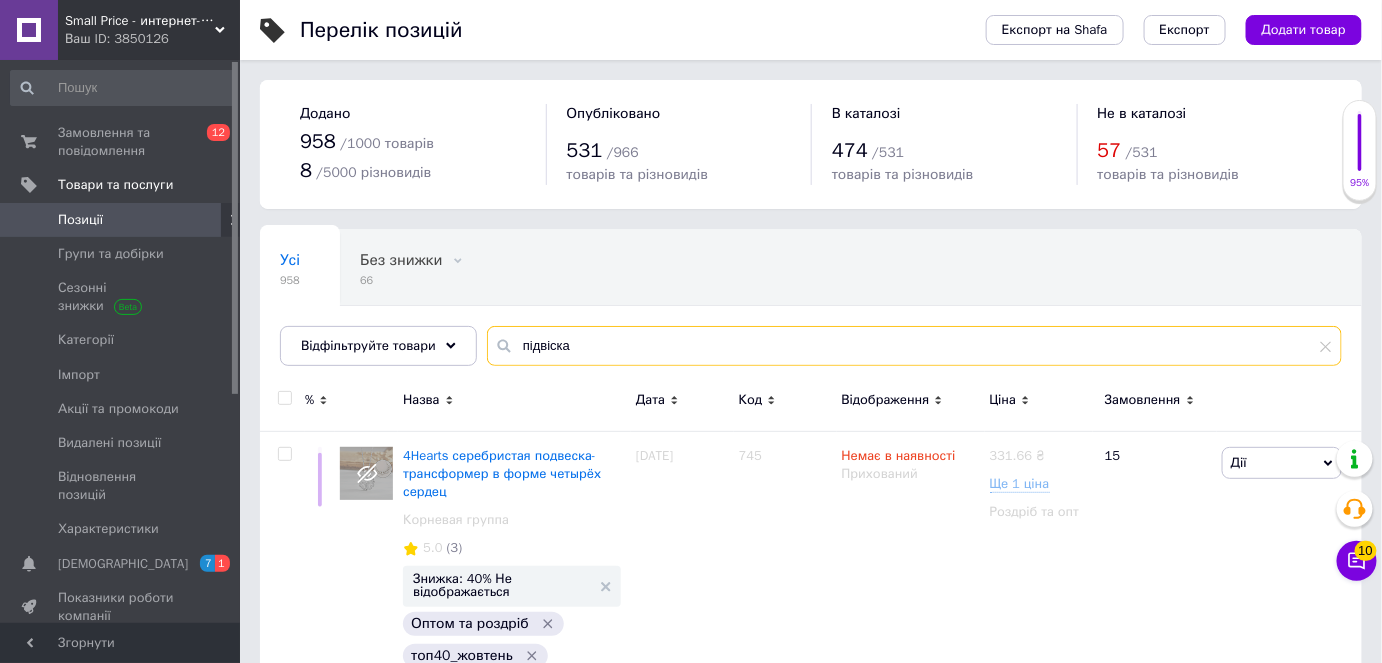 click on "підвіска" at bounding box center [914, 346] 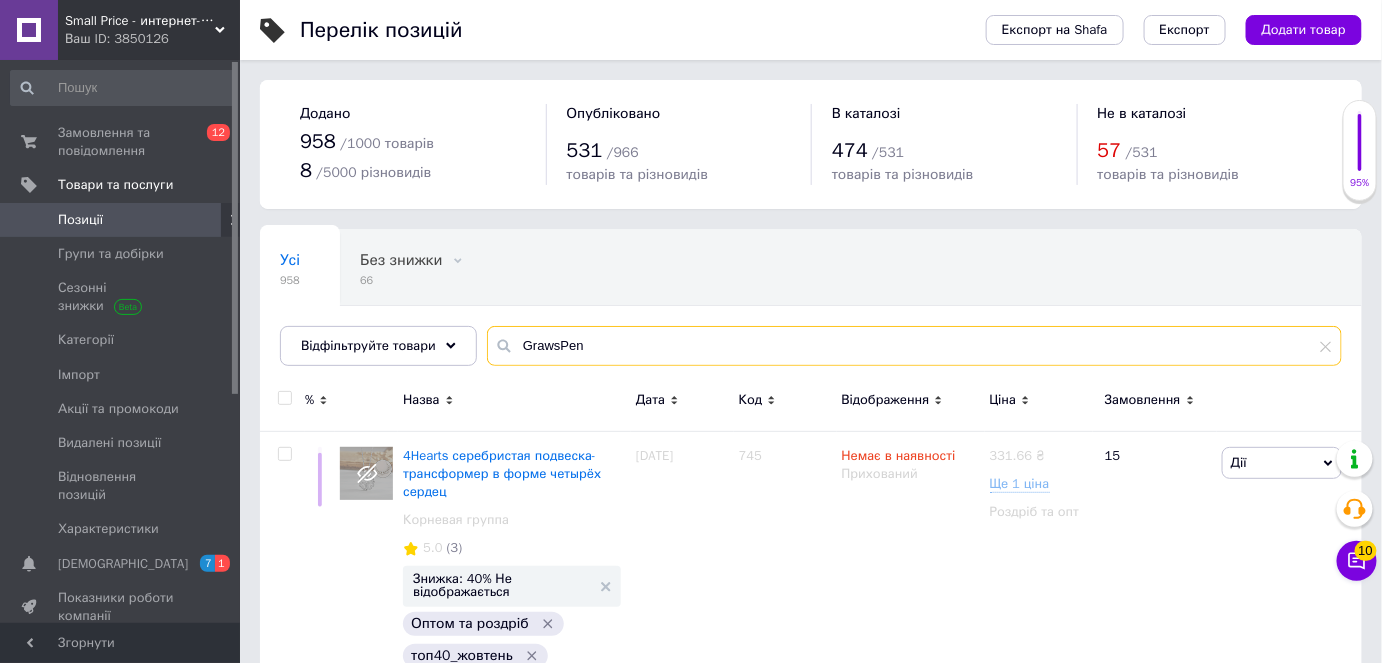 type on "GrawsPen" 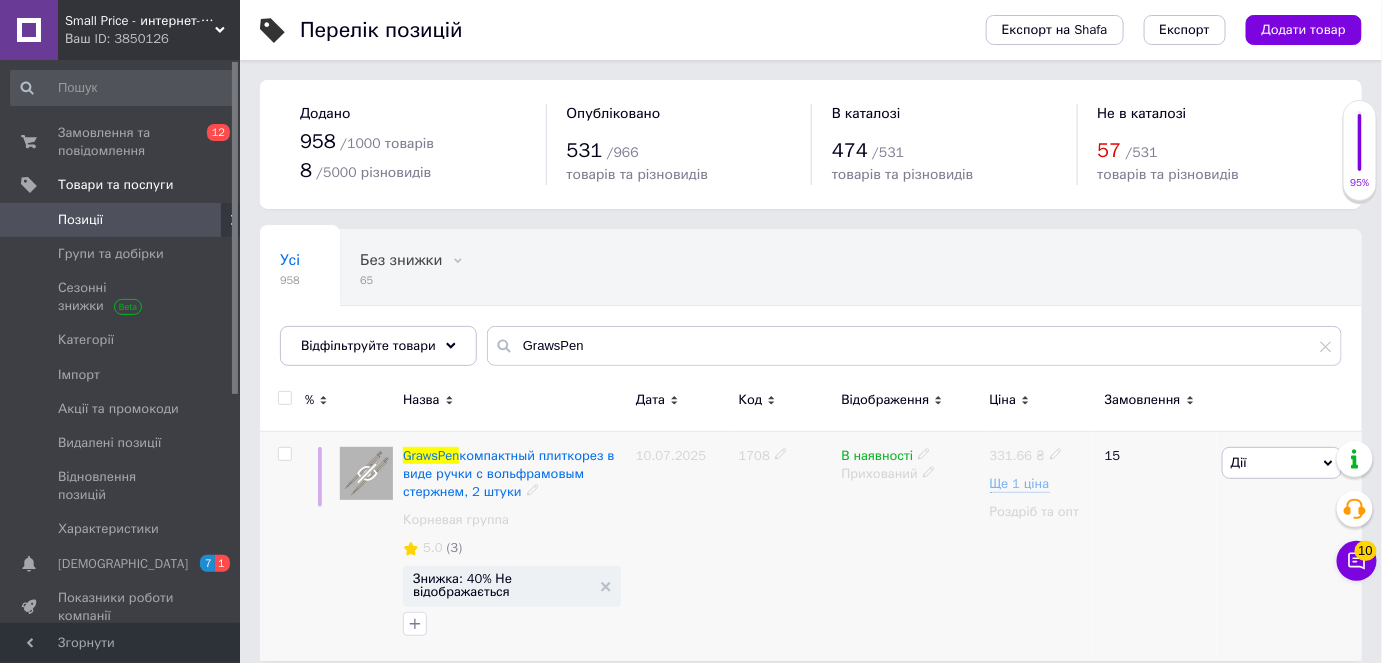 click 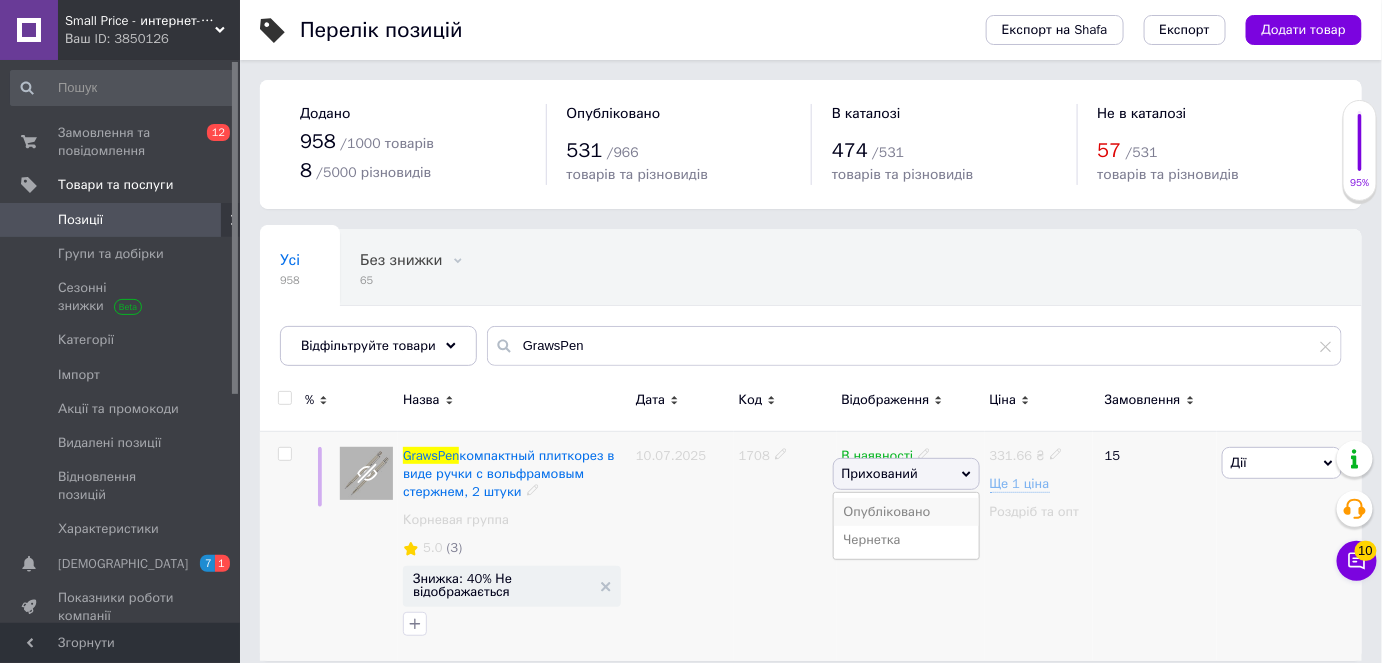 click on "Опубліковано" at bounding box center (906, 512) 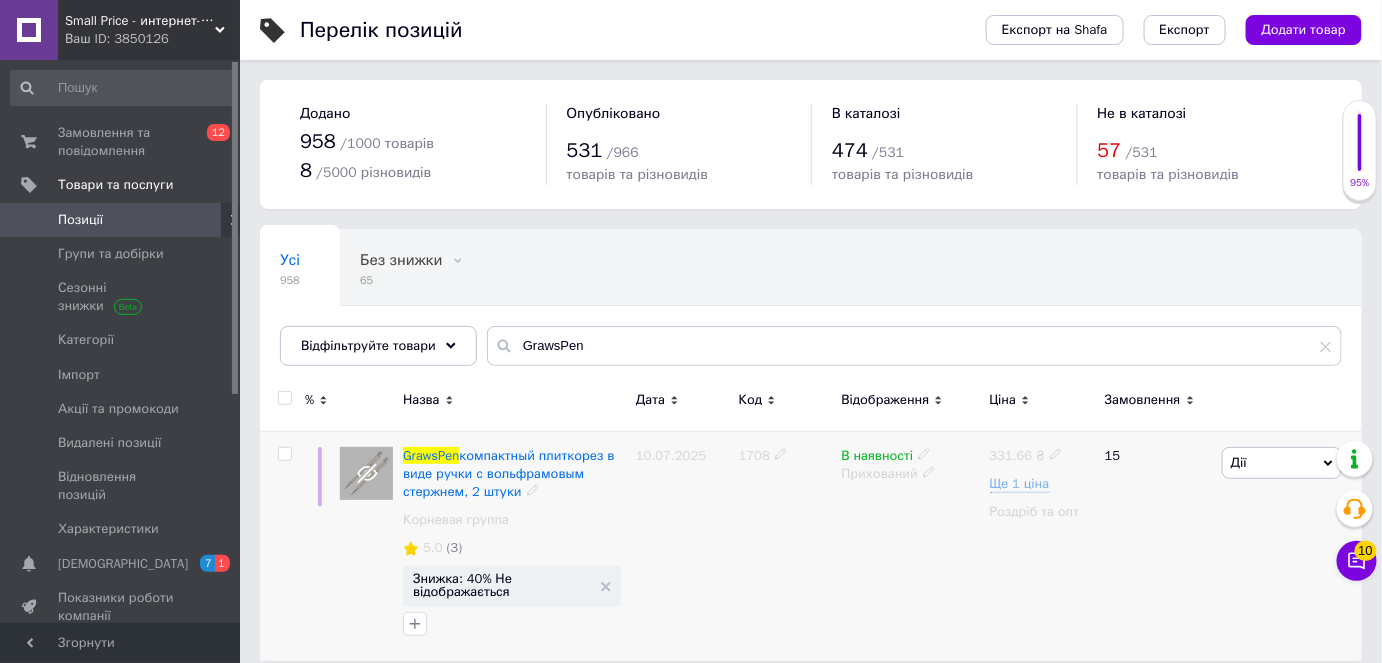 click 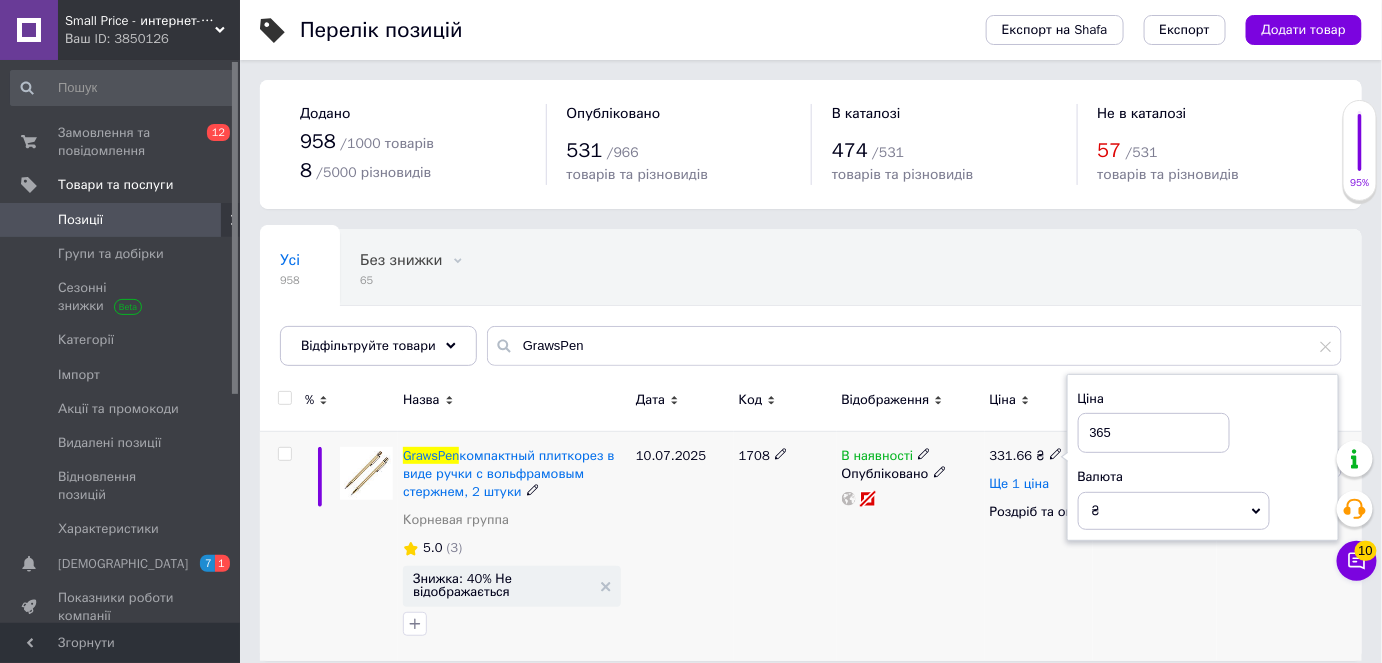 type on "365" 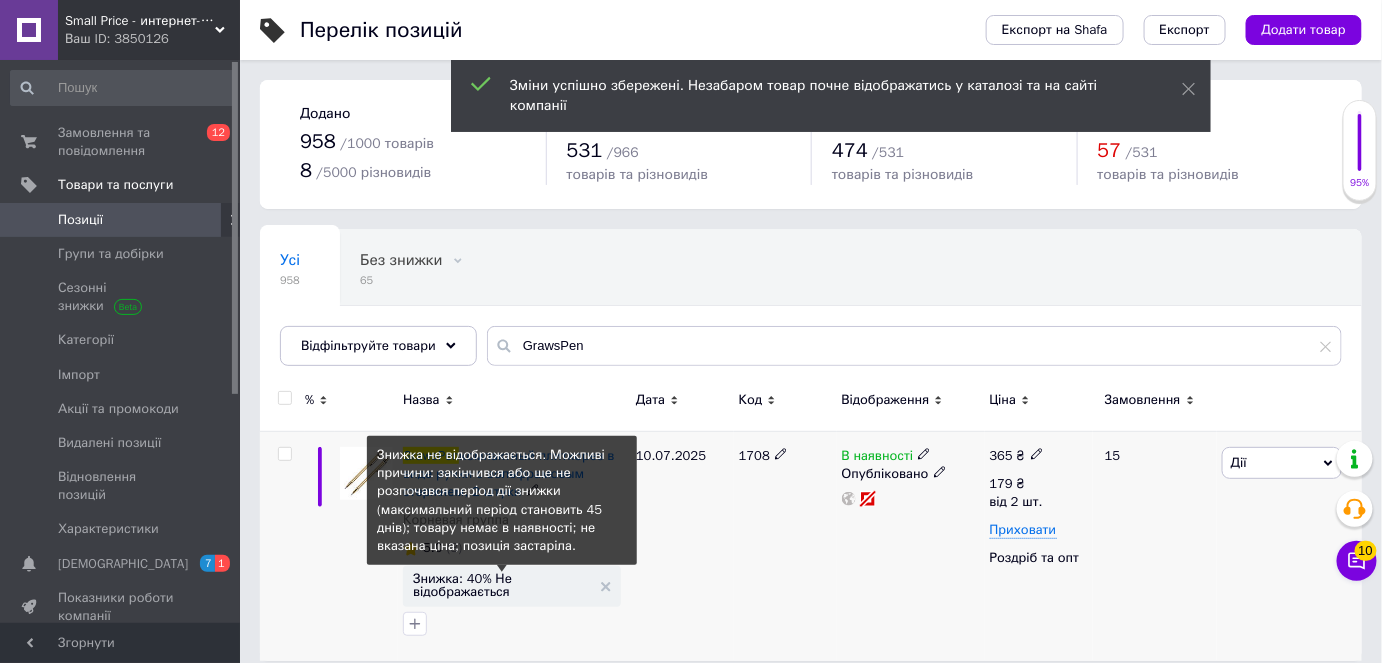 click on "Знижка: 40% Не відображається" at bounding box center [502, 585] 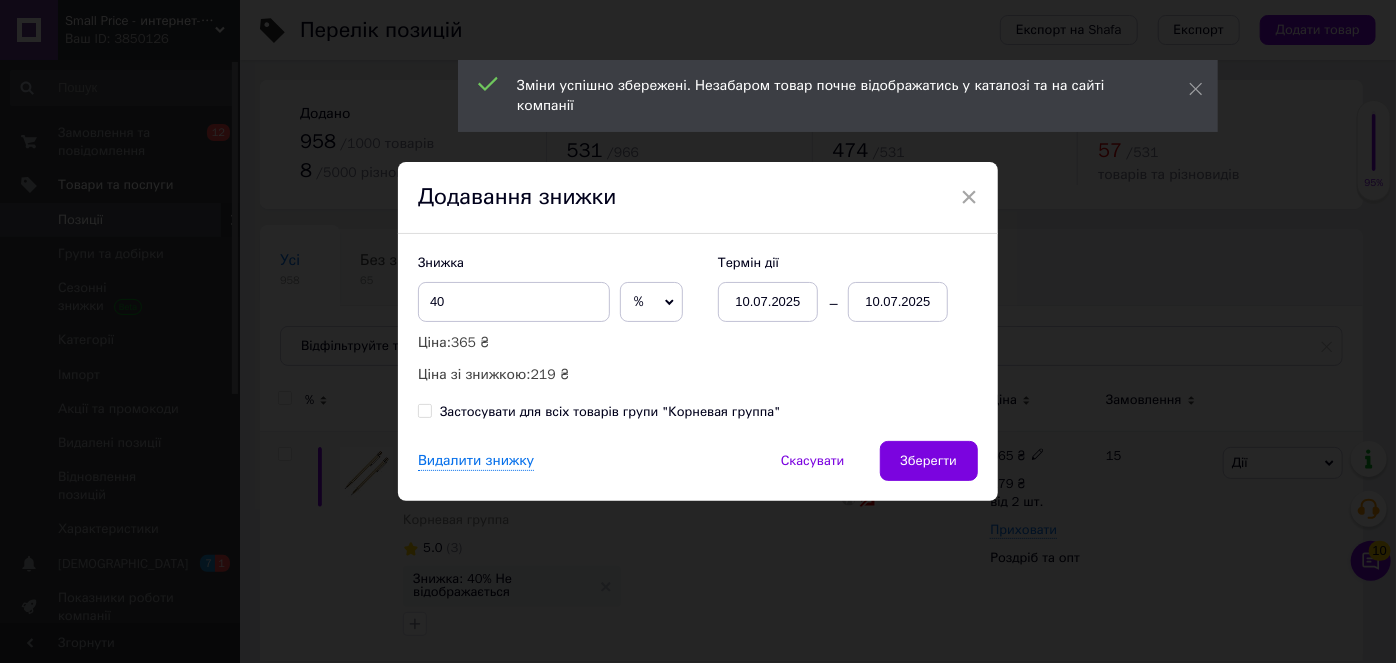 click on "10.07.2025" at bounding box center (898, 302) 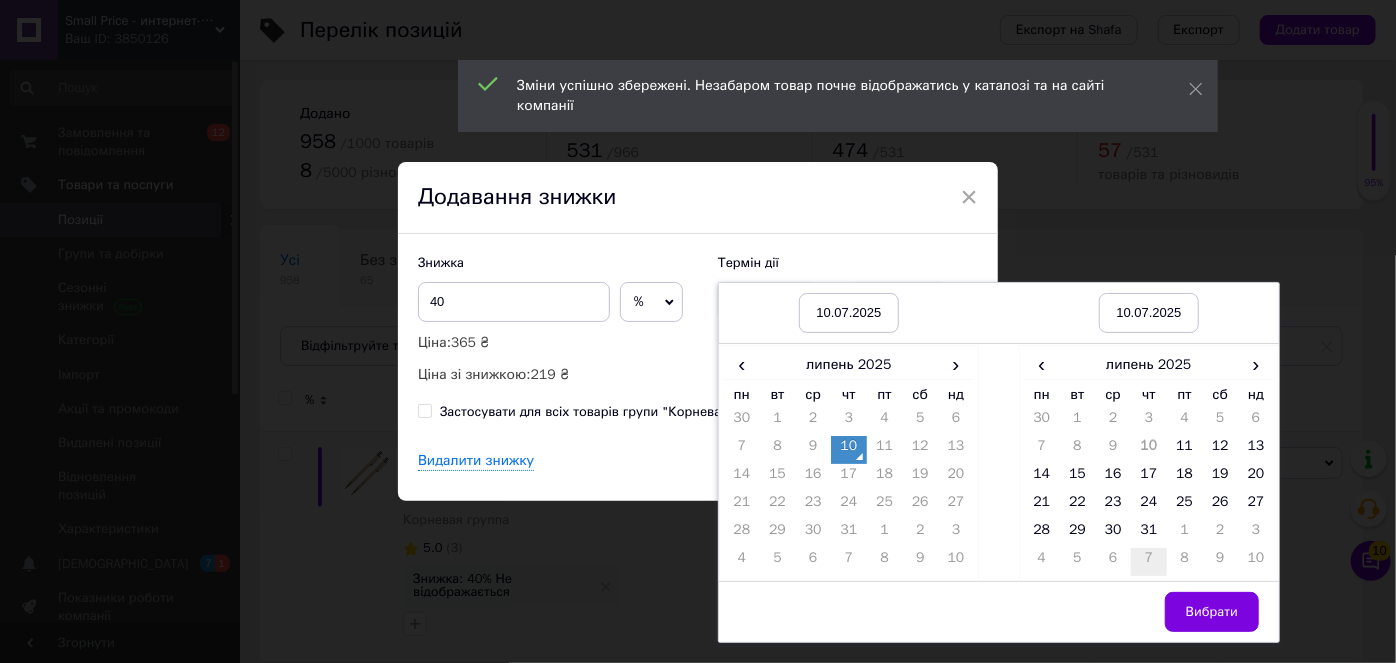 drag, startPoint x: 1074, startPoint y: 474, endPoint x: 1130, endPoint y: 552, distance: 96.02083 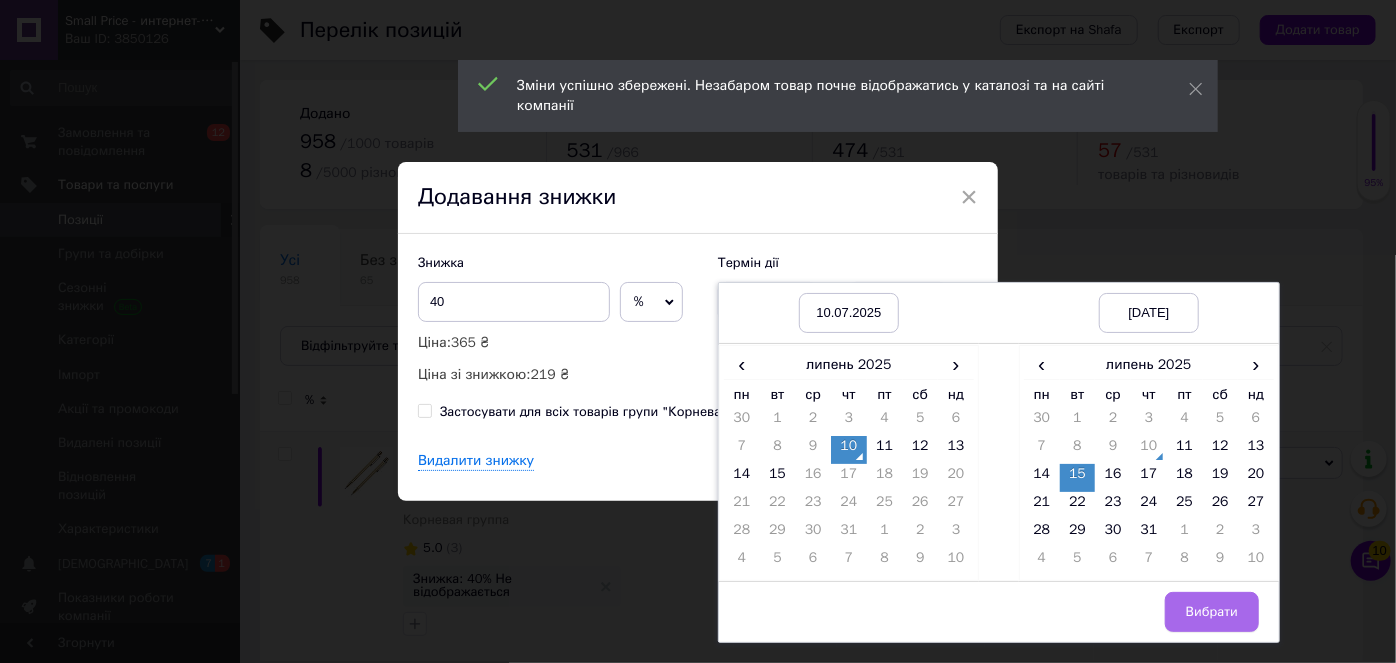 click on "Вибрати" at bounding box center (1212, 612) 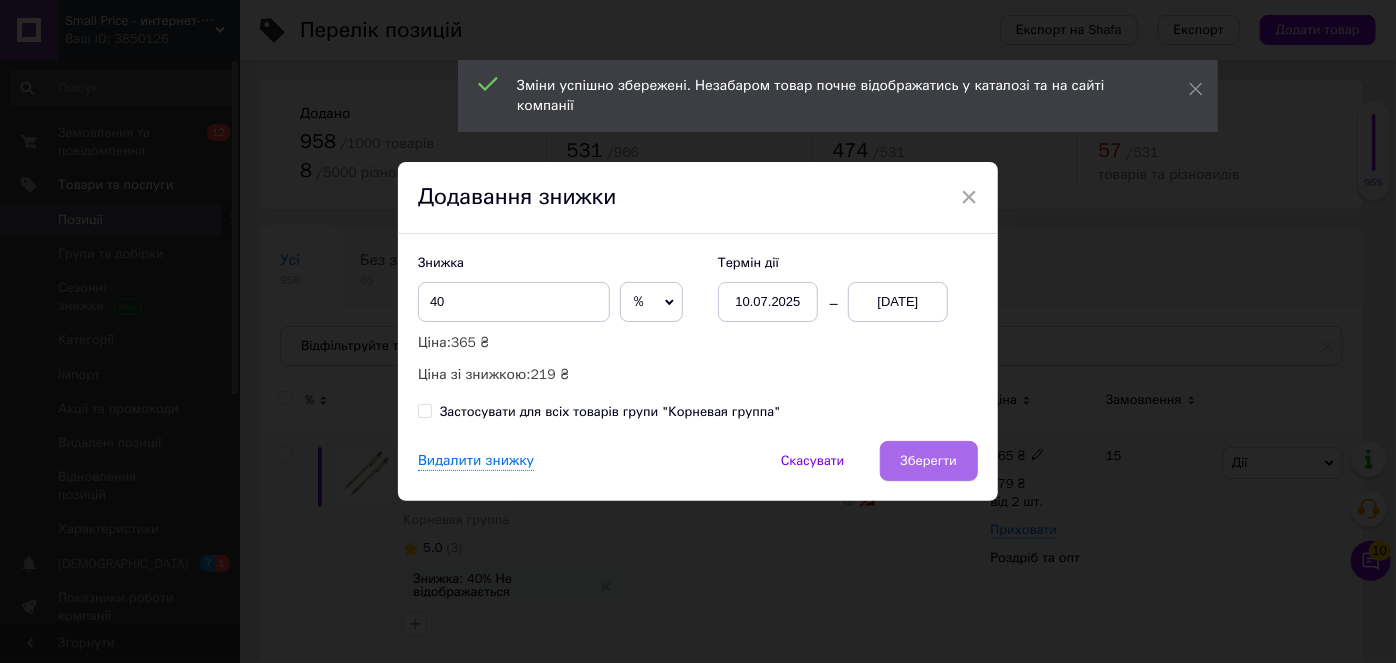 click on "Зберегти" at bounding box center (929, 461) 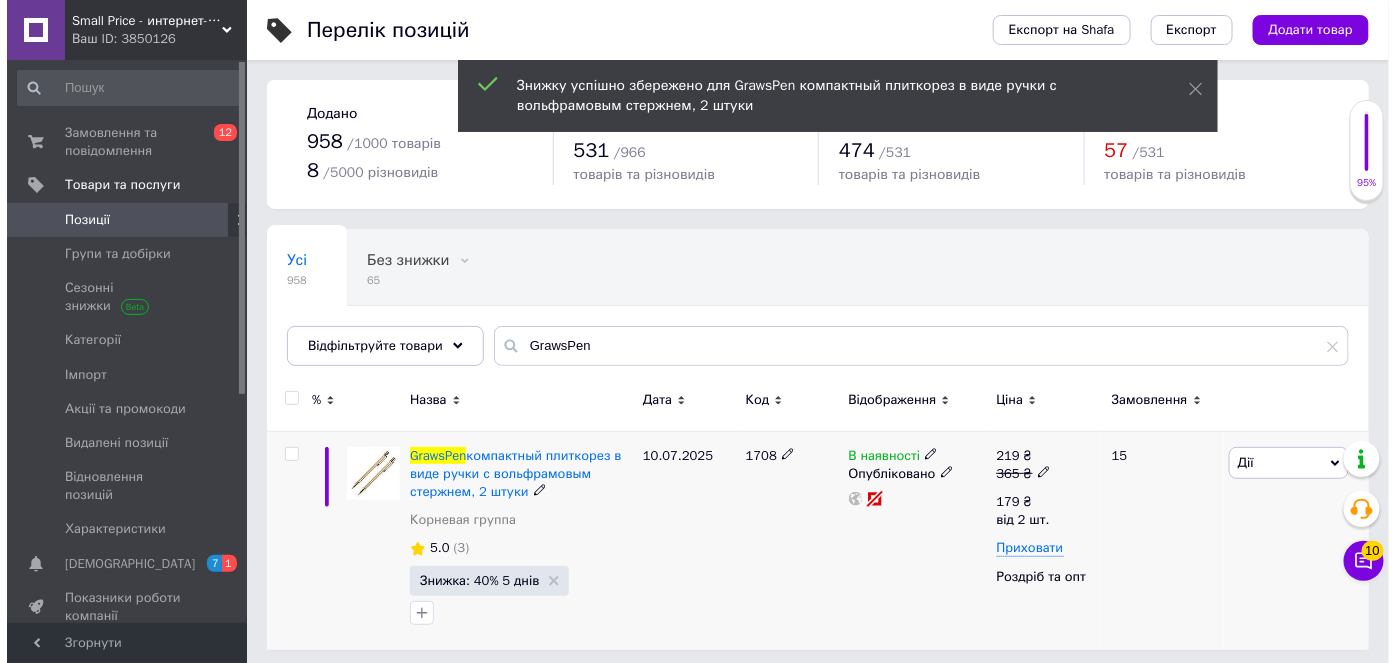 scroll, scrollTop: 5, scrollLeft: 0, axis: vertical 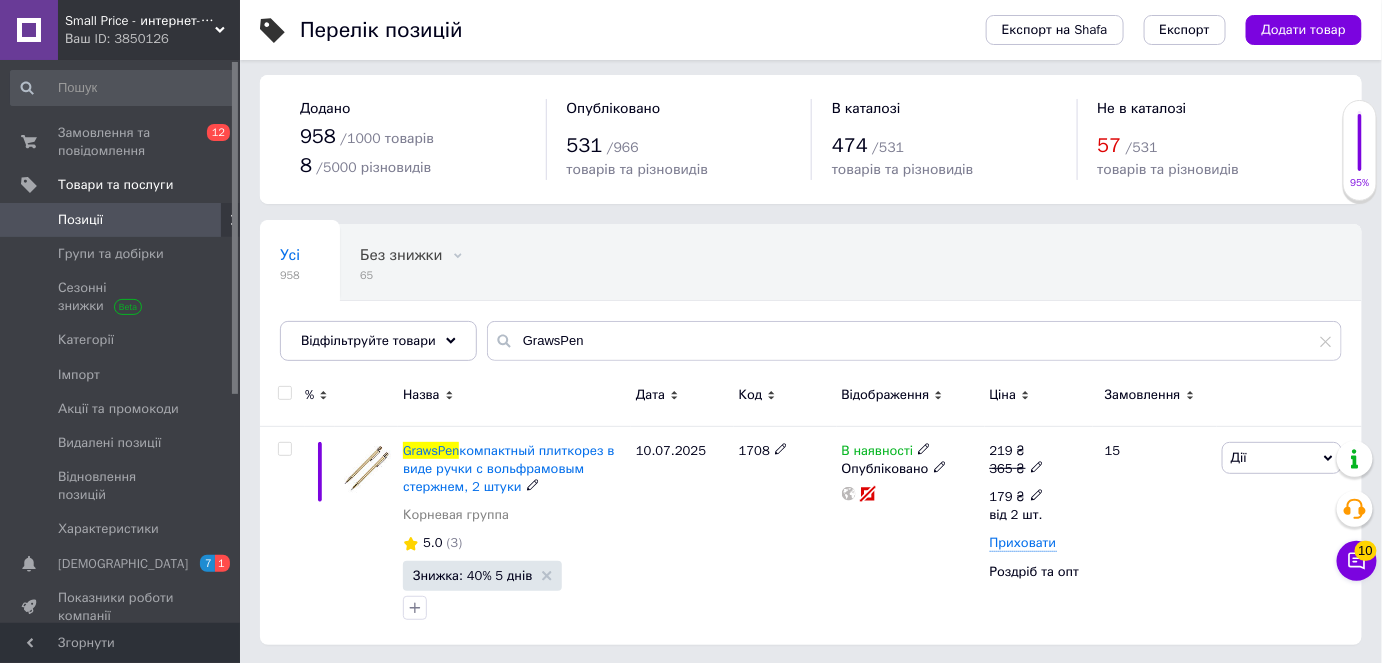 click 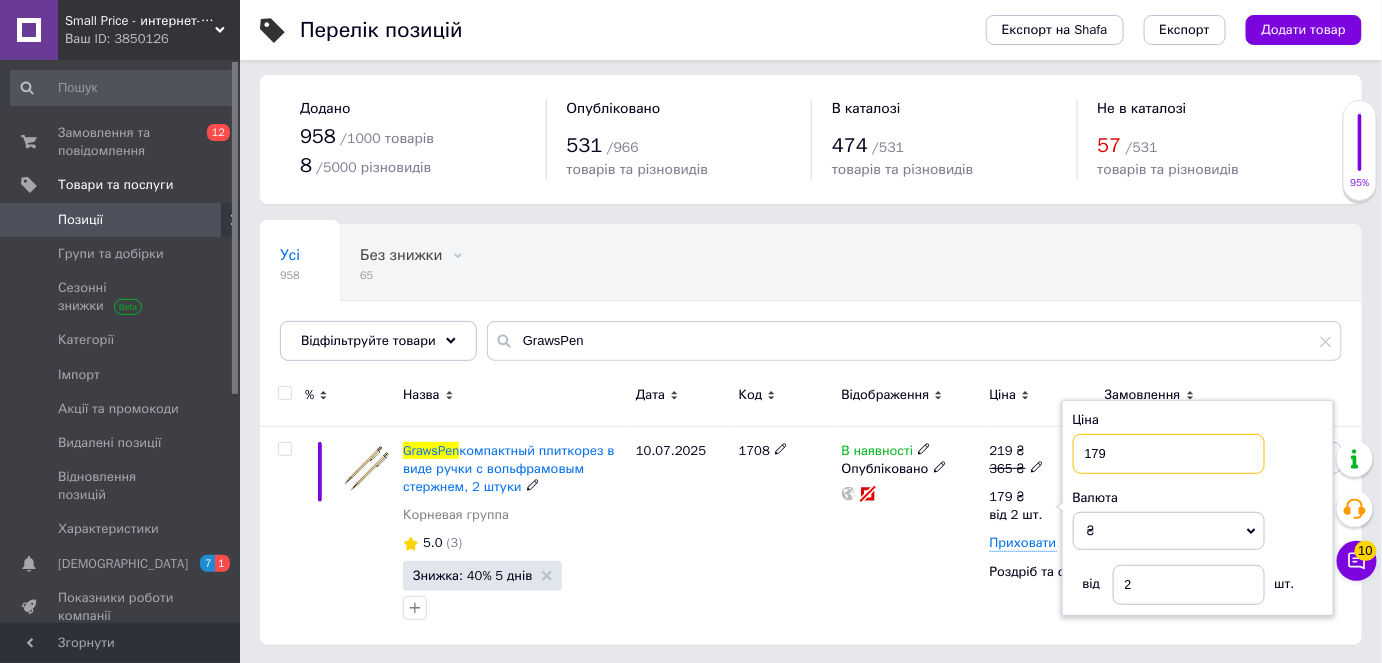 click on "179" at bounding box center (1169, 454) 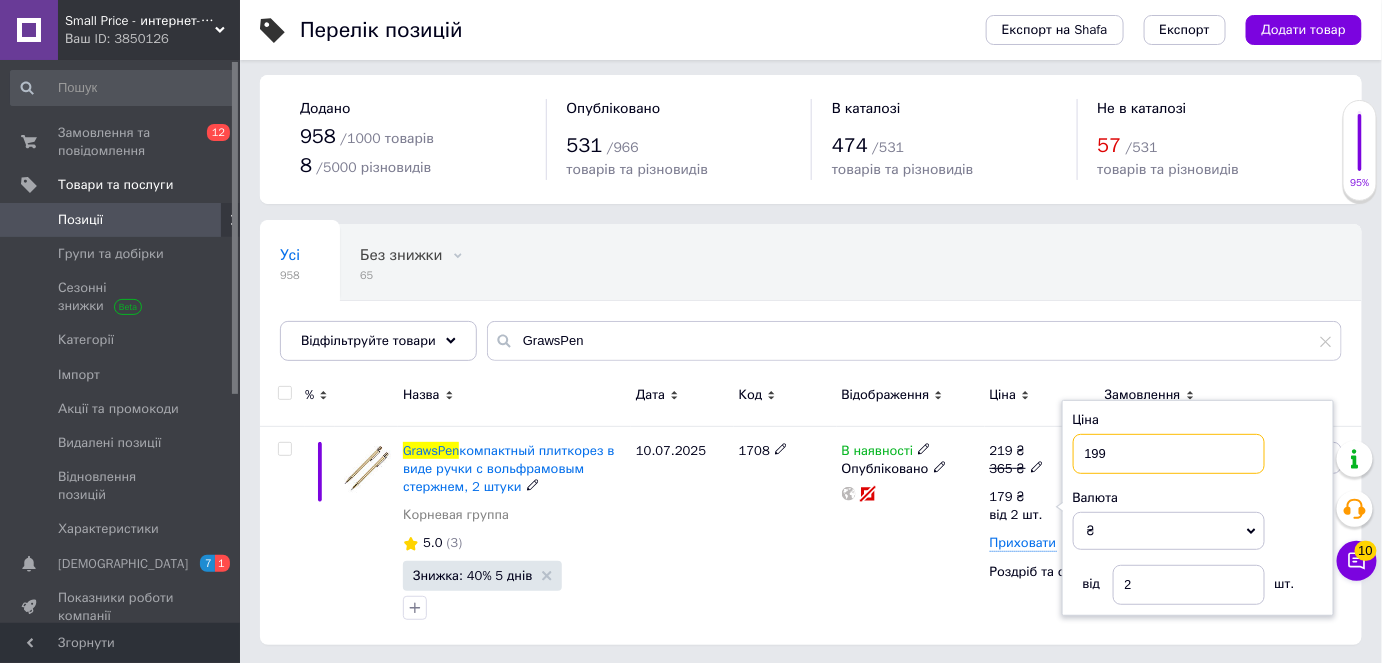 type on "199" 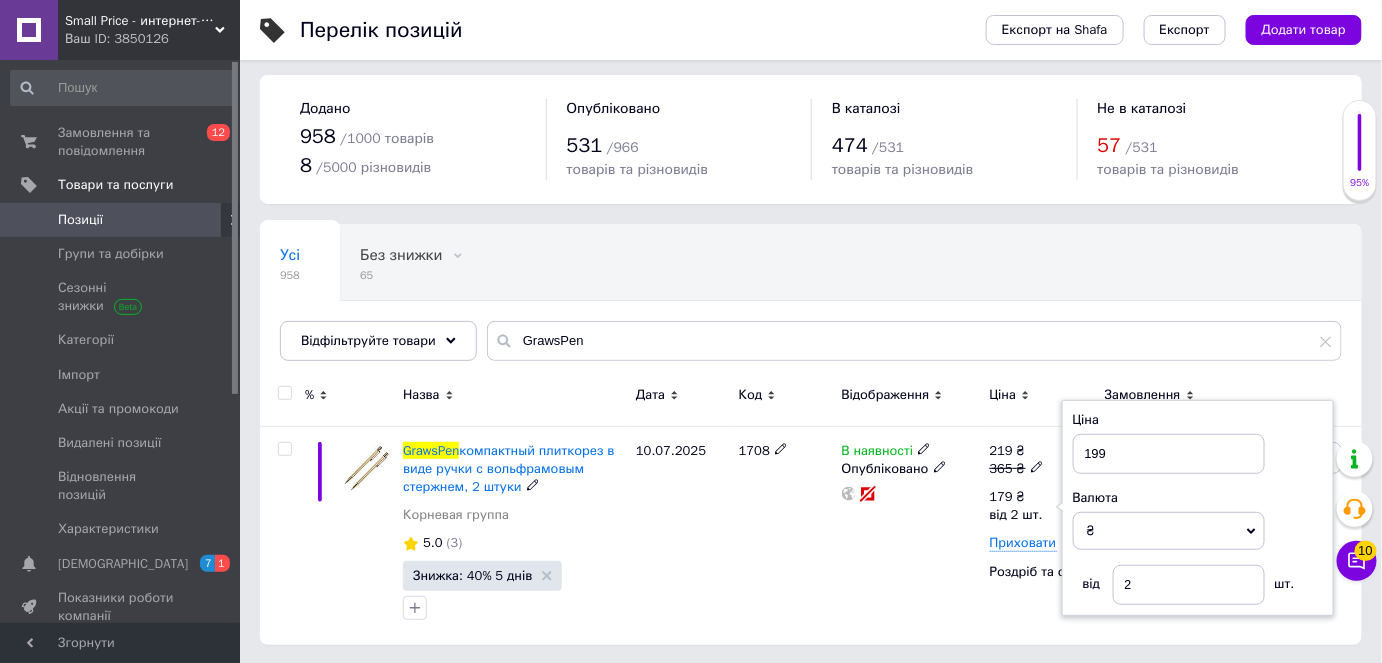 click at bounding box center [514, 608] 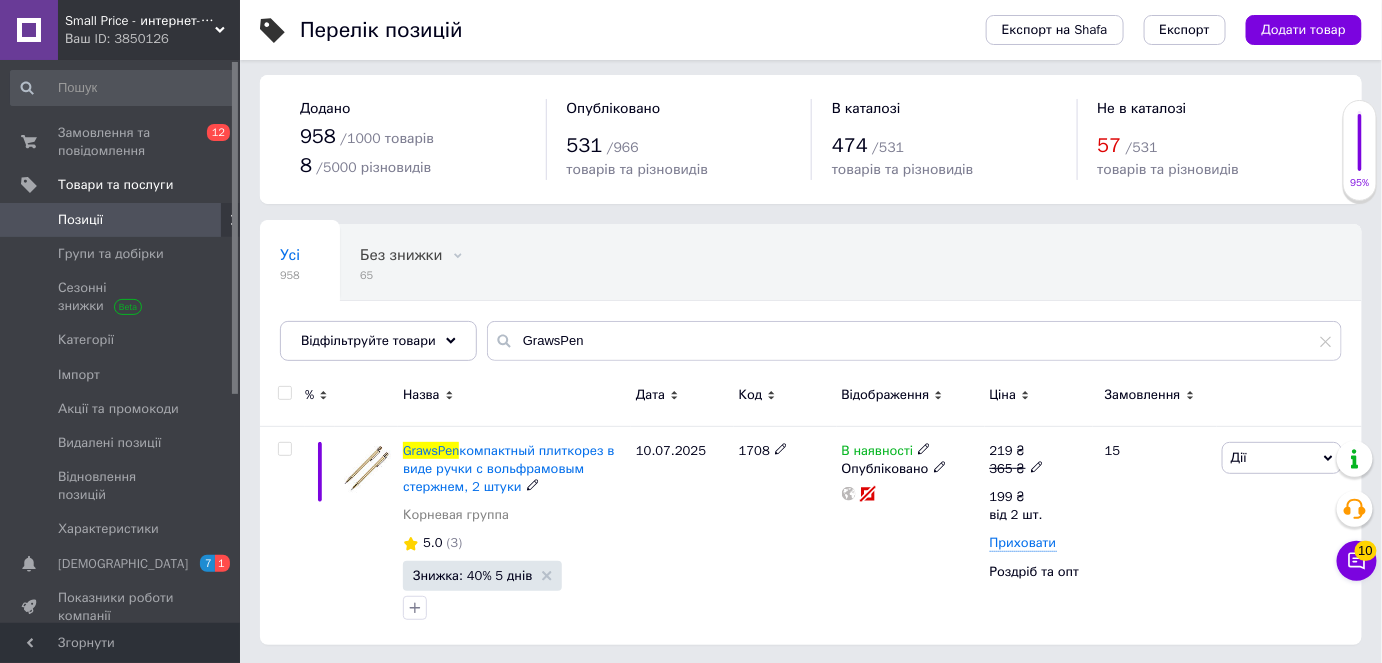 click 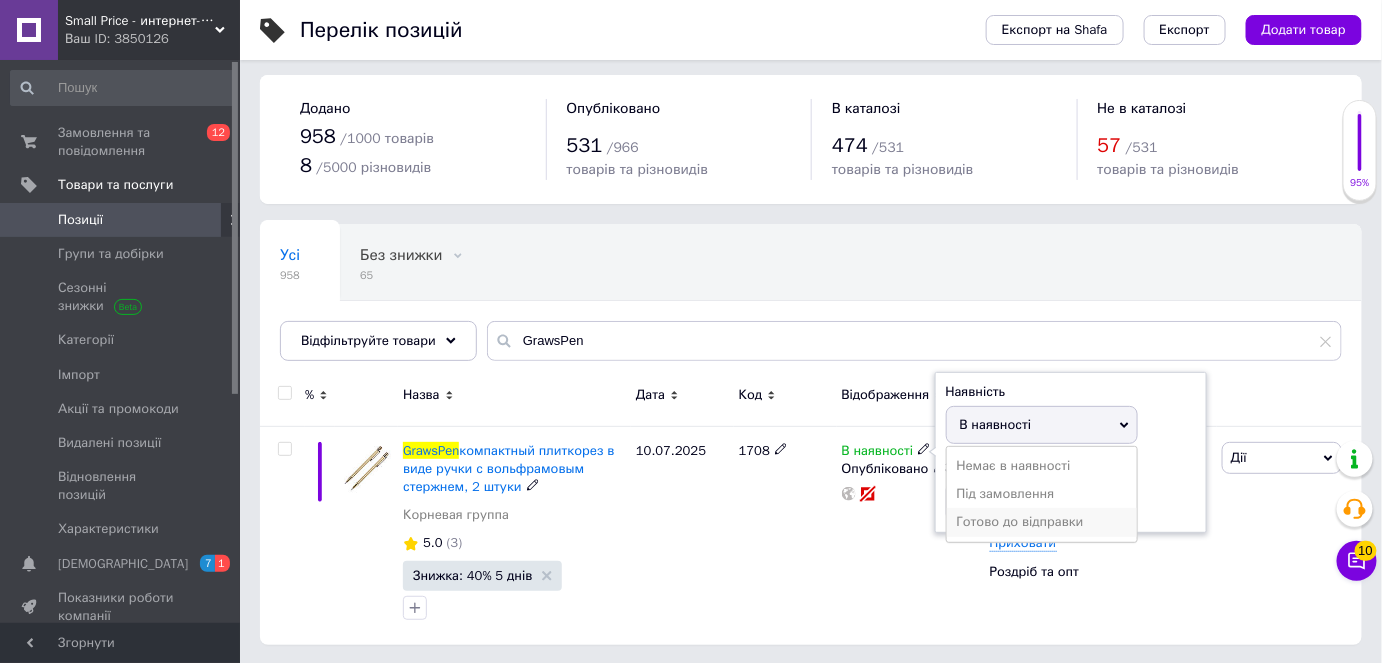 click on "Готово до відправки" at bounding box center (1042, 522) 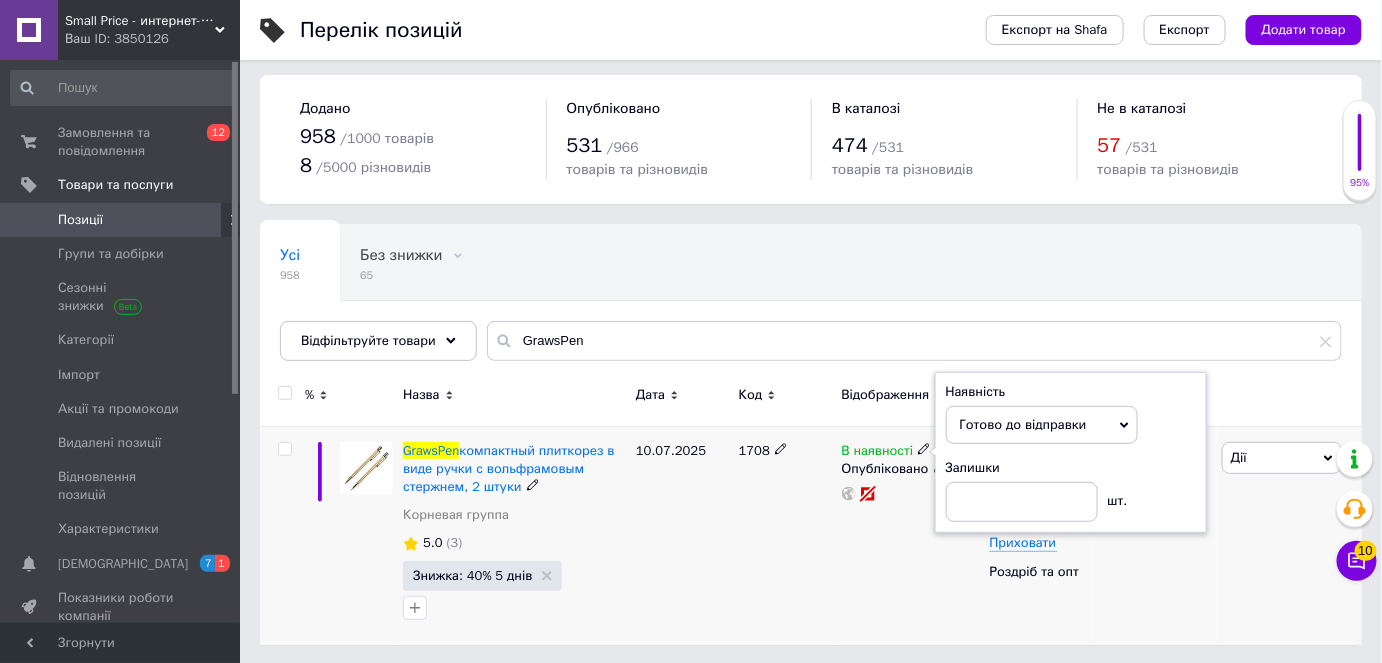 click on "1708" at bounding box center [785, 535] 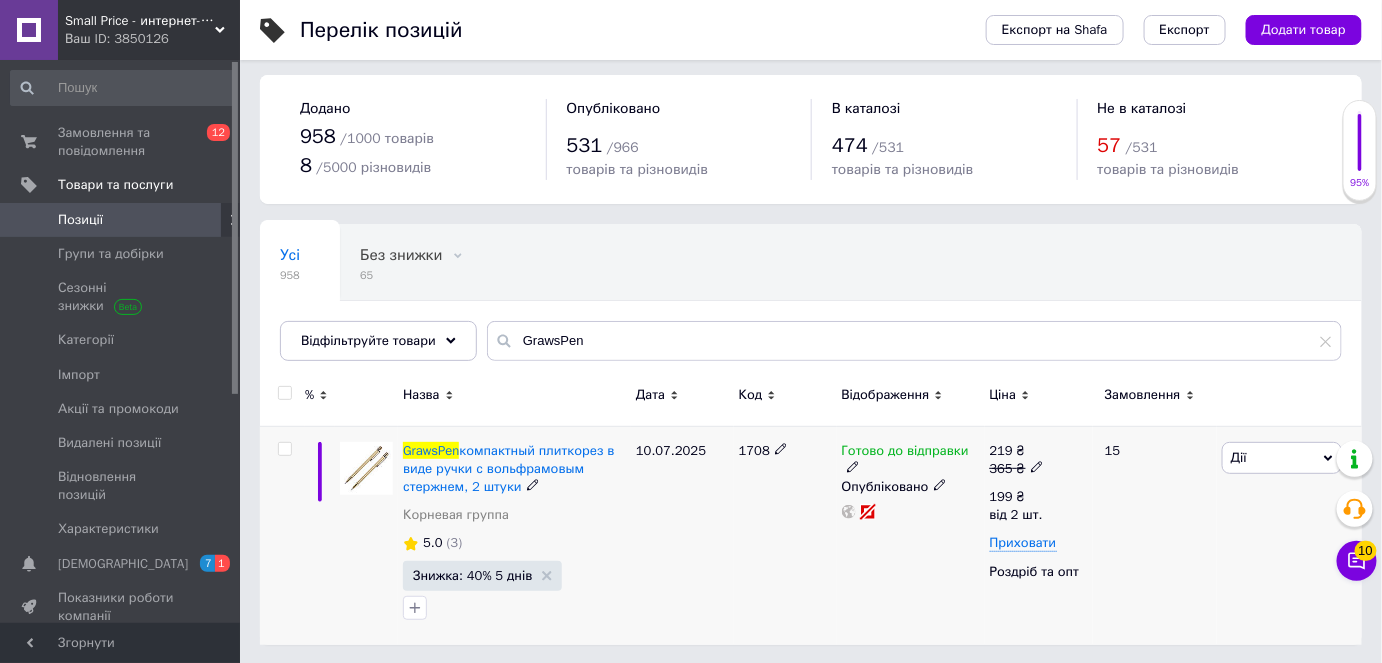 click on "10.07.2025" at bounding box center [682, 535] 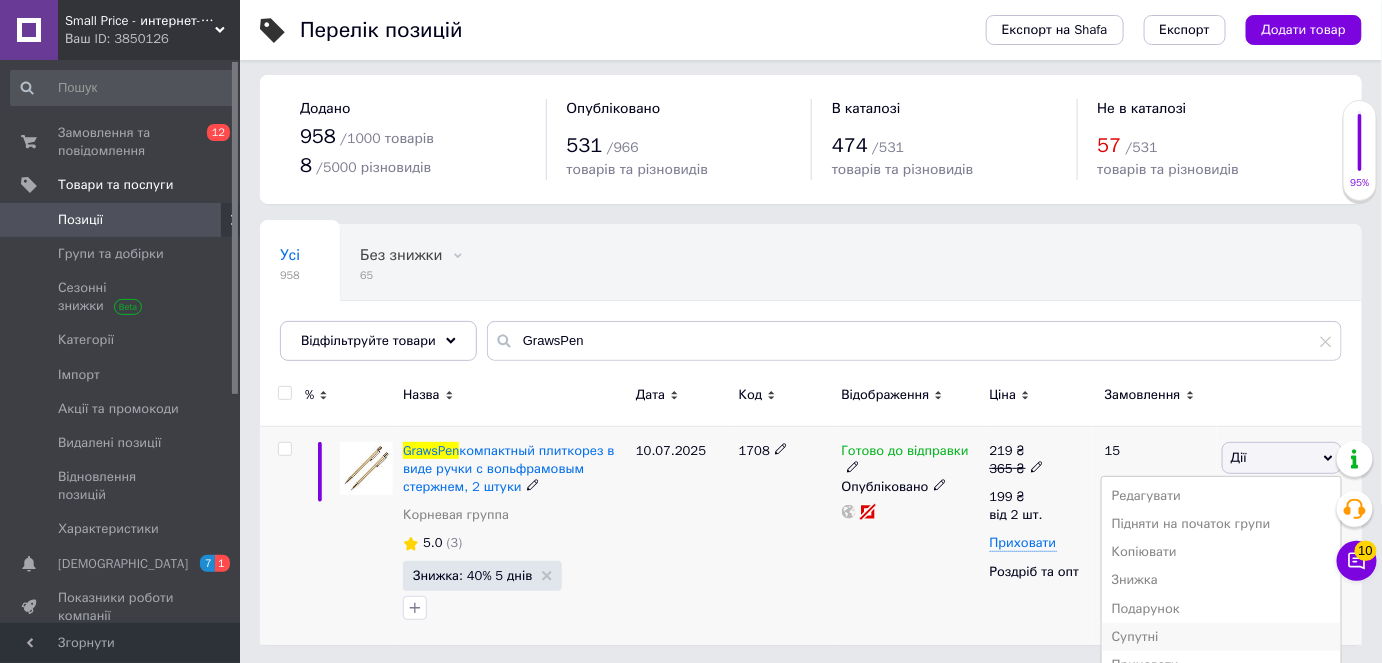 click on "Супутні" at bounding box center (1221, 637) 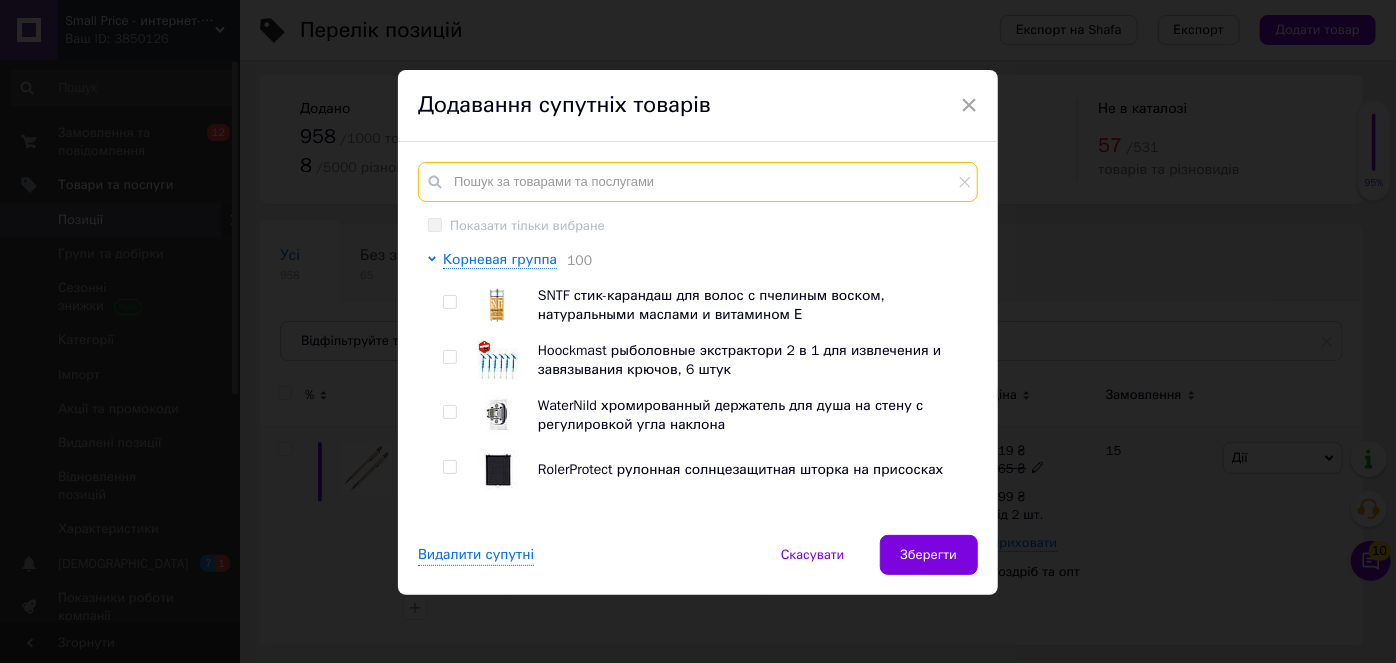 click at bounding box center [698, 182] 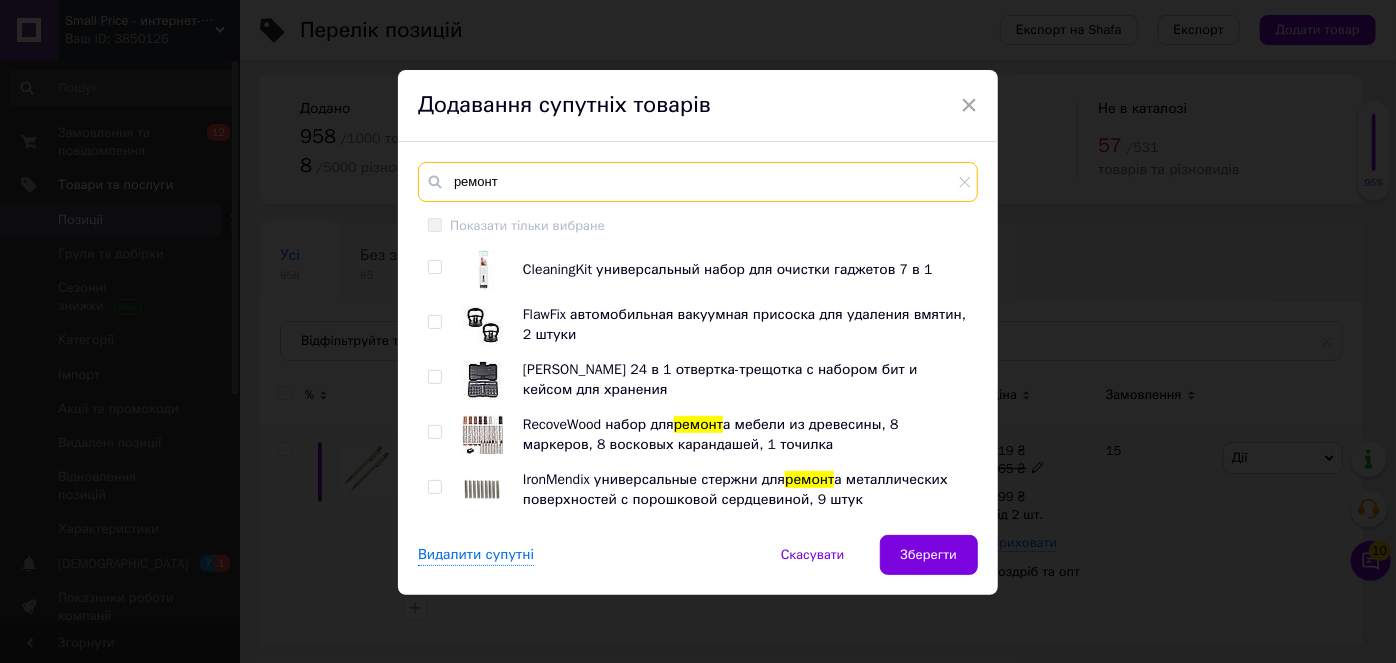 type on "ремонт" 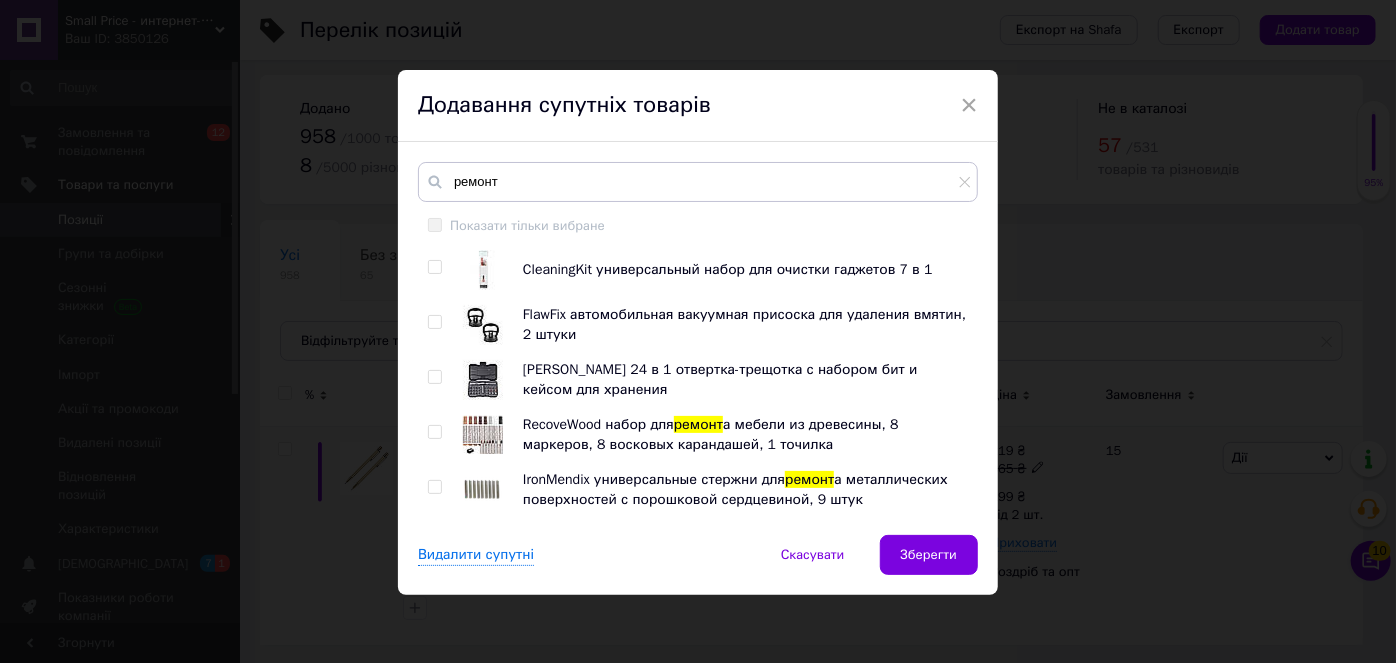 click at bounding box center (434, 432) 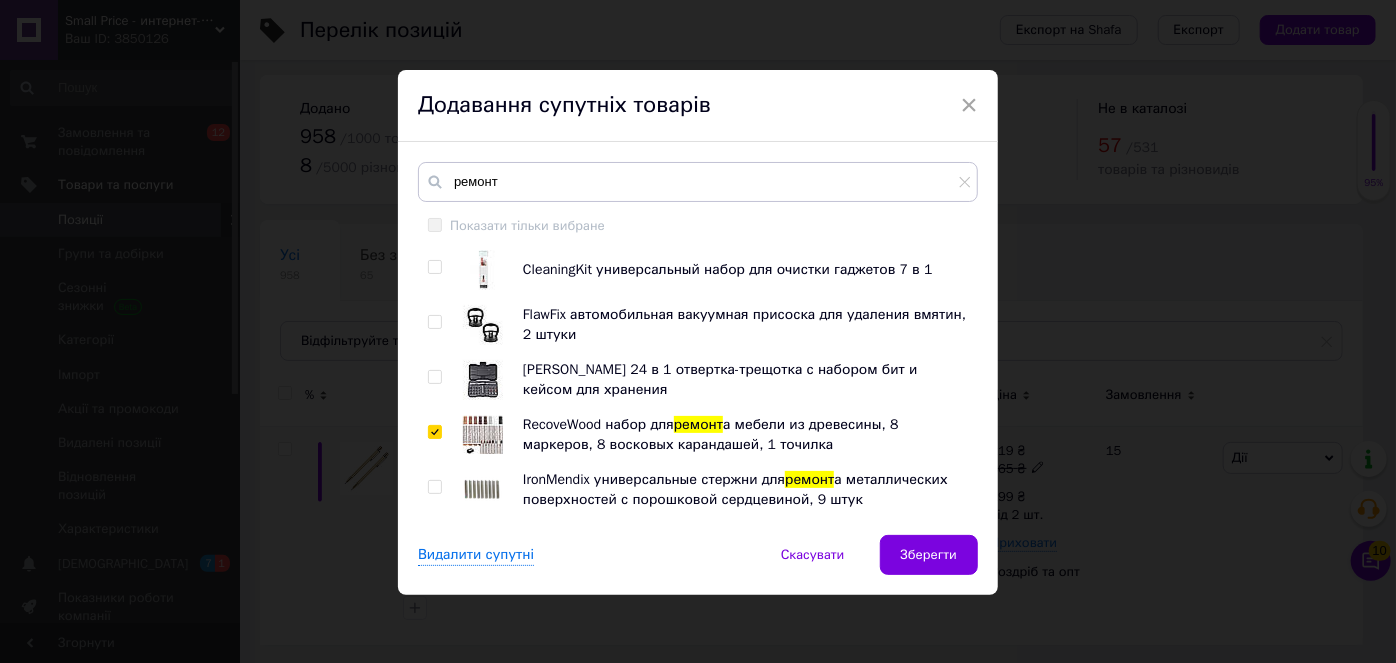 checkbox on "true" 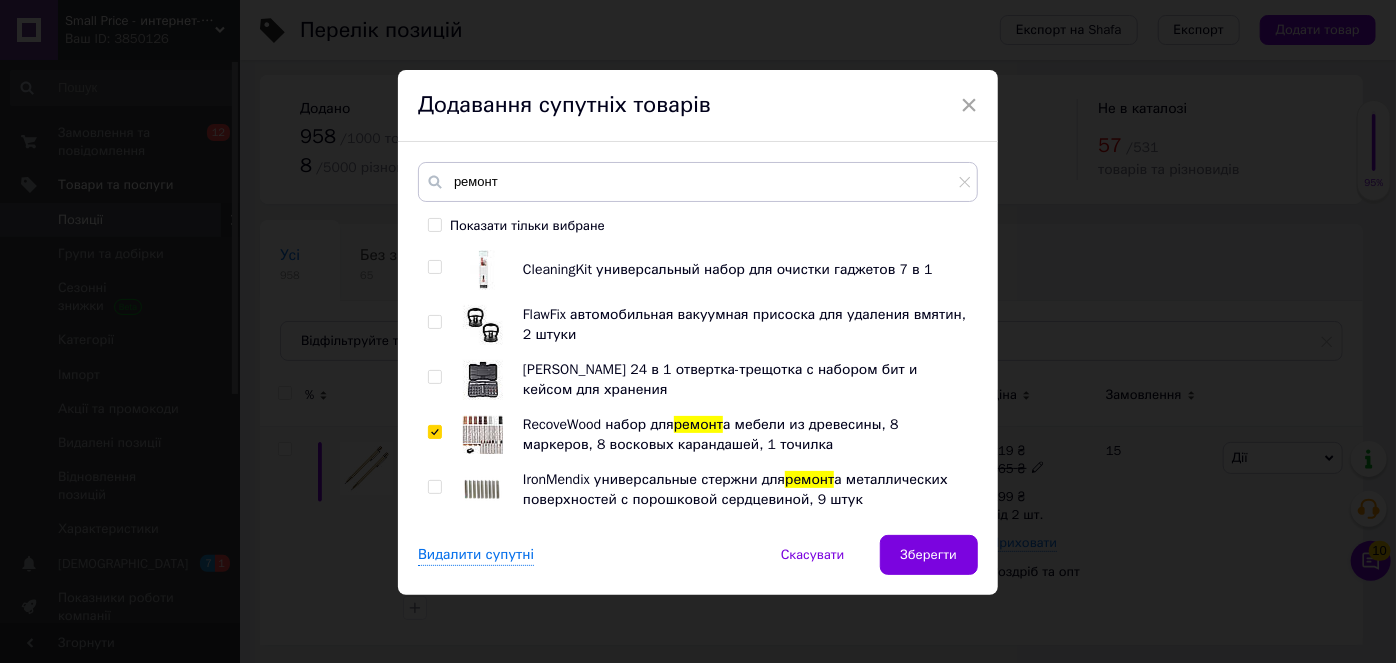 click at bounding box center (434, 487) 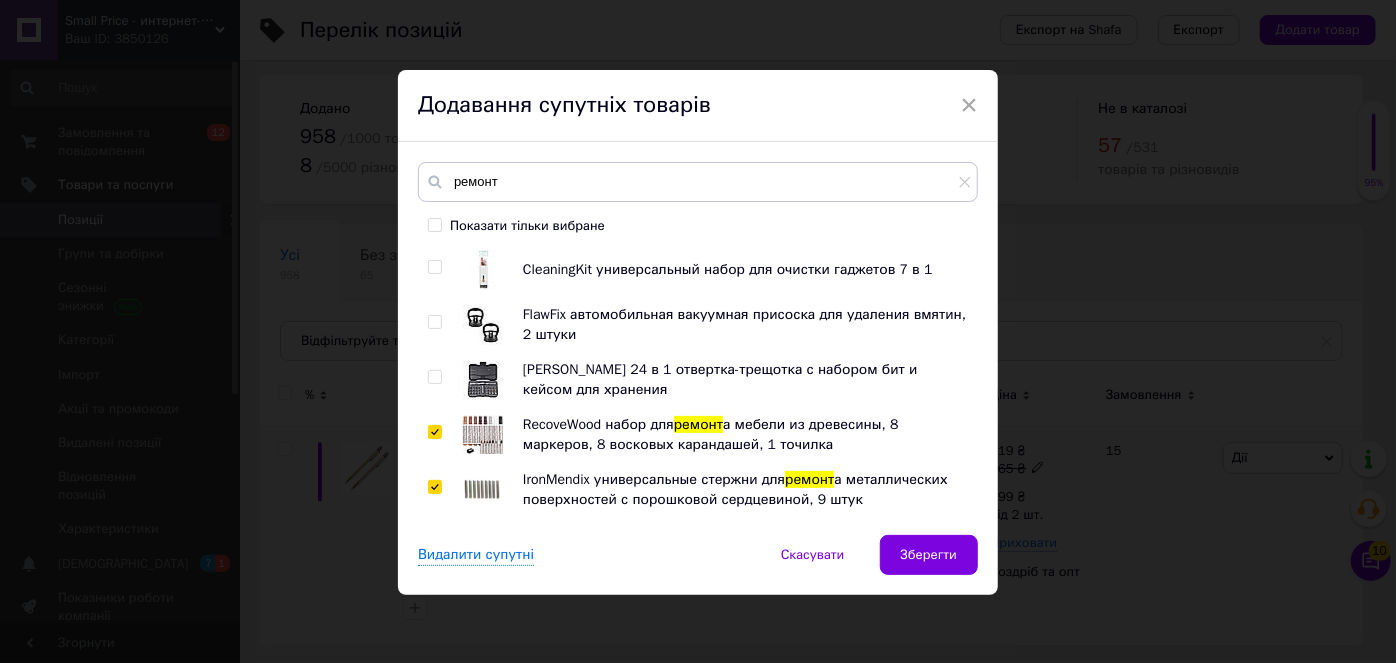 checkbox on "true" 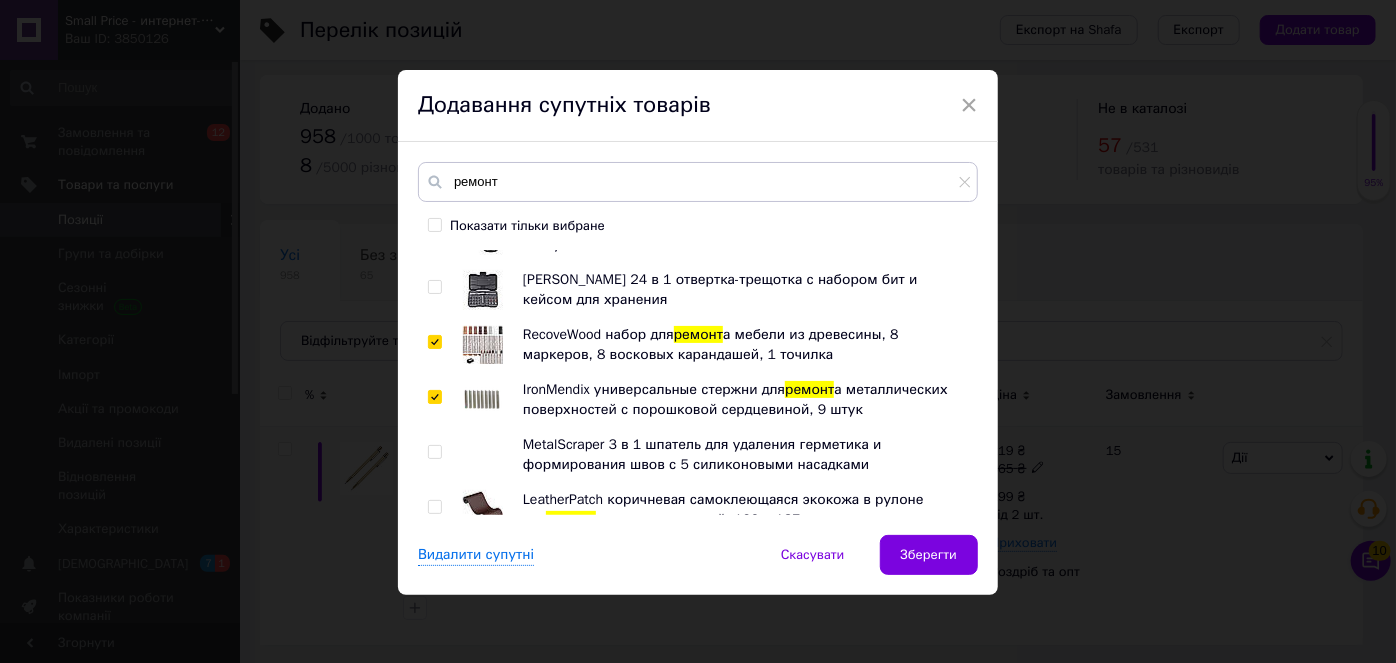scroll, scrollTop: 160, scrollLeft: 0, axis: vertical 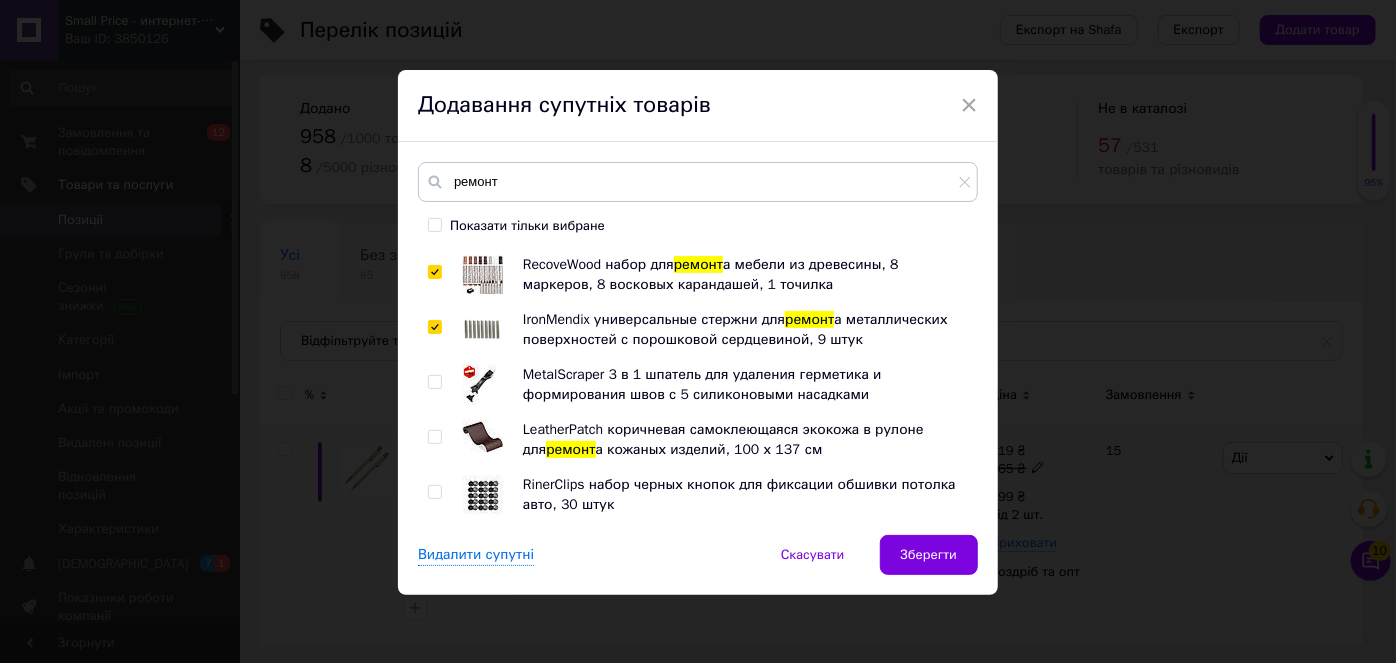 click at bounding box center (434, 437) 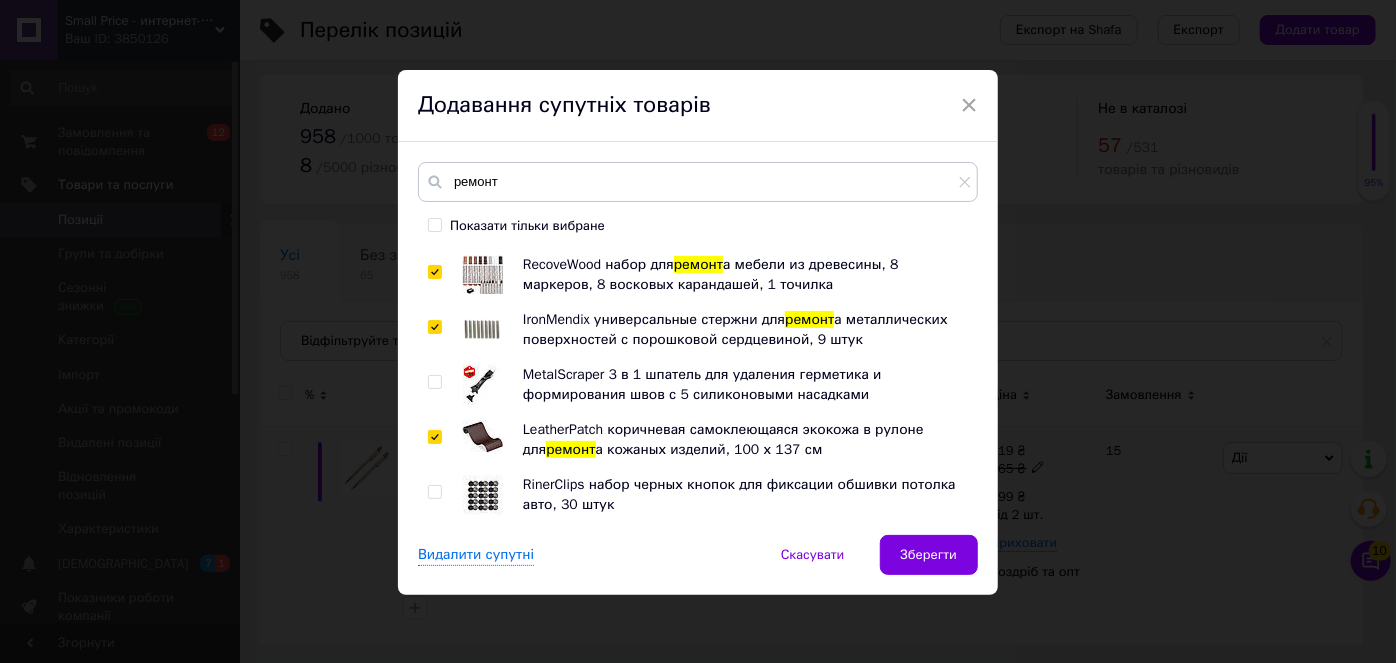 checkbox on "true" 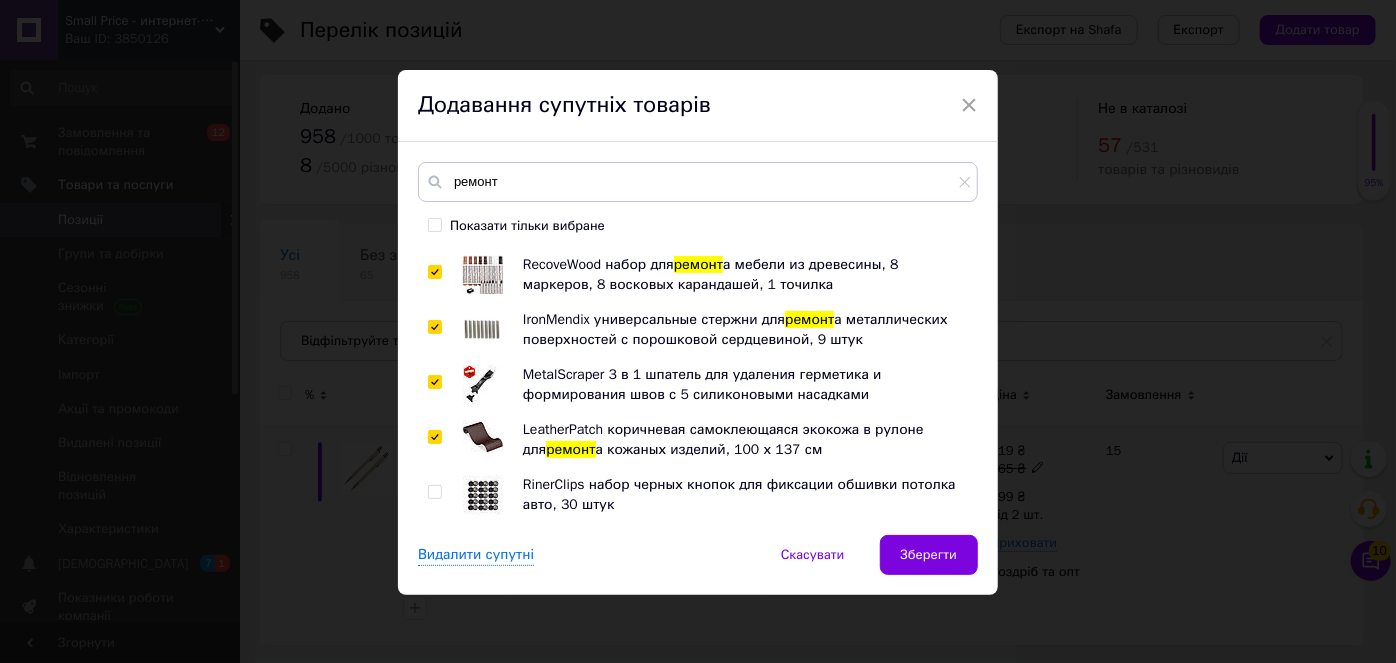 checkbox on "true" 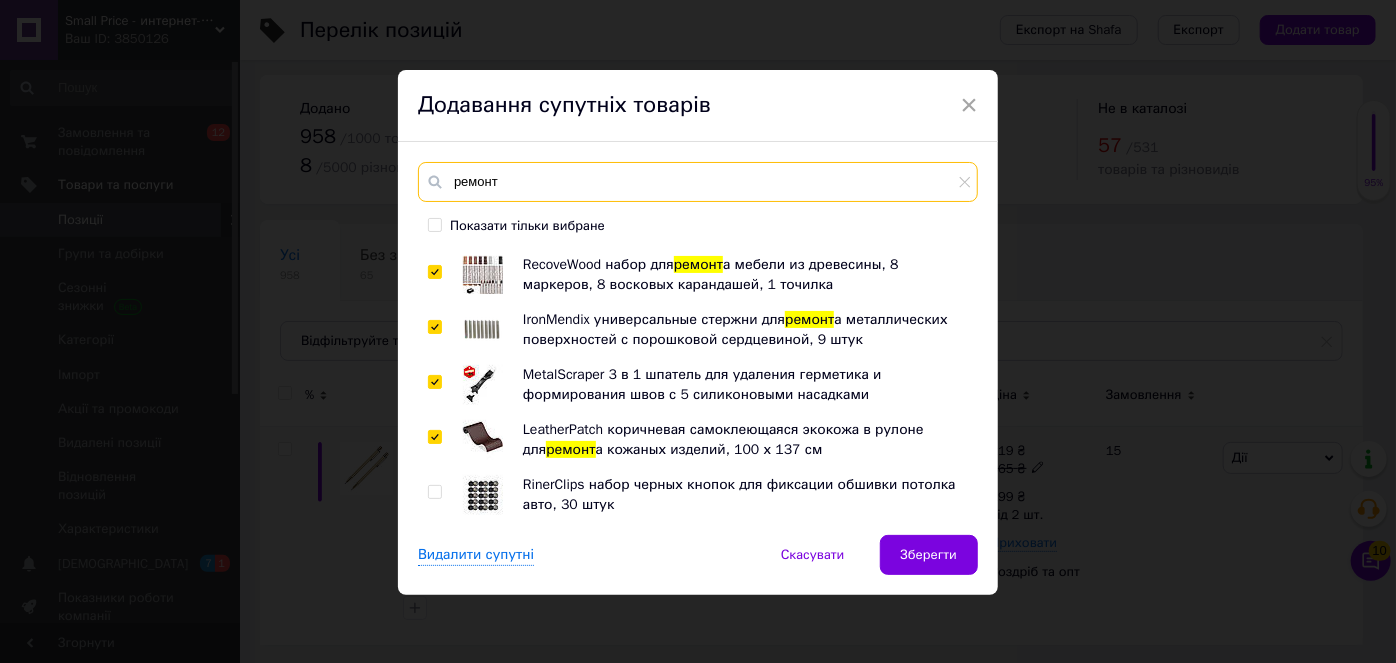 click on "ремонт" at bounding box center (698, 182) 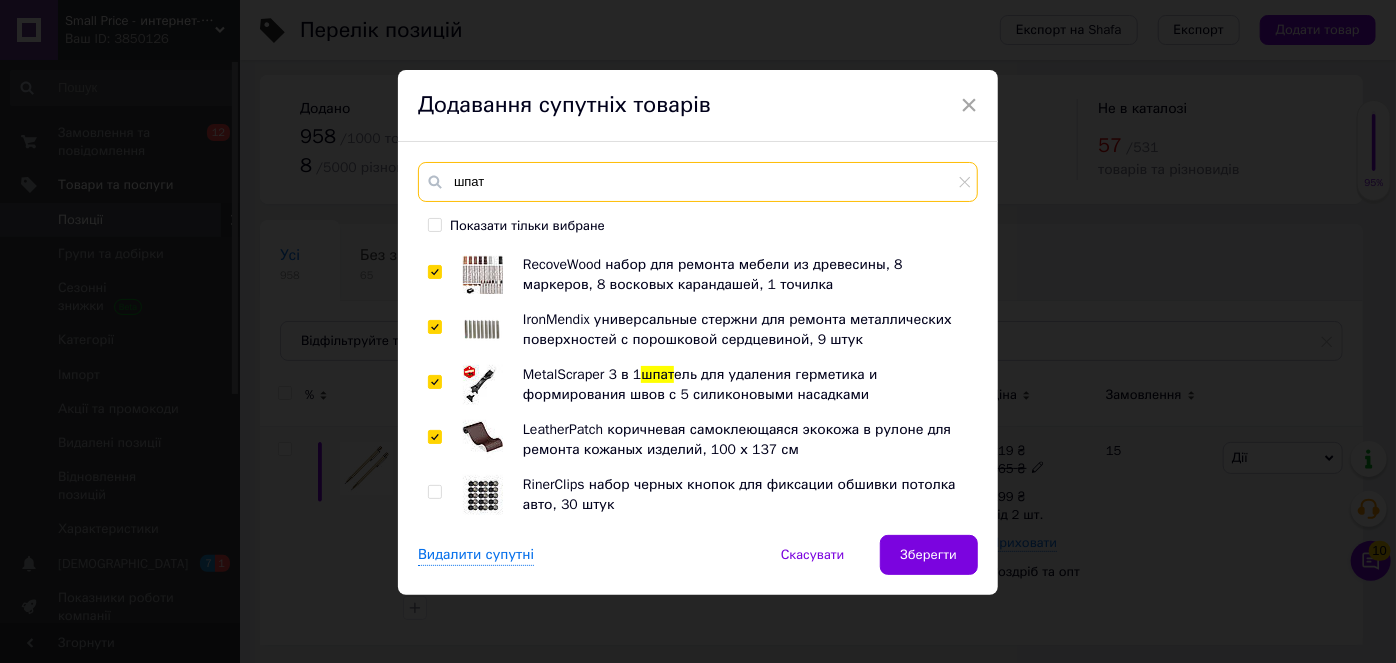 type on "шпат" 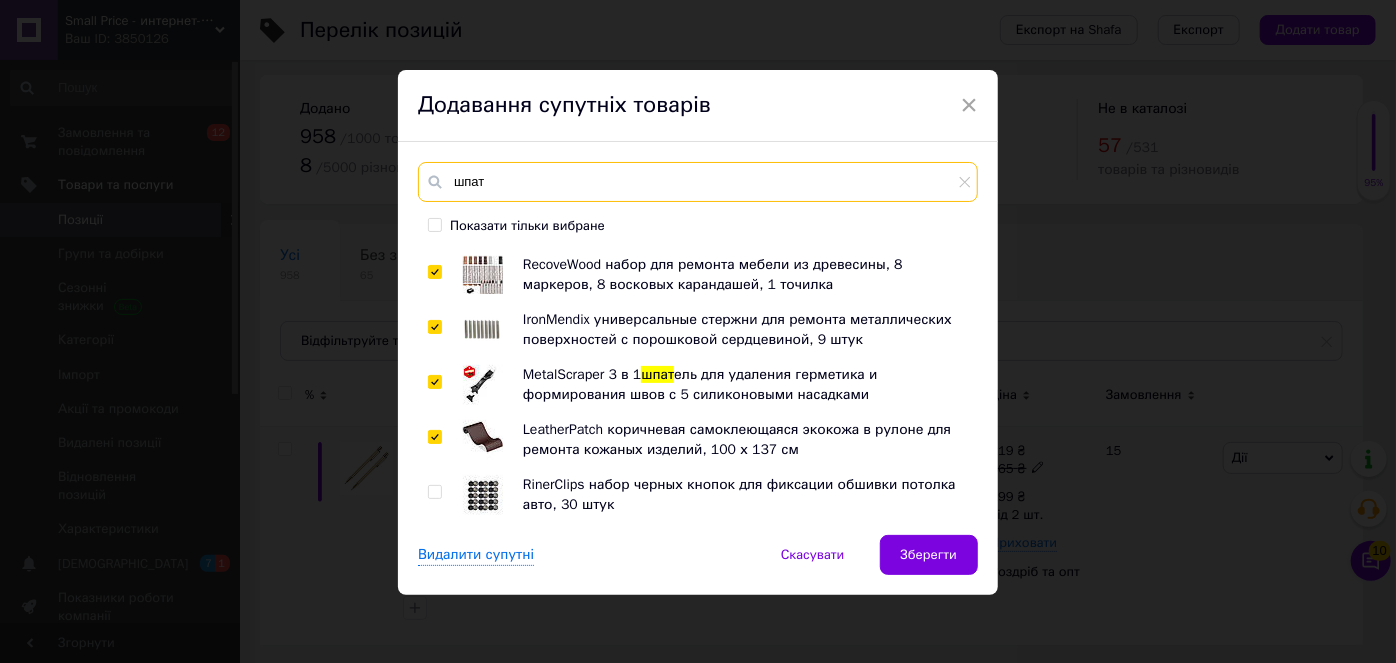 scroll, scrollTop: 0, scrollLeft: 0, axis: both 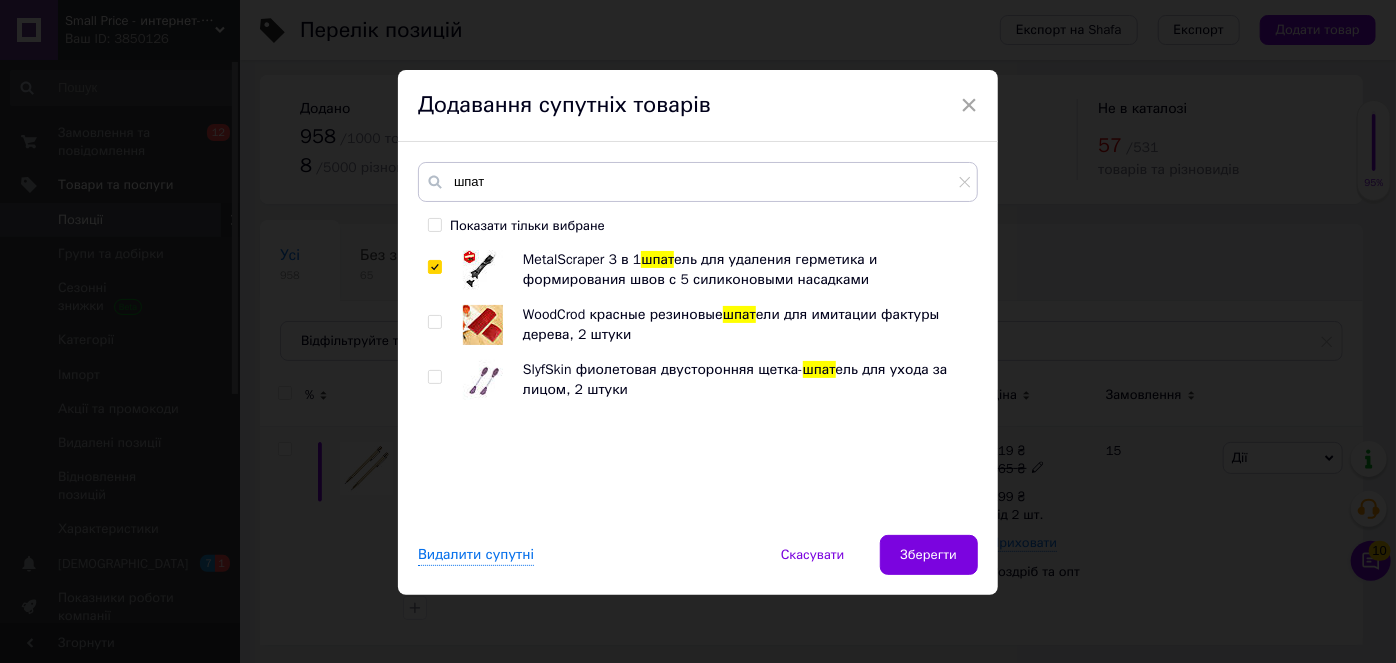 click at bounding box center (434, 322) 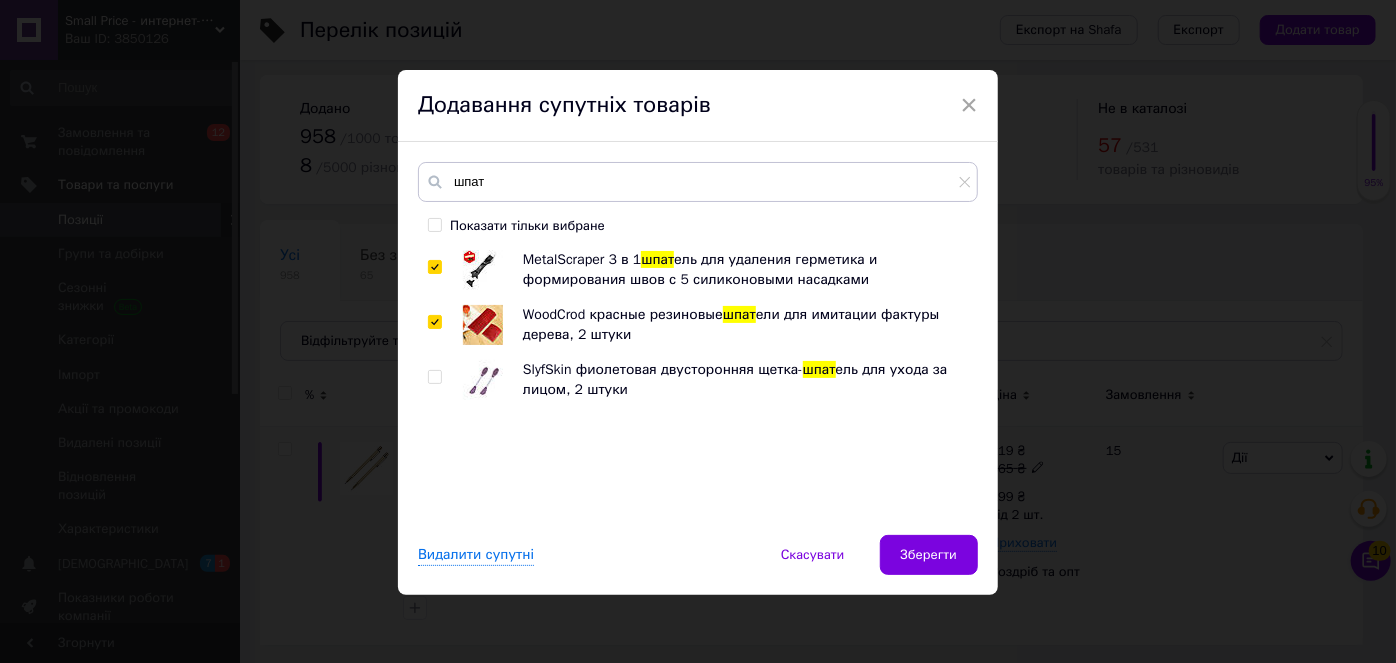 checkbox on "true" 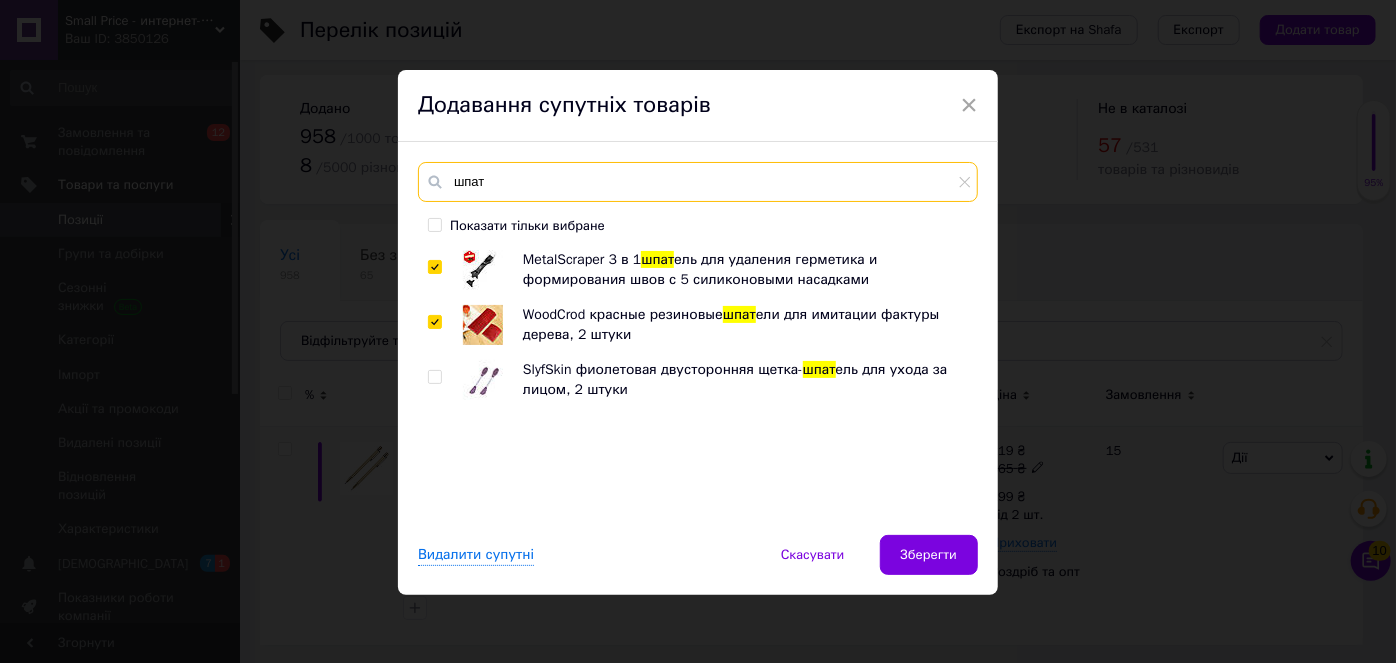 click on "шпат" at bounding box center [698, 182] 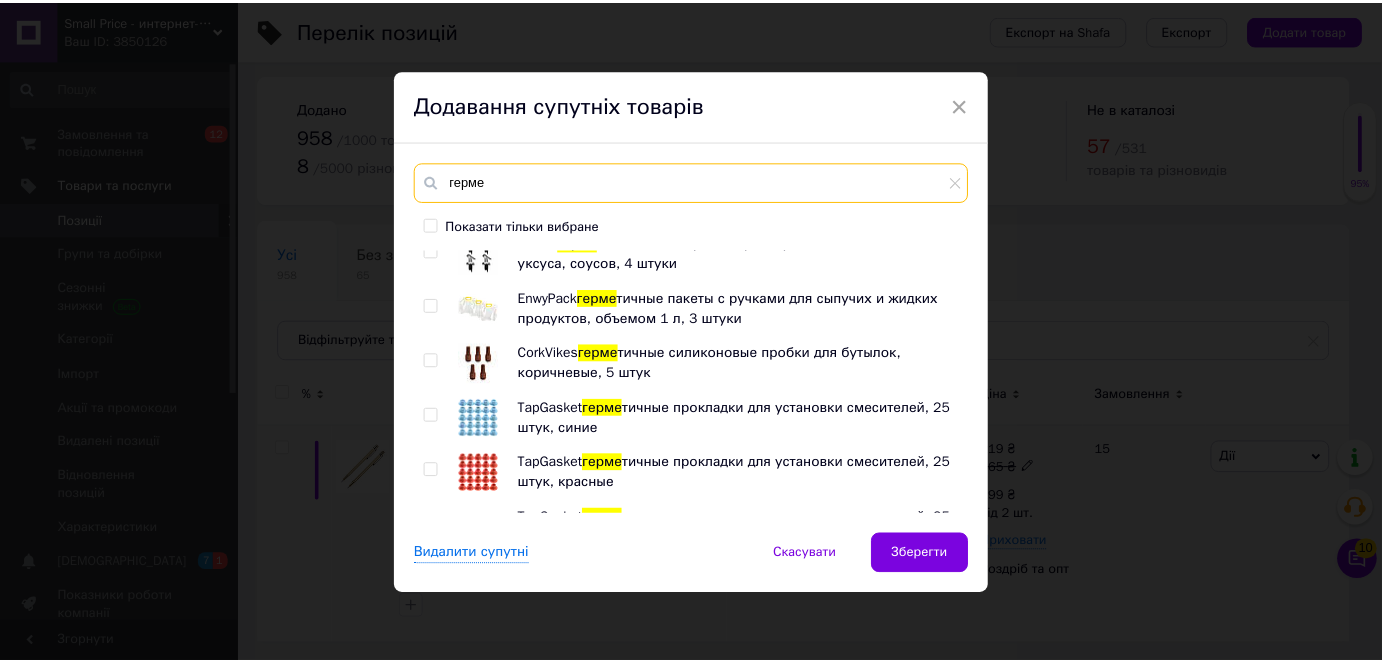 scroll, scrollTop: 215, scrollLeft: 0, axis: vertical 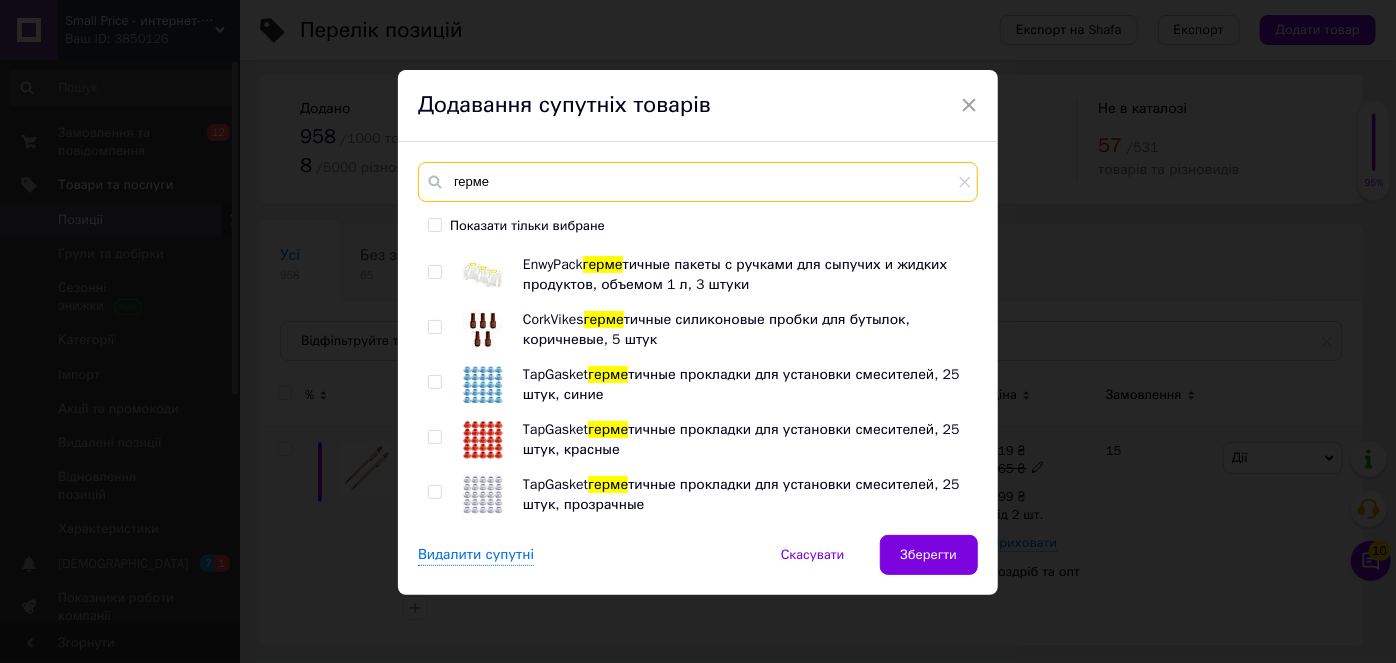 type on "герме" 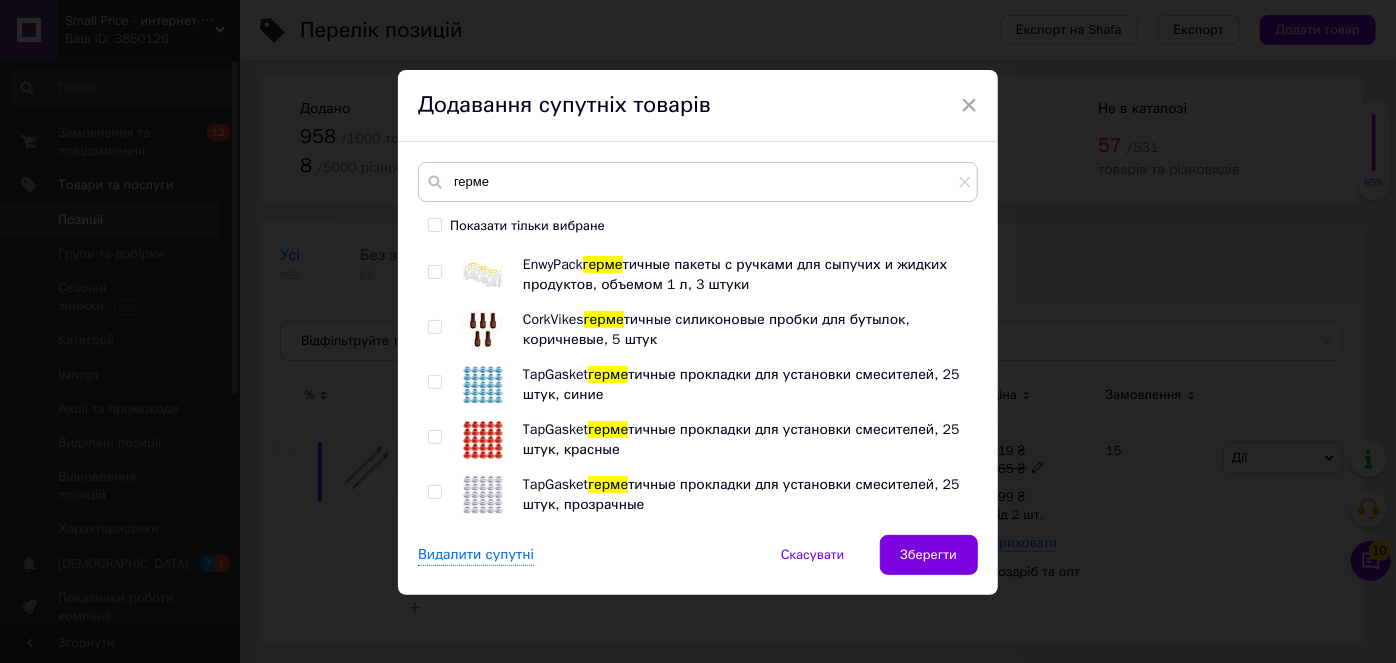 click at bounding box center [434, 382] 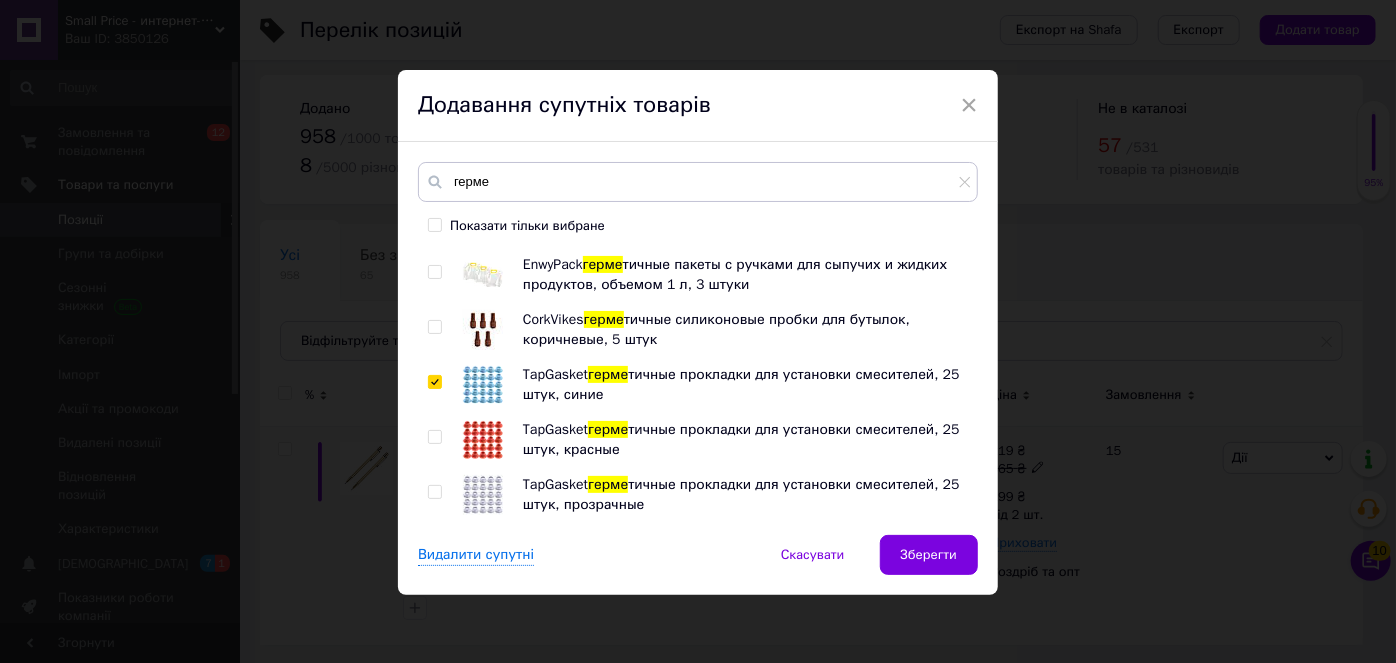 checkbox on "true" 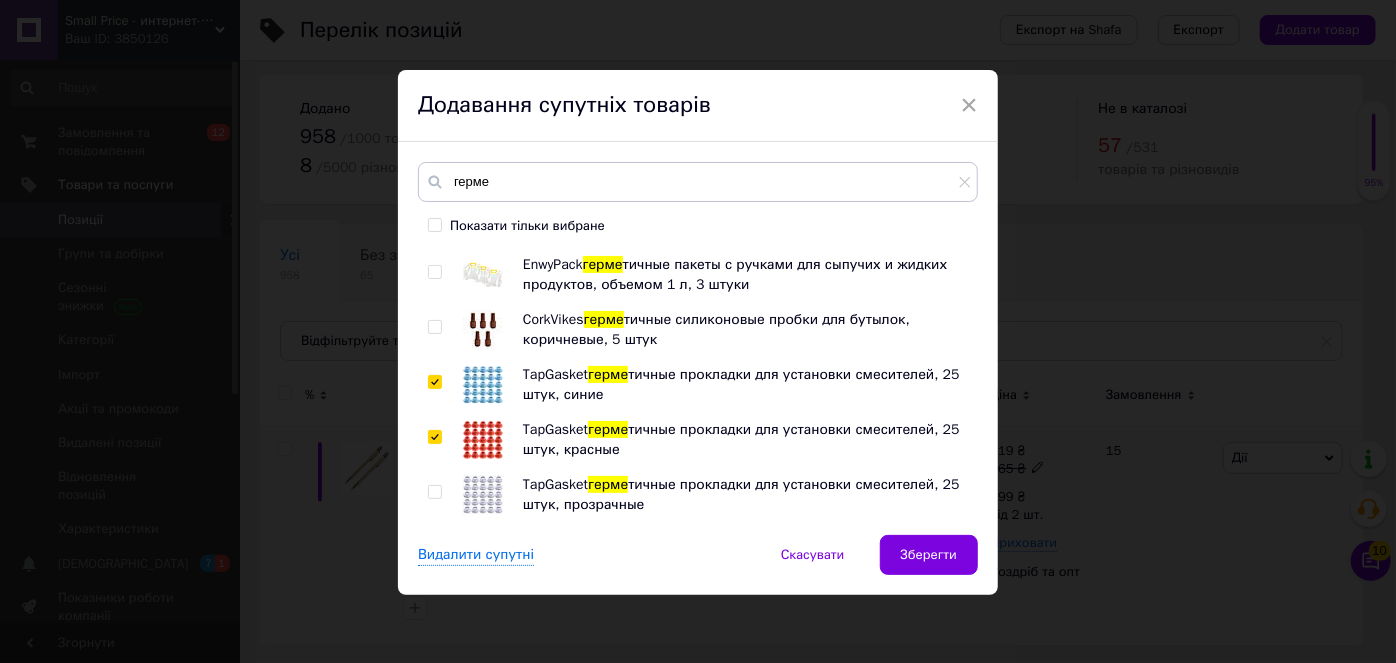 checkbox on "true" 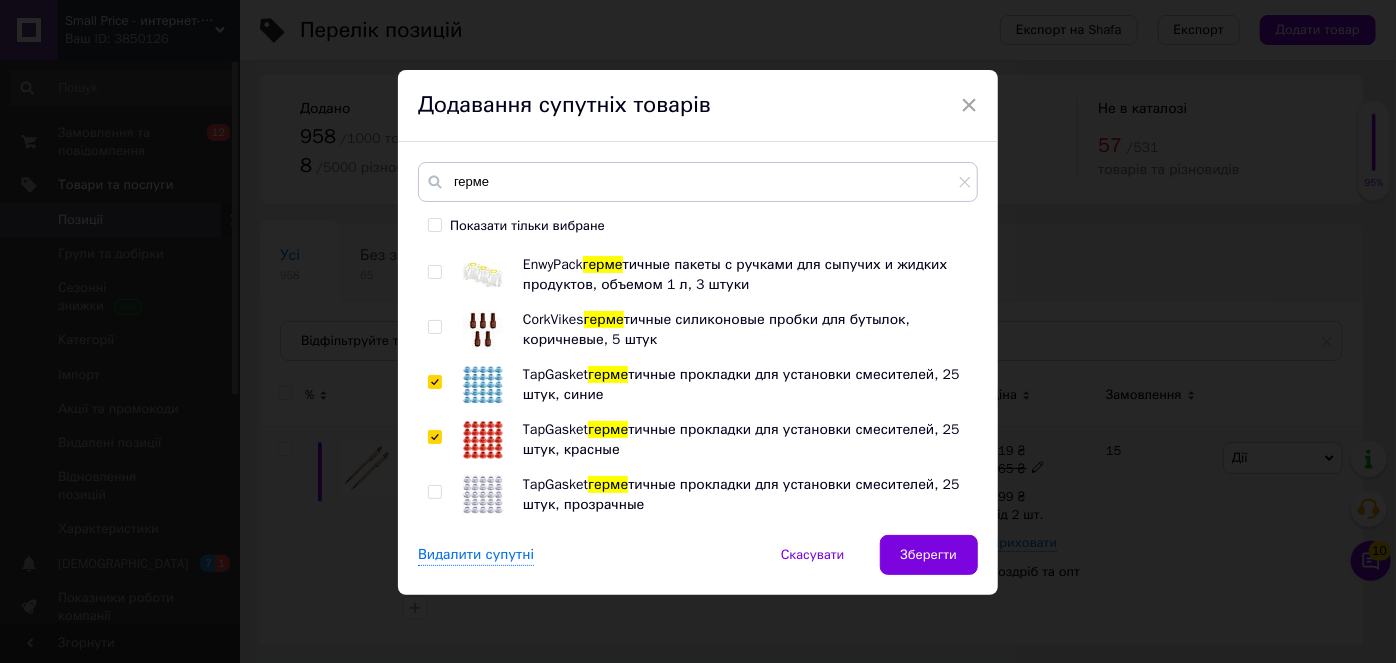 click at bounding box center [434, 492] 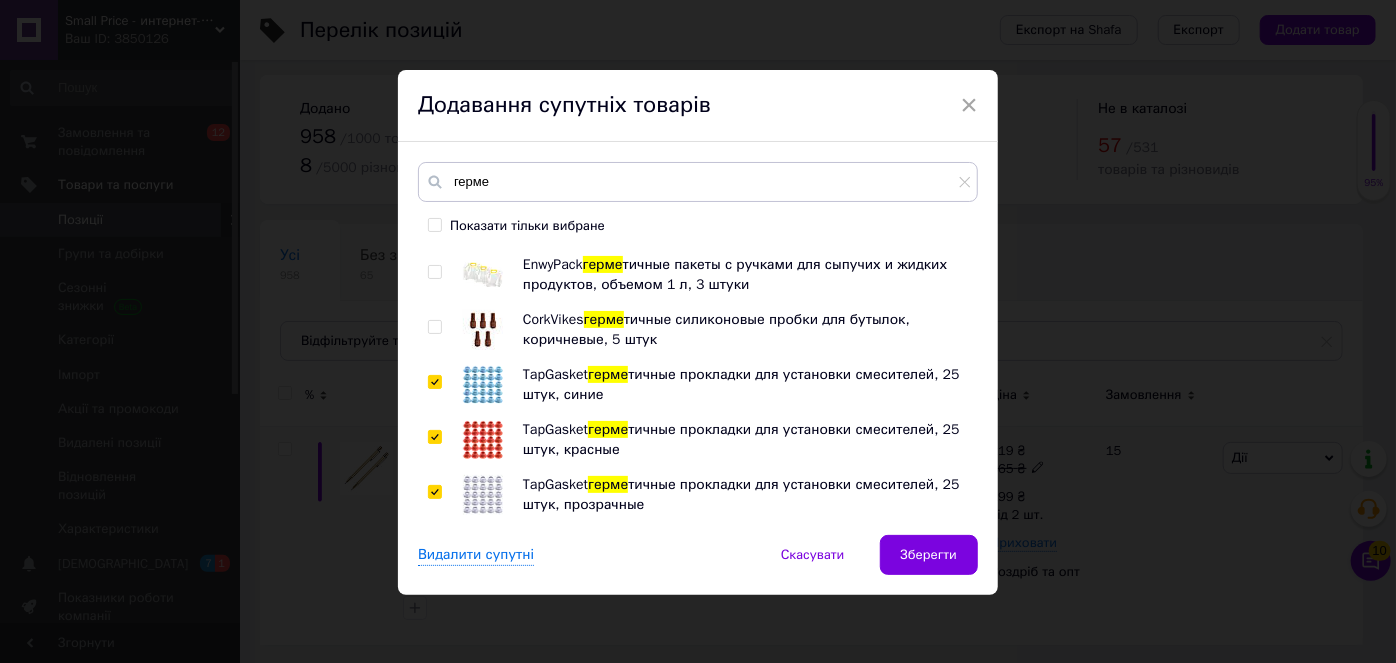 checkbox on "true" 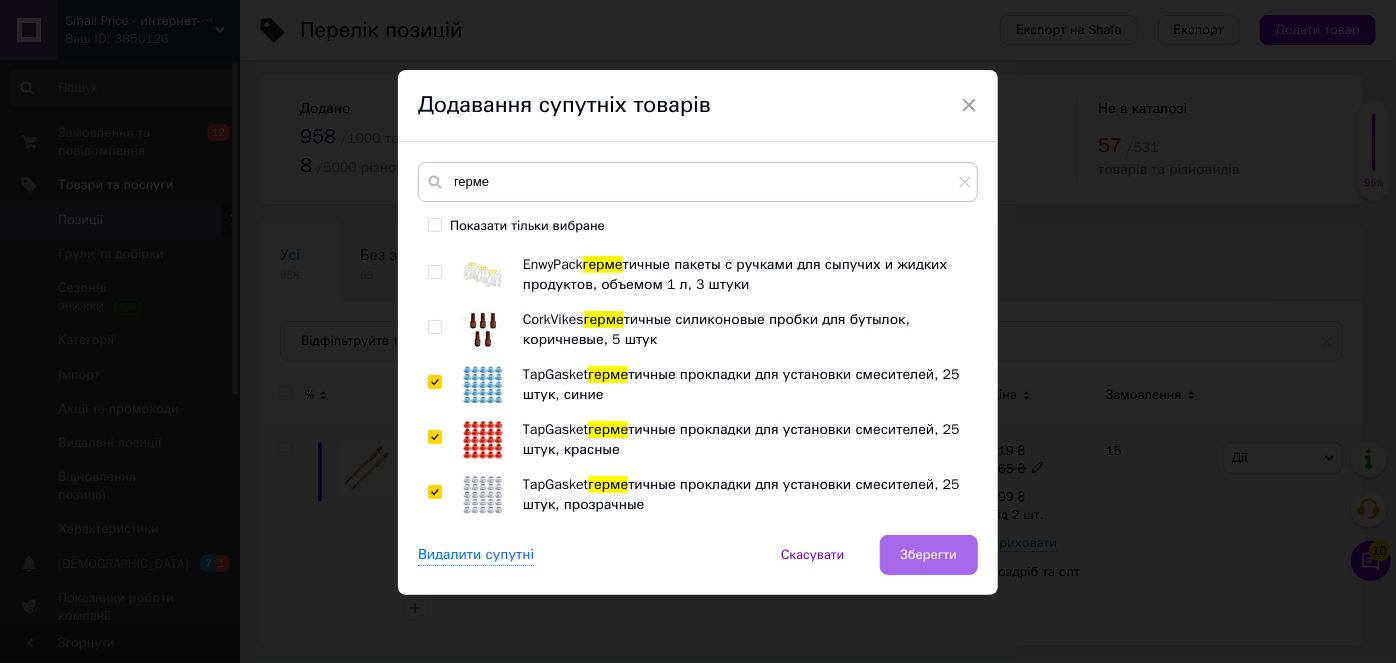 click on "Зберегти" at bounding box center [929, 555] 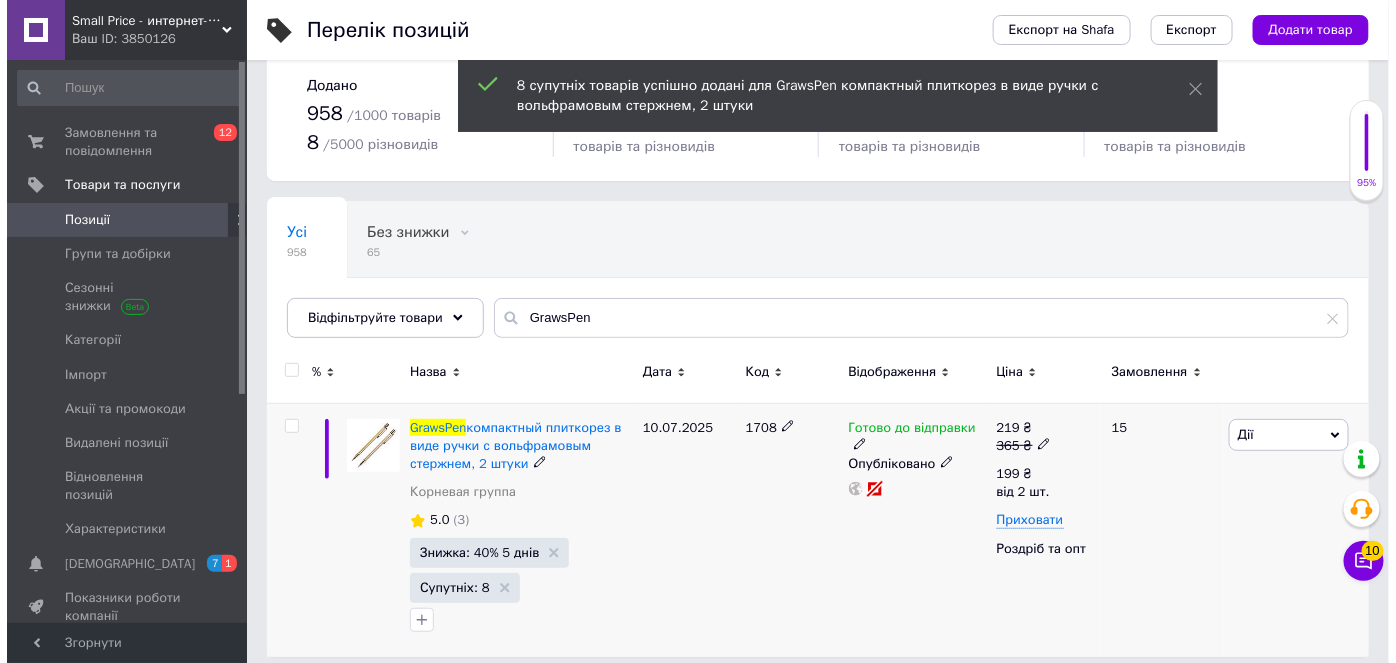 scroll, scrollTop: 40, scrollLeft: 0, axis: vertical 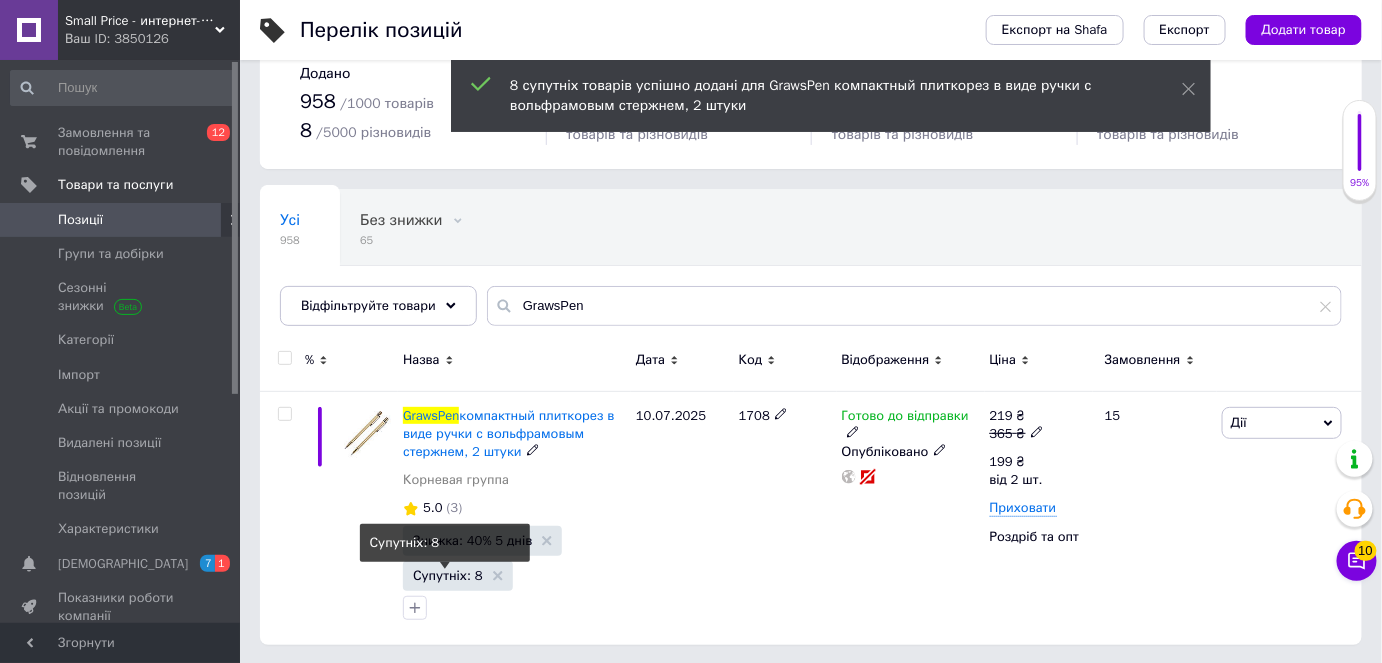 click on "Супутніх: 8" at bounding box center (448, 575) 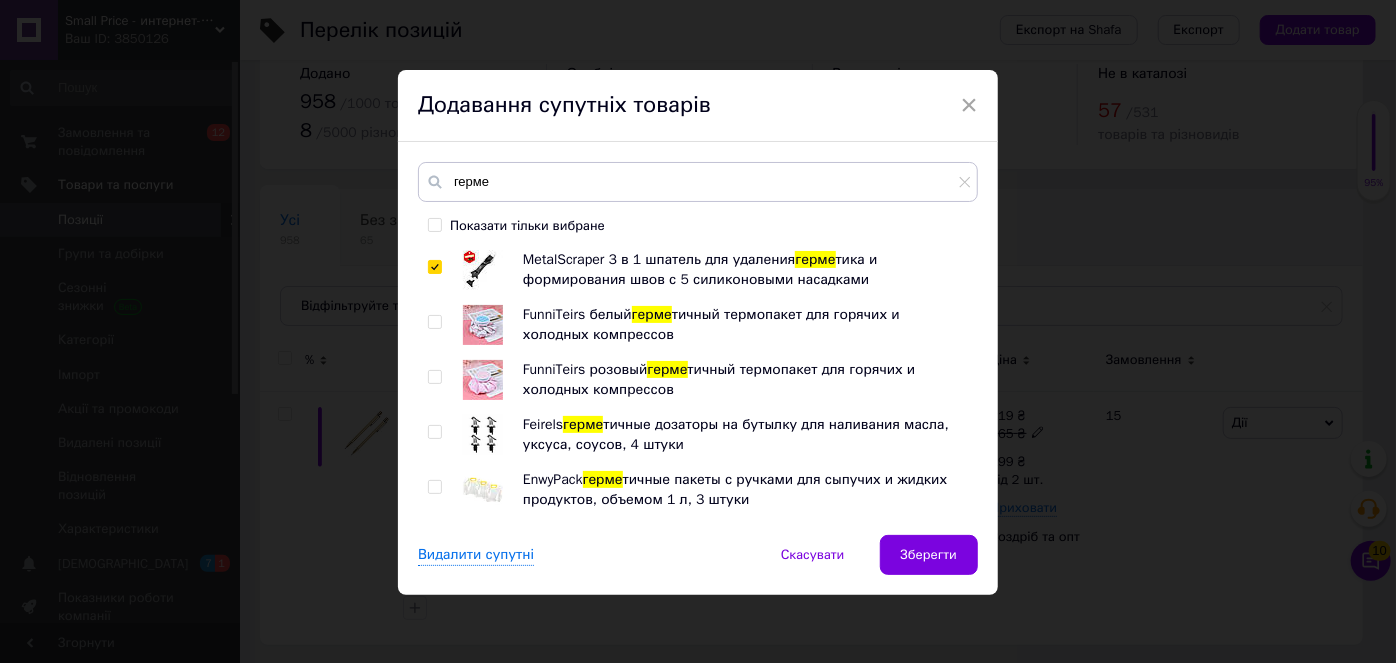 scroll, scrollTop: 181, scrollLeft: 0, axis: vertical 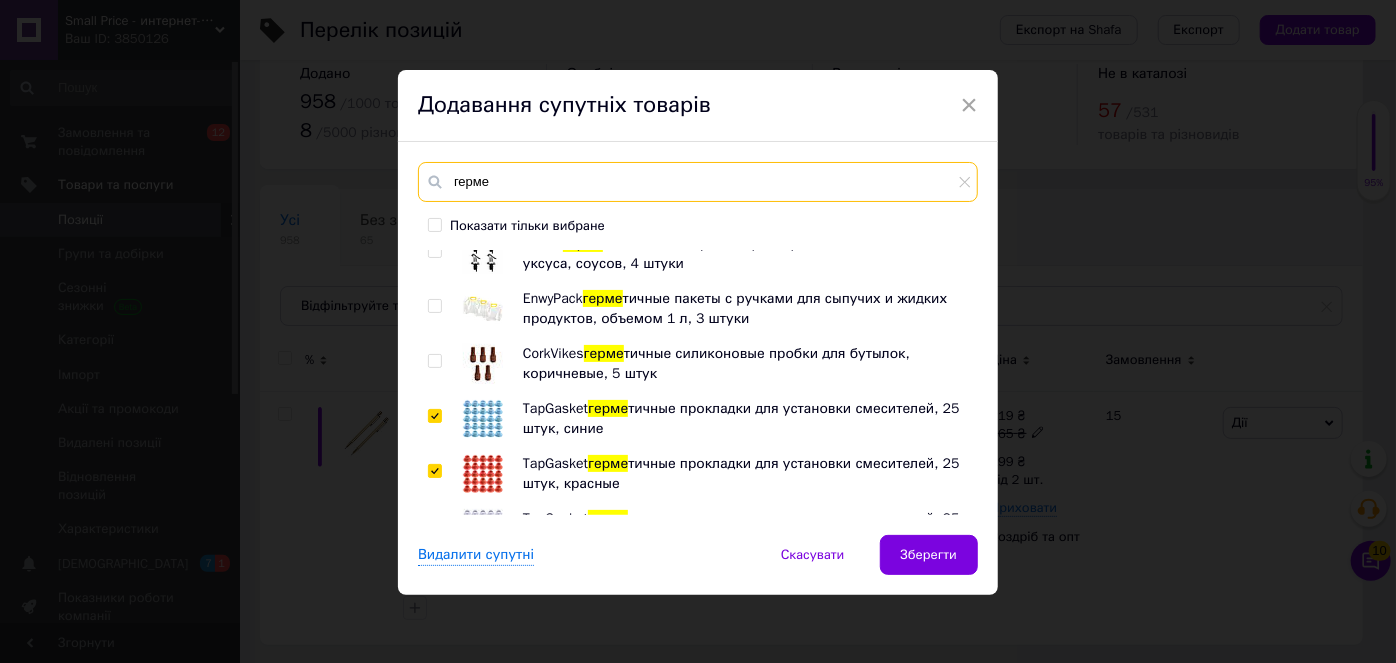 click on "герме" at bounding box center (698, 182) 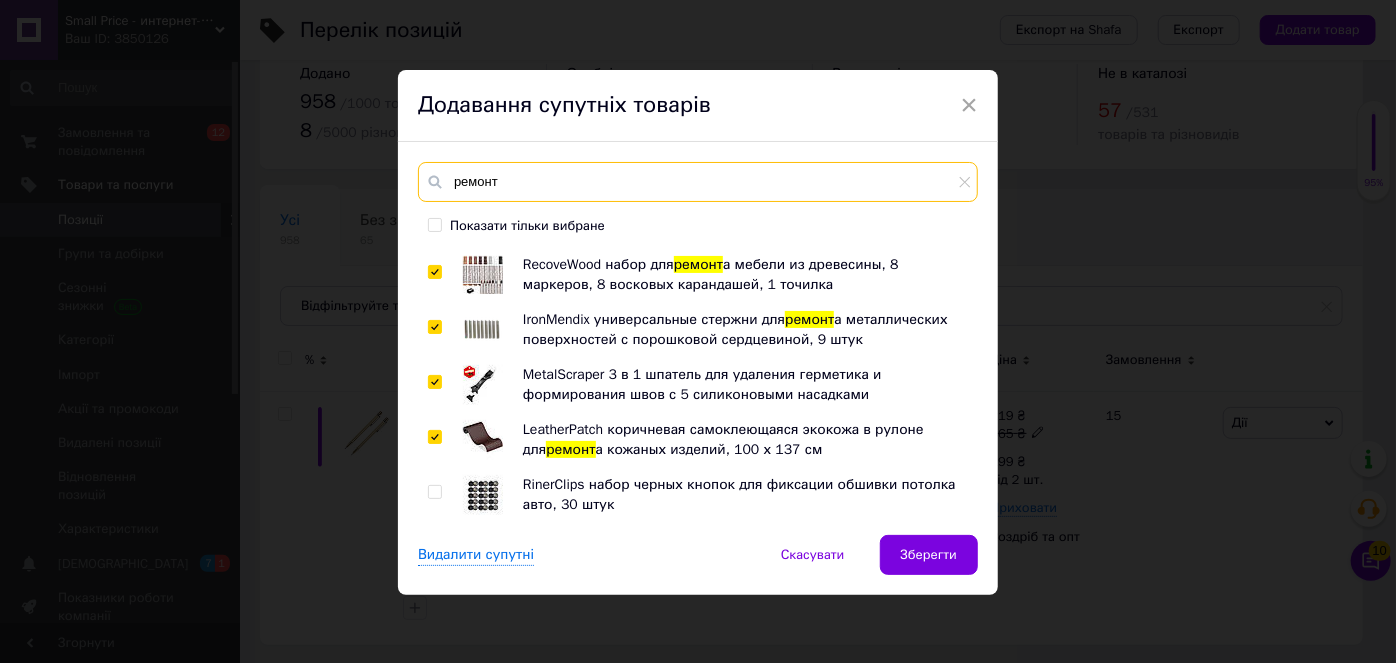 scroll, scrollTop: 160, scrollLeft: 0, axis: vertical 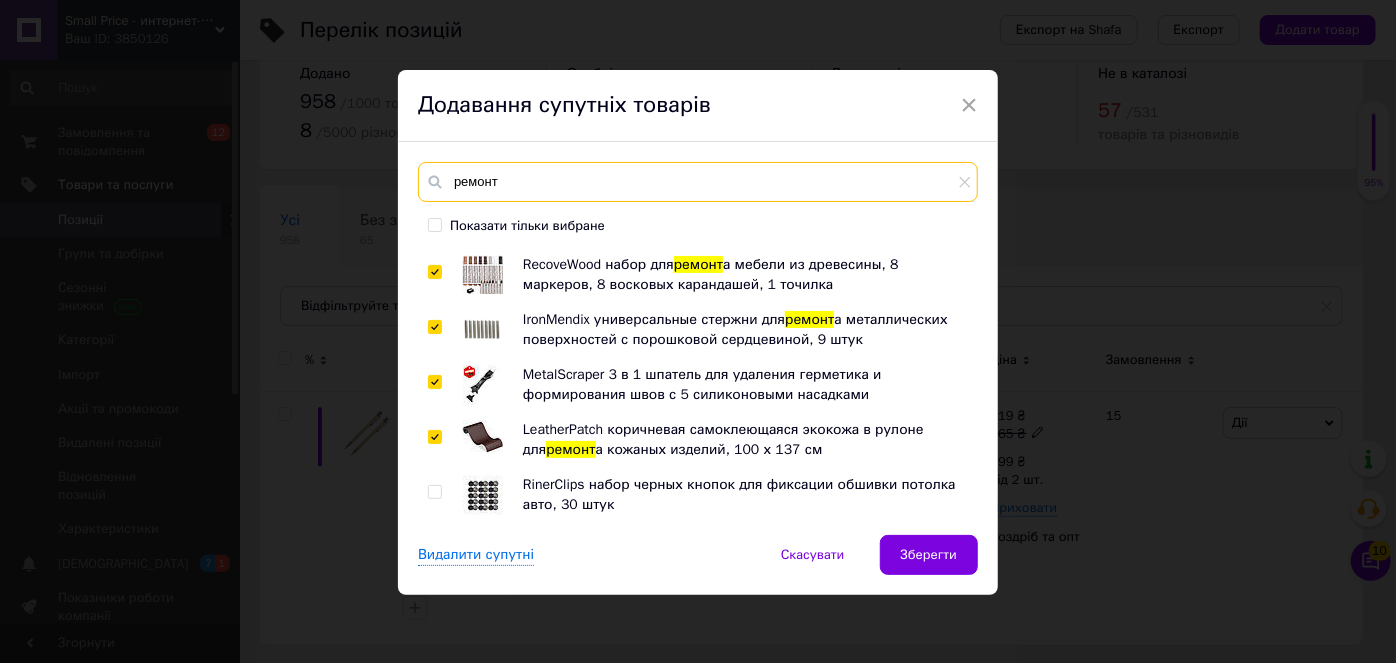 click on "ремонт" at bounding box center [698, 182] 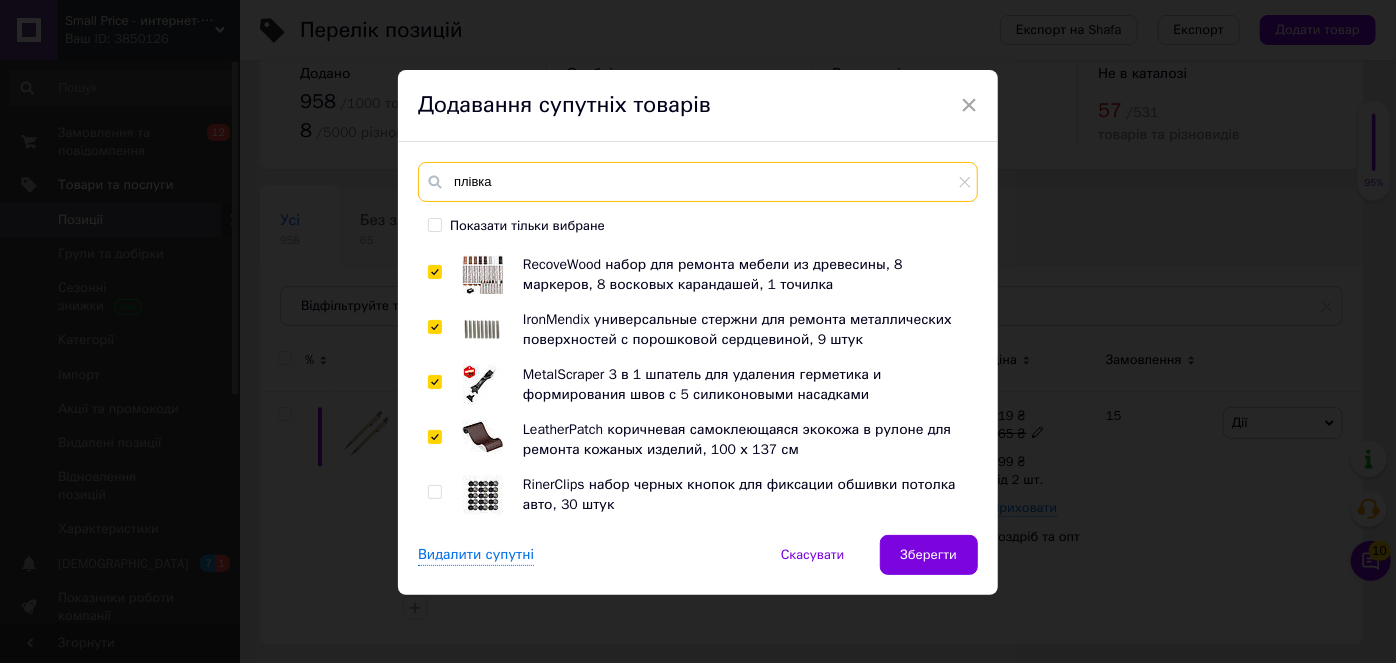 type on "плівка" 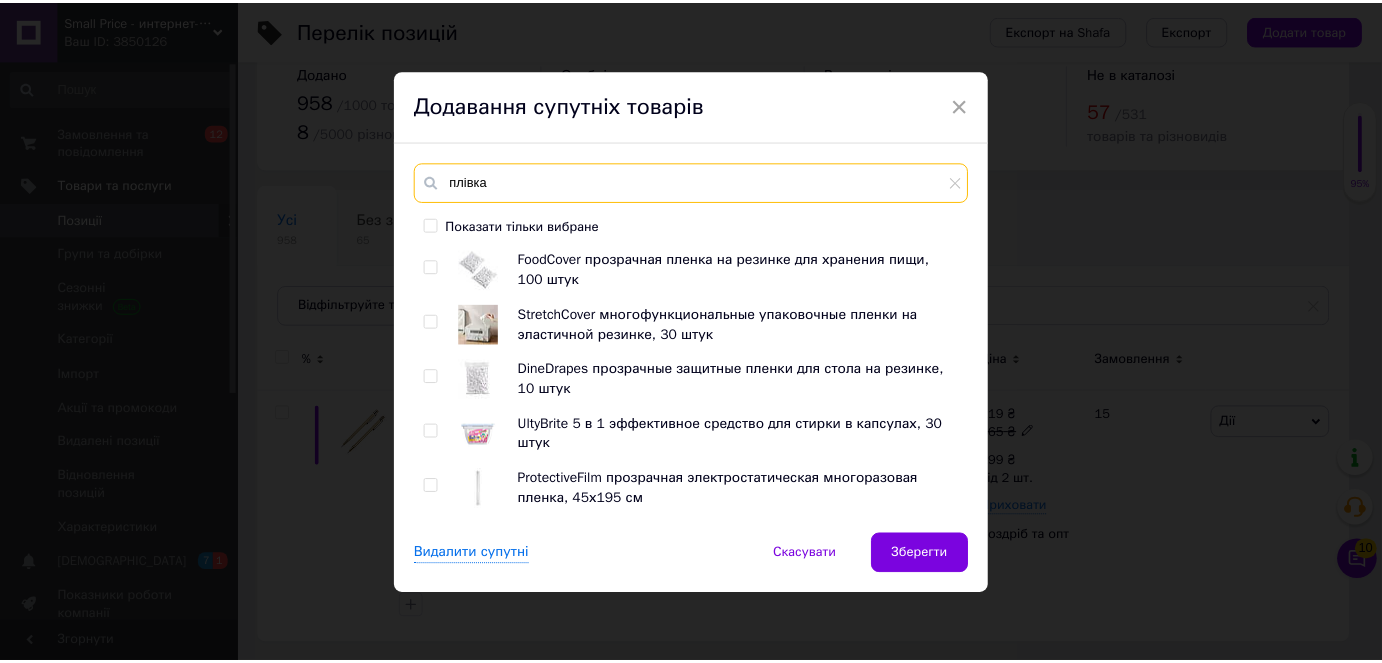 scroll, scrollTop: 0, scrollLeft: 0, axis: both 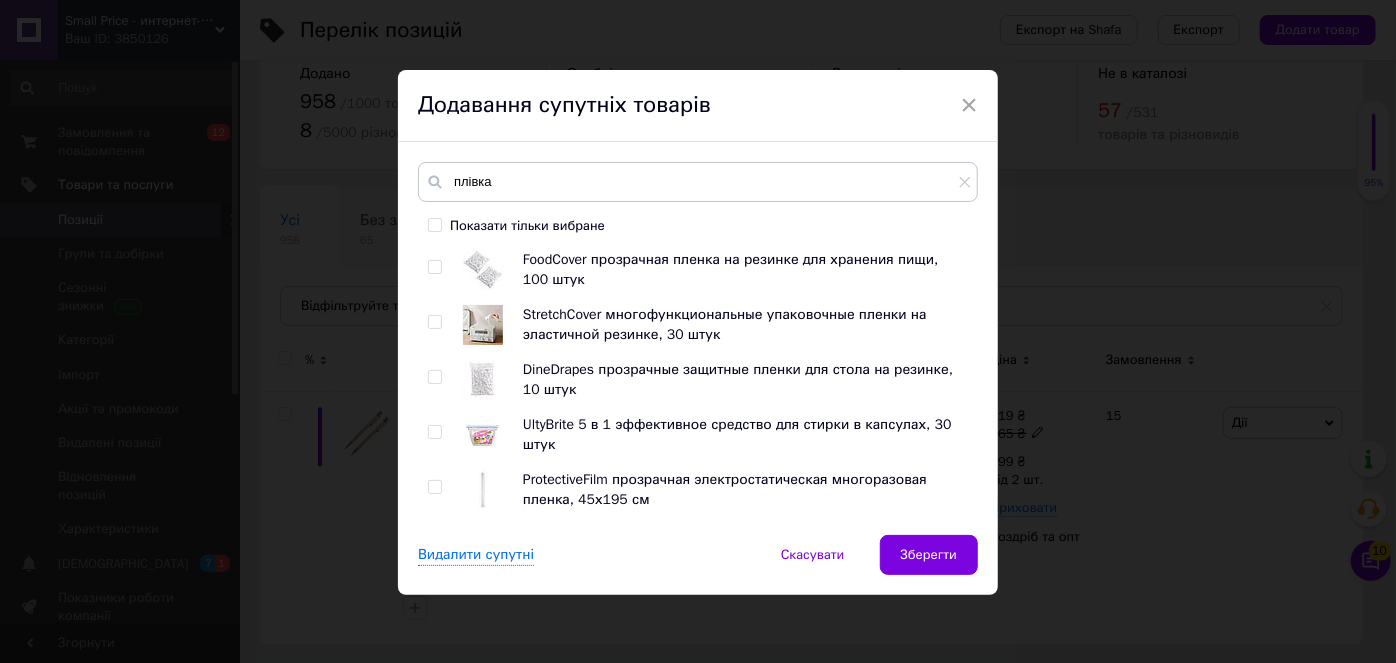 click at bounding box center [434, 322] 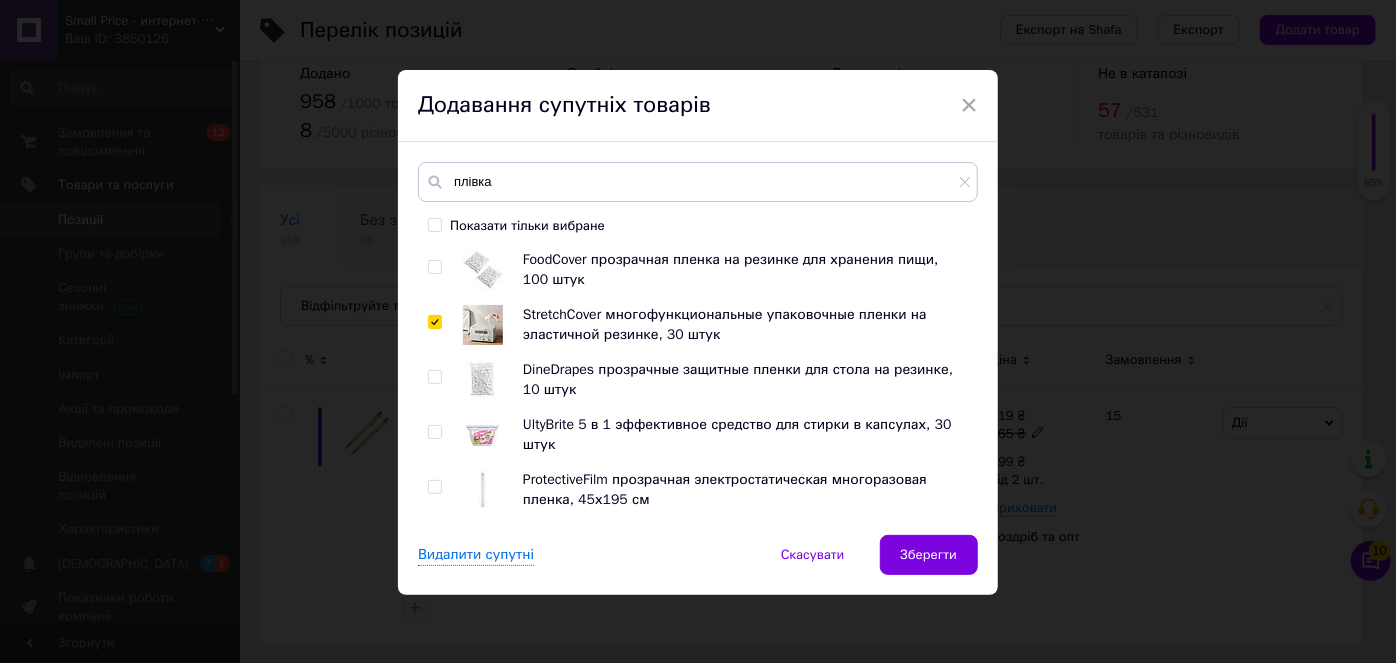checkbox on "true" 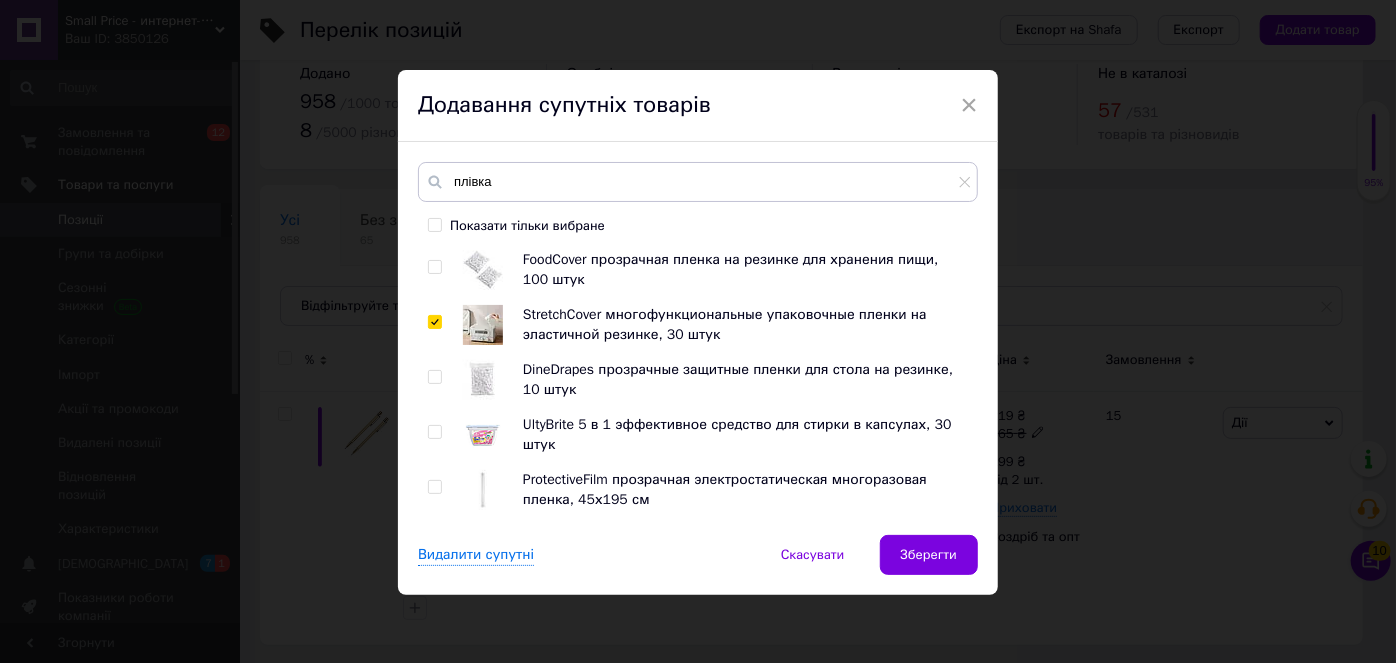 click at bounding box center (434, 487) 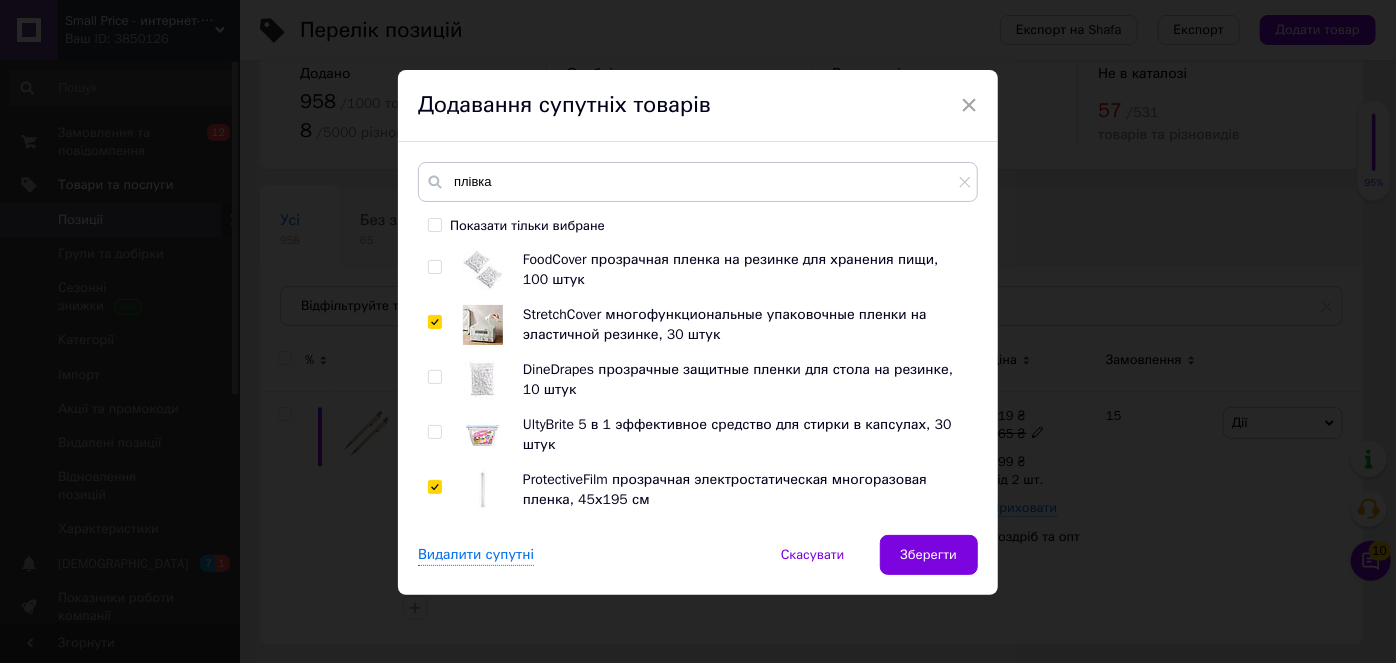 checkbox on "true" 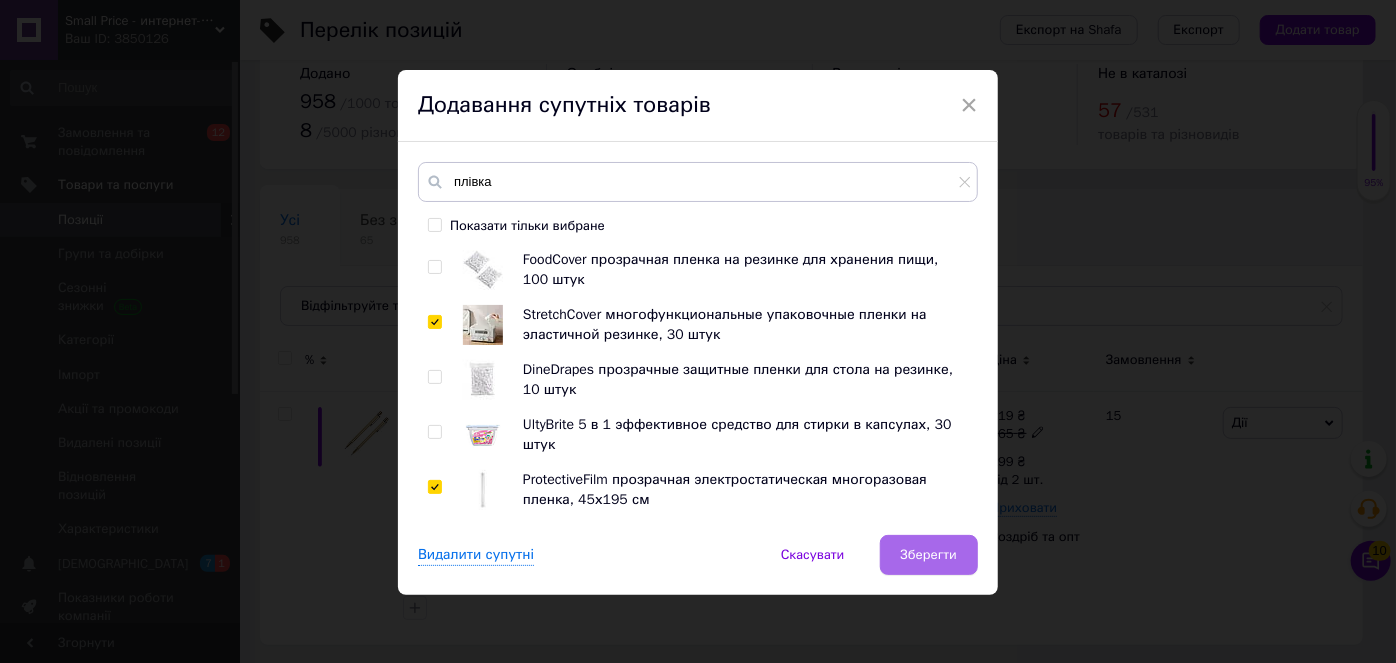 click on "Зберегти" at bounding box center [929, 555] 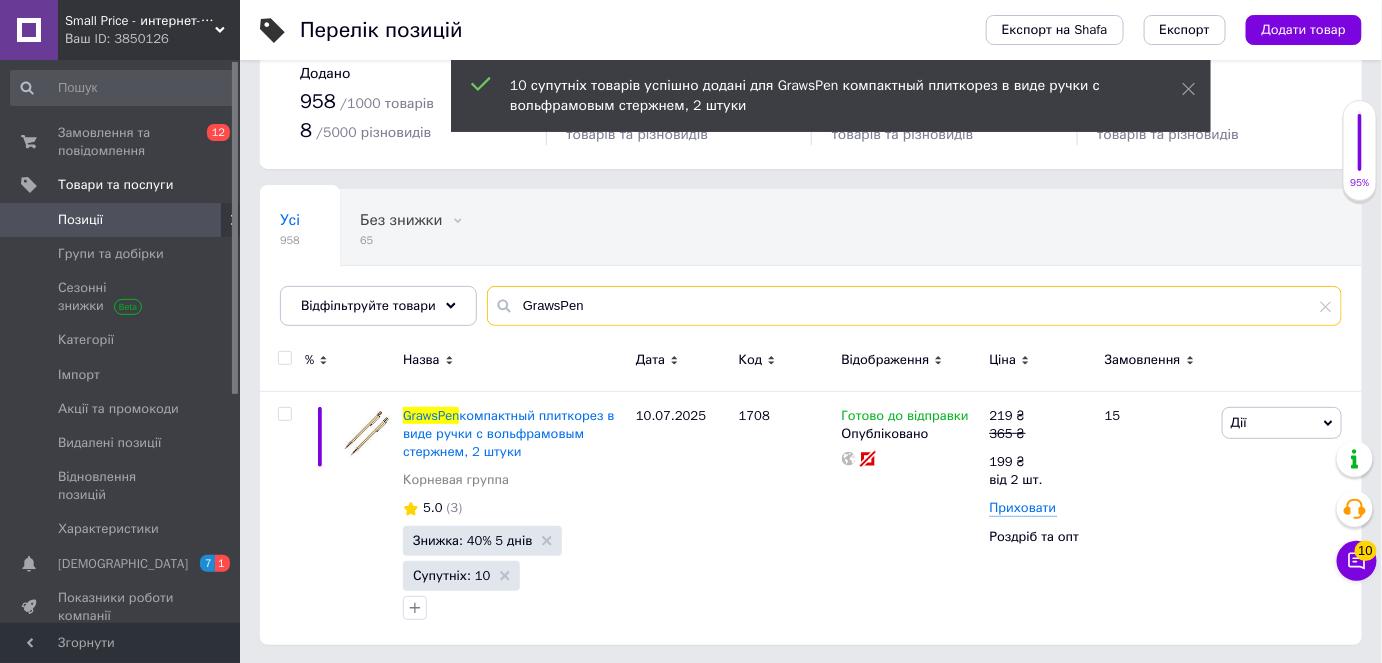 click on "GrawsPen" at bounding box center (914, 306) 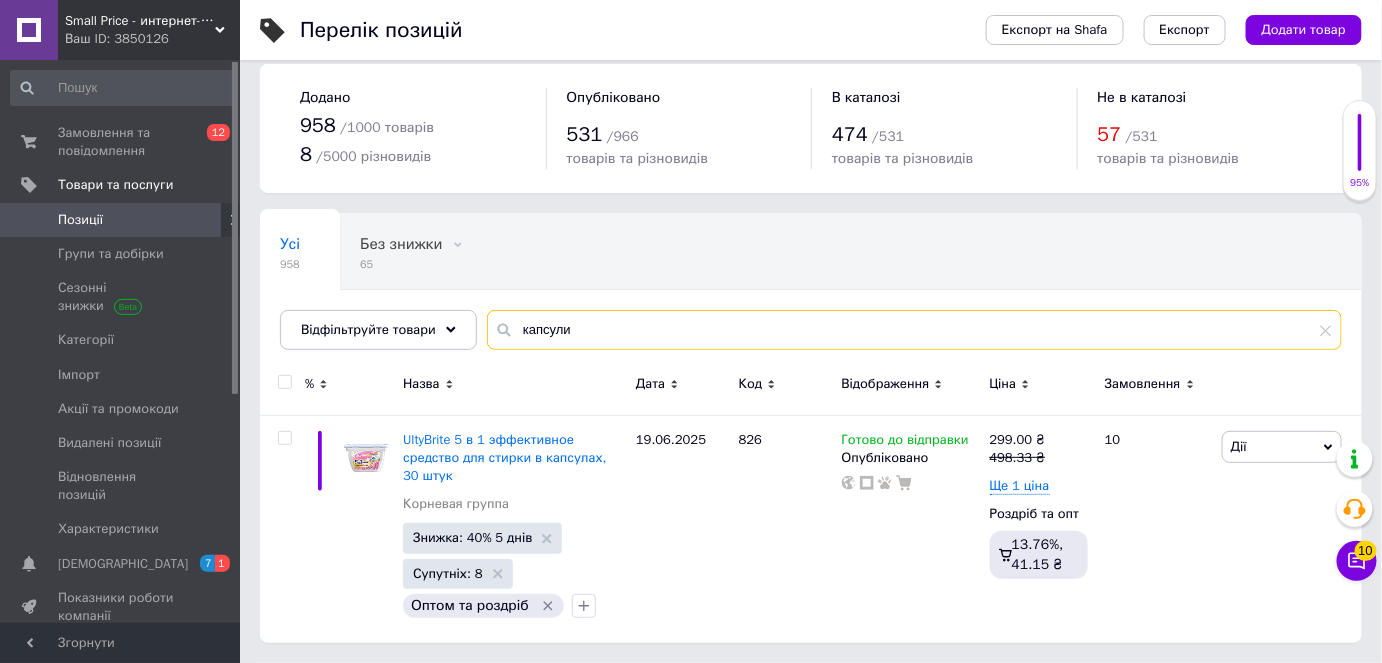 scroll, scrollTop: 0, scrollLeft: 0, axis: both 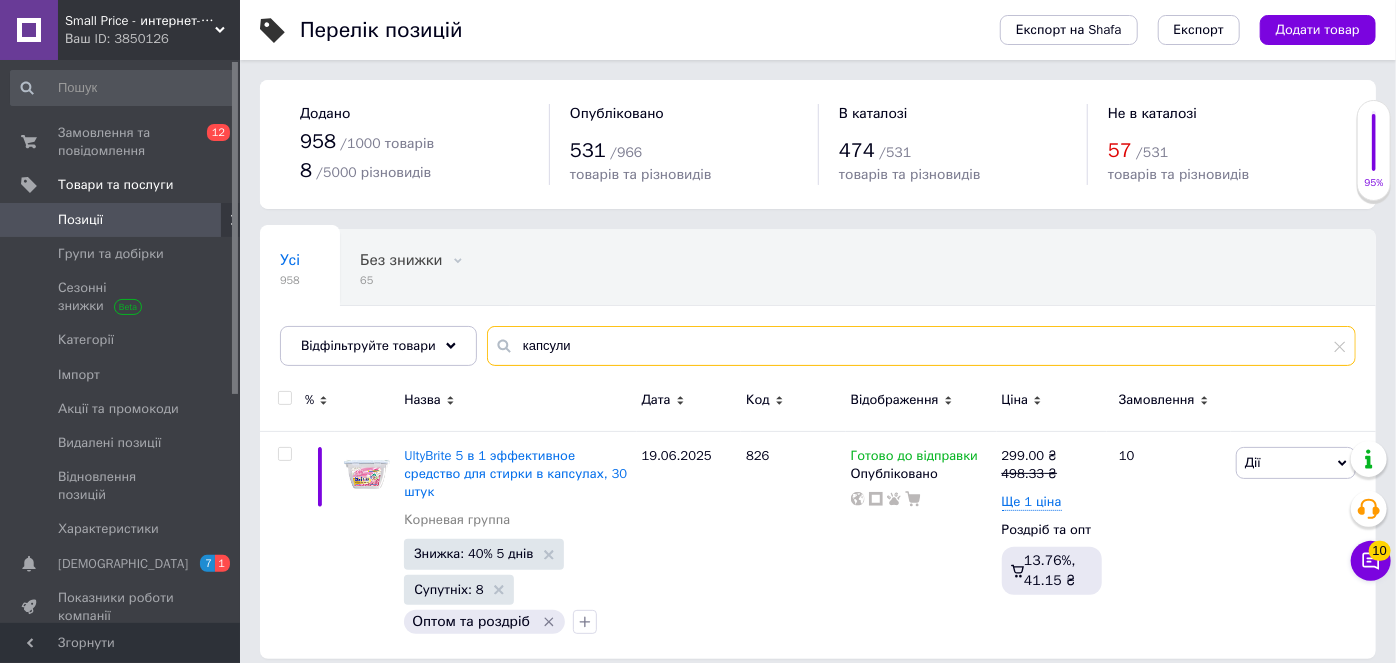 paste on "GrawsPen" 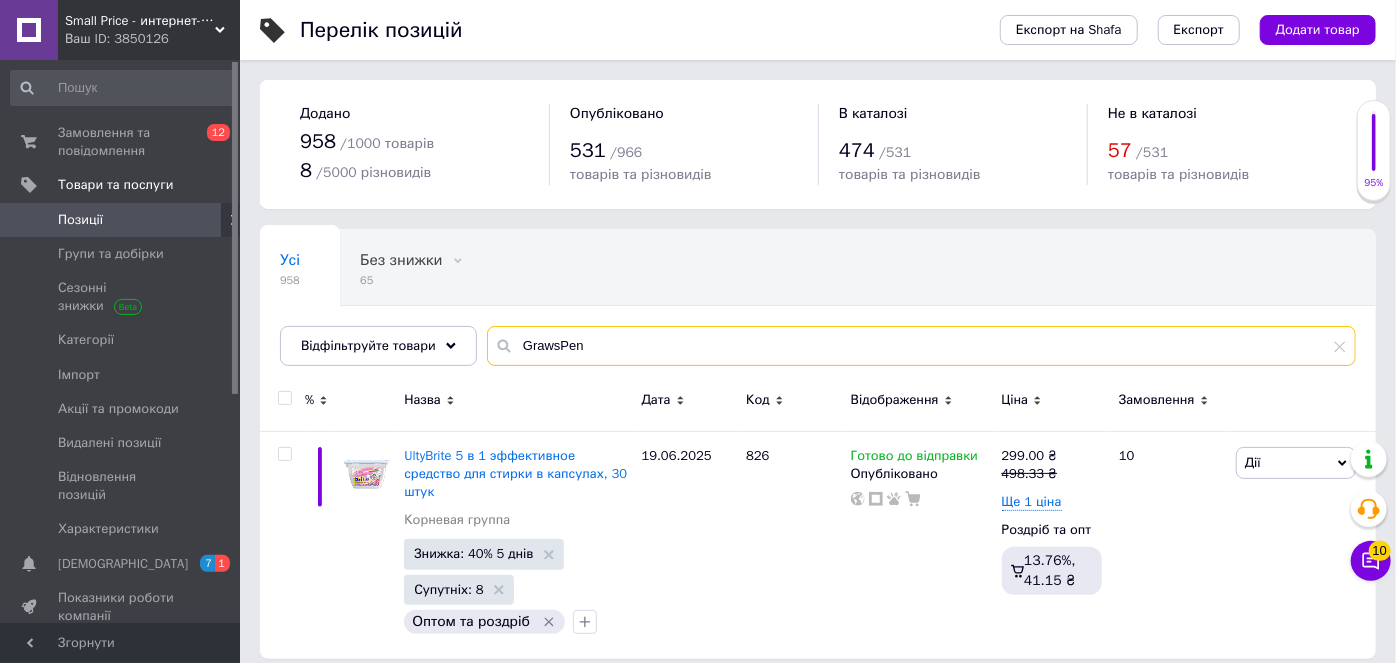 type on "GrawsPen" 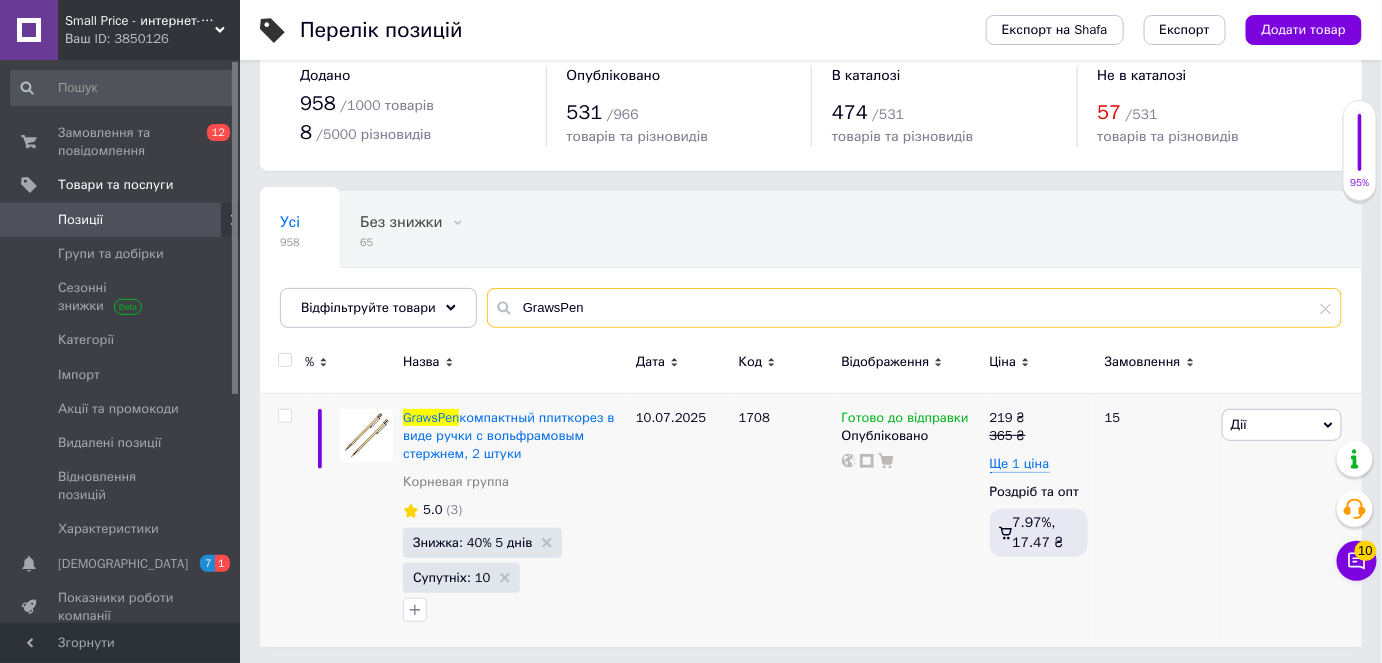 scroll, scrollTop: 40, scrollLeft: 0, axis: vertical 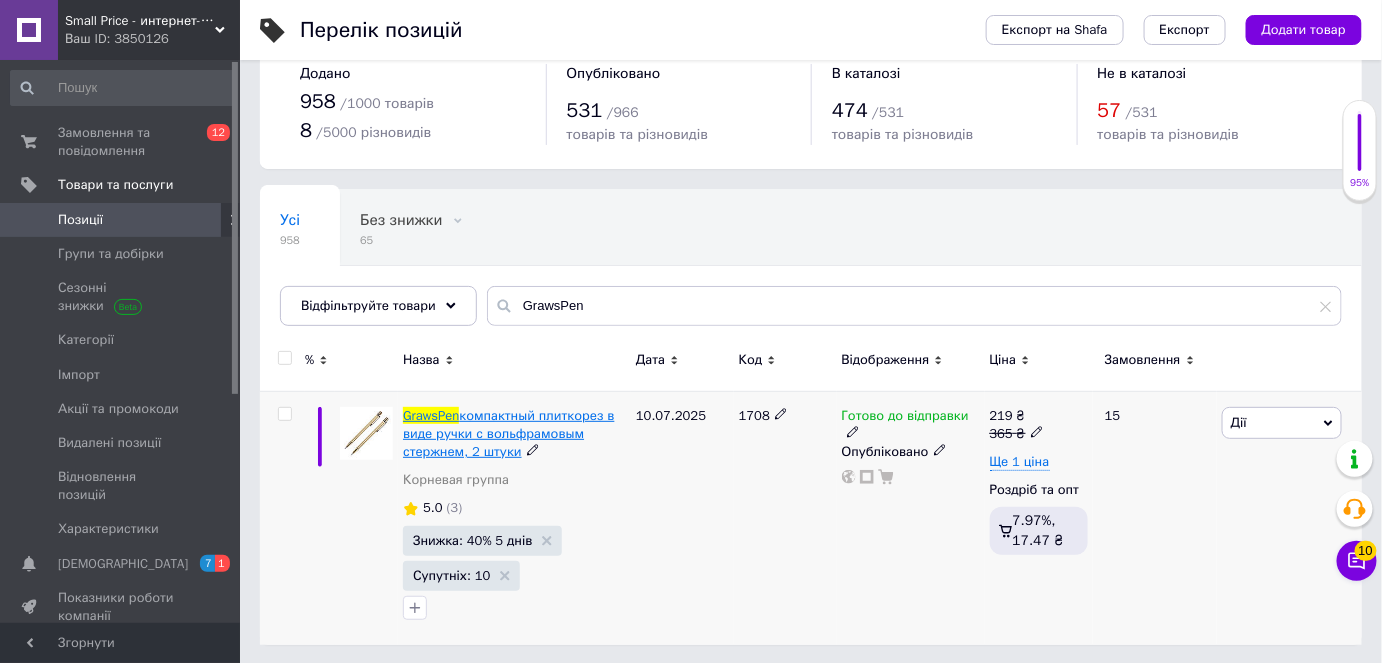 click on "компактный плиткорез в виде ручки с вольфрамовым стержнем, 2 штуки" at bounding box center (508, 433) 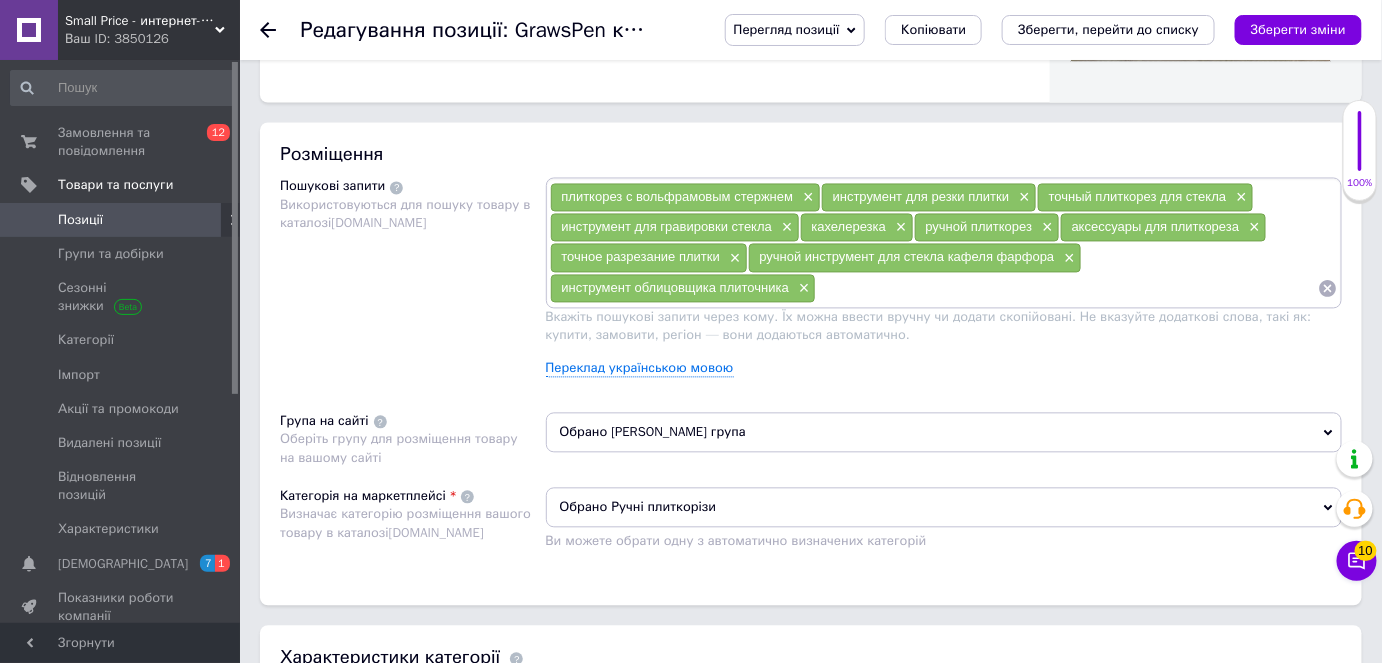 scroll, scrollTop: 1181, scrollLeft: 0, axis: vertical 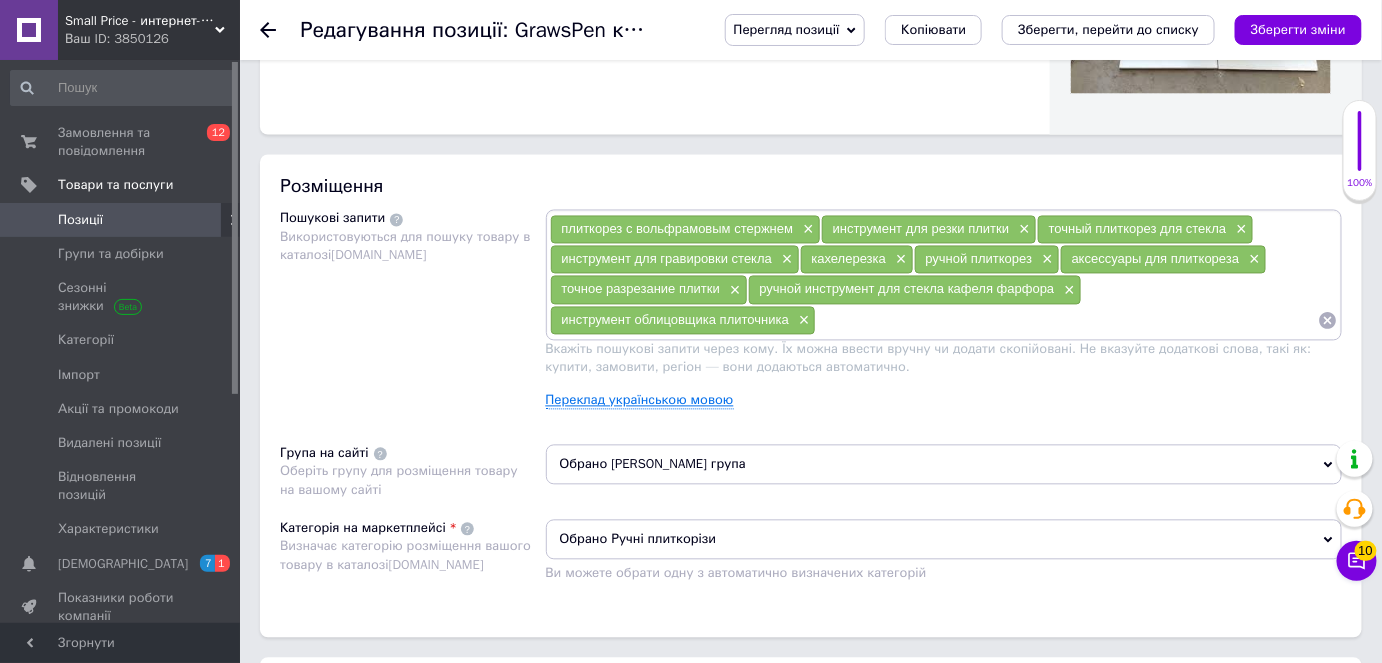 click on "Переклад українською мовою" at bounding box center [640, 401] 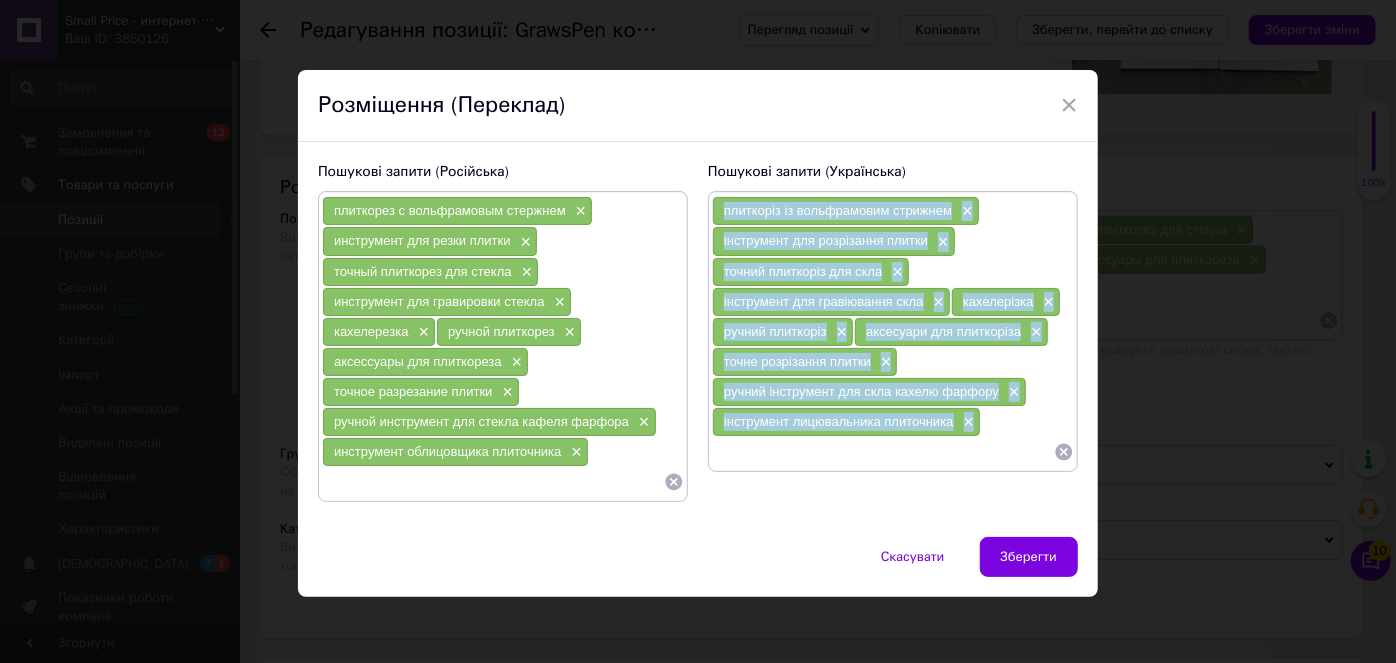 drag, startPoint x: 1023, startPoint y: 424, endPoint x: 701, endPoint y: 229, distance: 376.44257 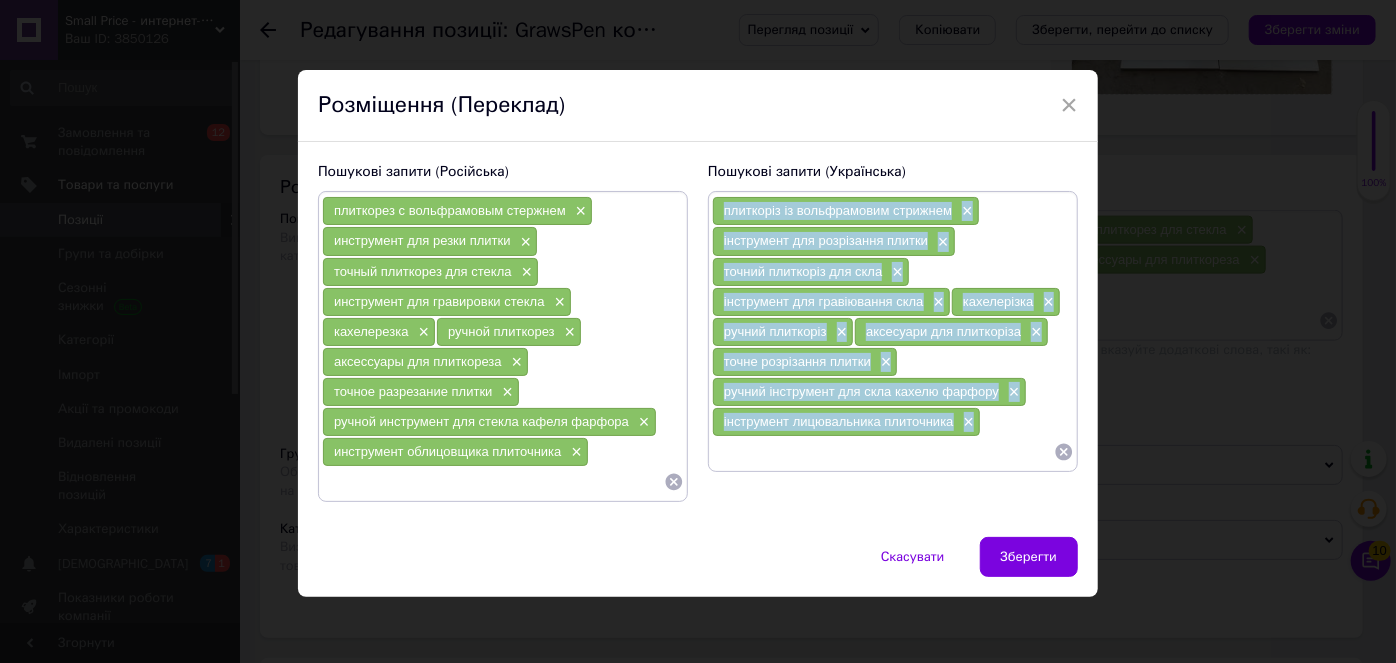 click on "Пошукові запити (Українська) плиткоріз із вольфрамовим стрижнем × інструмент для розрізання плитки × точний плиткоріз для скла × інструмент для гравіювання скла × кахелерізка × ручний плиткоріз × аксесуари для плиткоріза × точне розрізання плитки × ручний інструмент для скла кахелю фарфору × інструмент лицювальника плиточника ×" at bounding box center (893, 332) 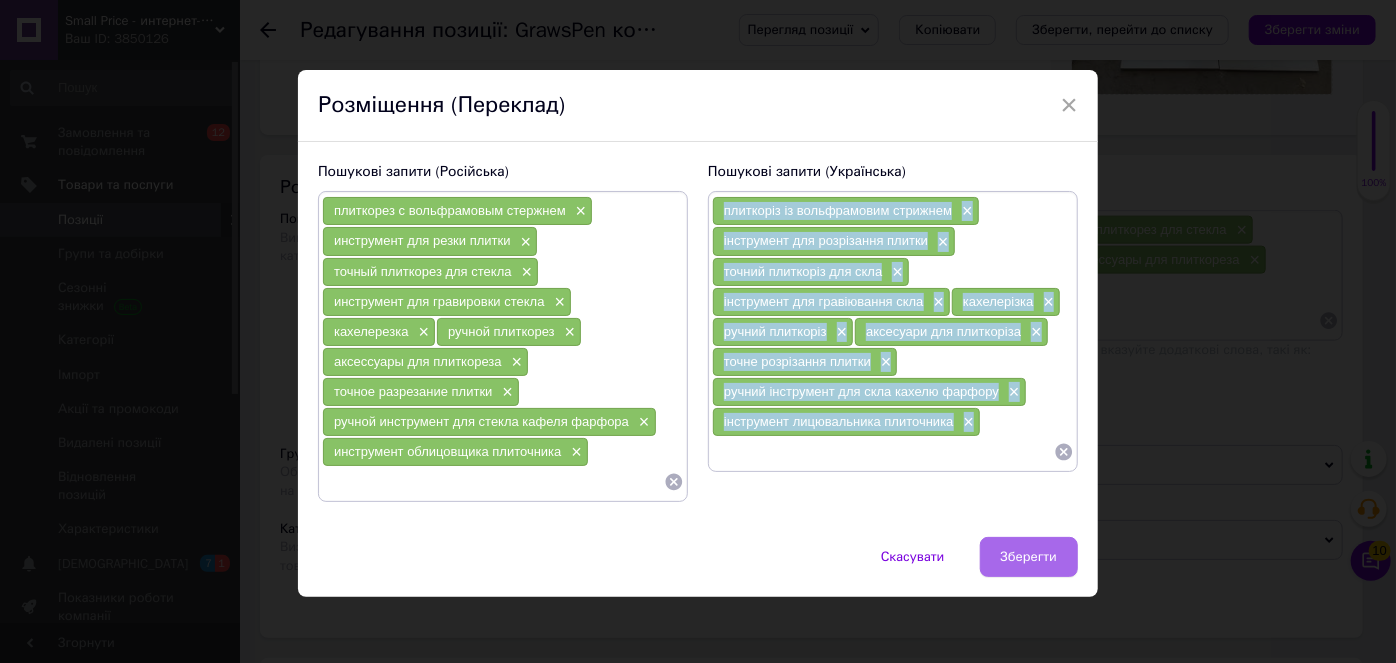 click on "Зберегти" at bounding box center (1029, 557) 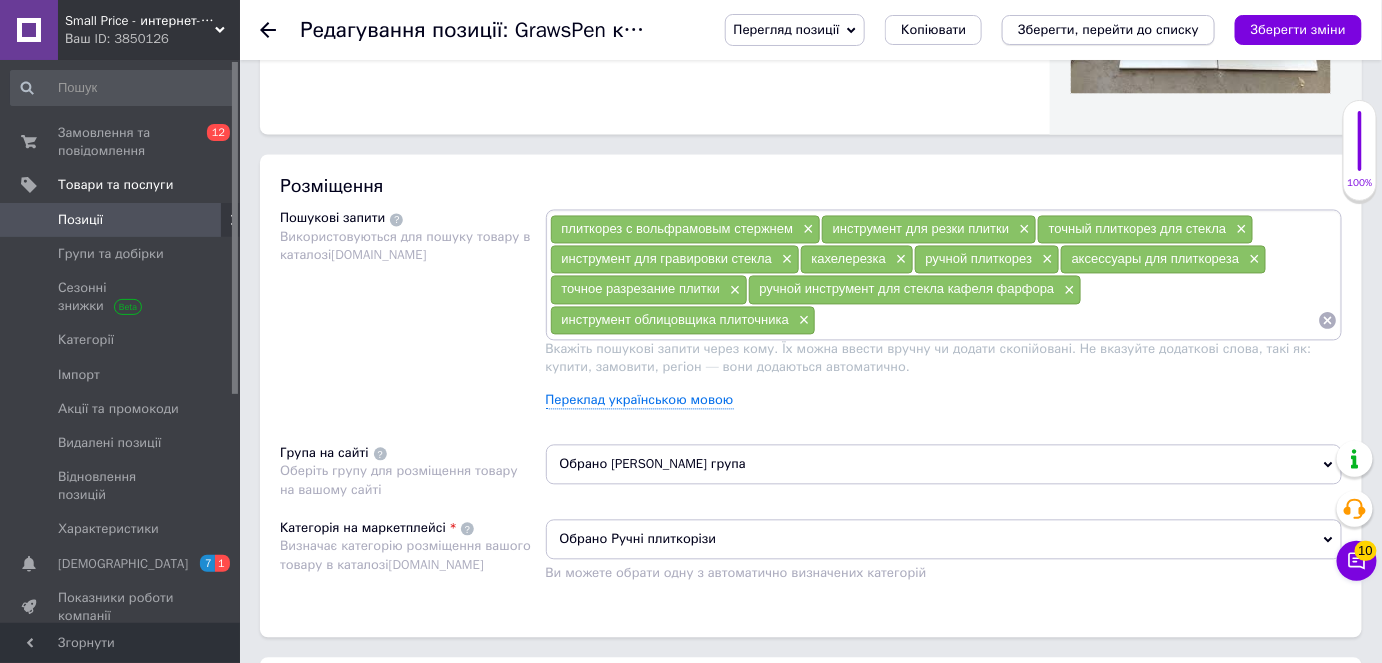 click on "Зберегти зміни" at bounding box center (1298, 29) 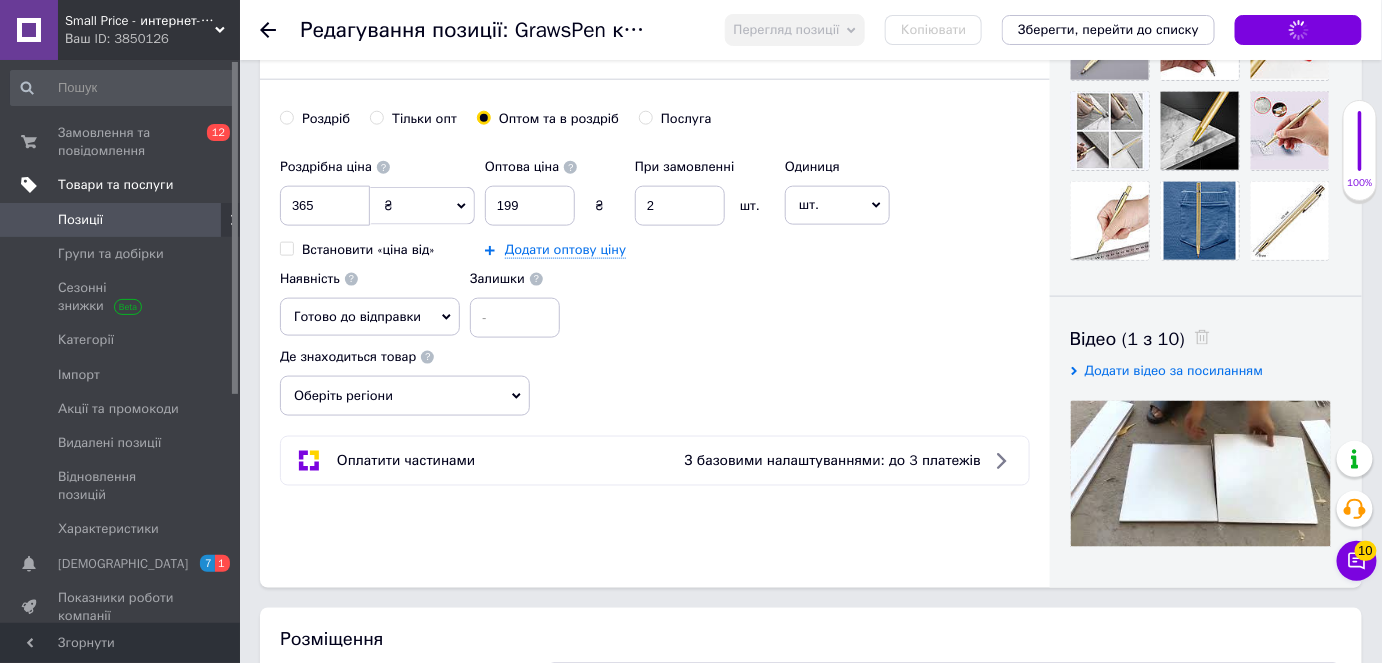 scroll, scrollTop: 727, scrollLeft: 0, axis: vertical 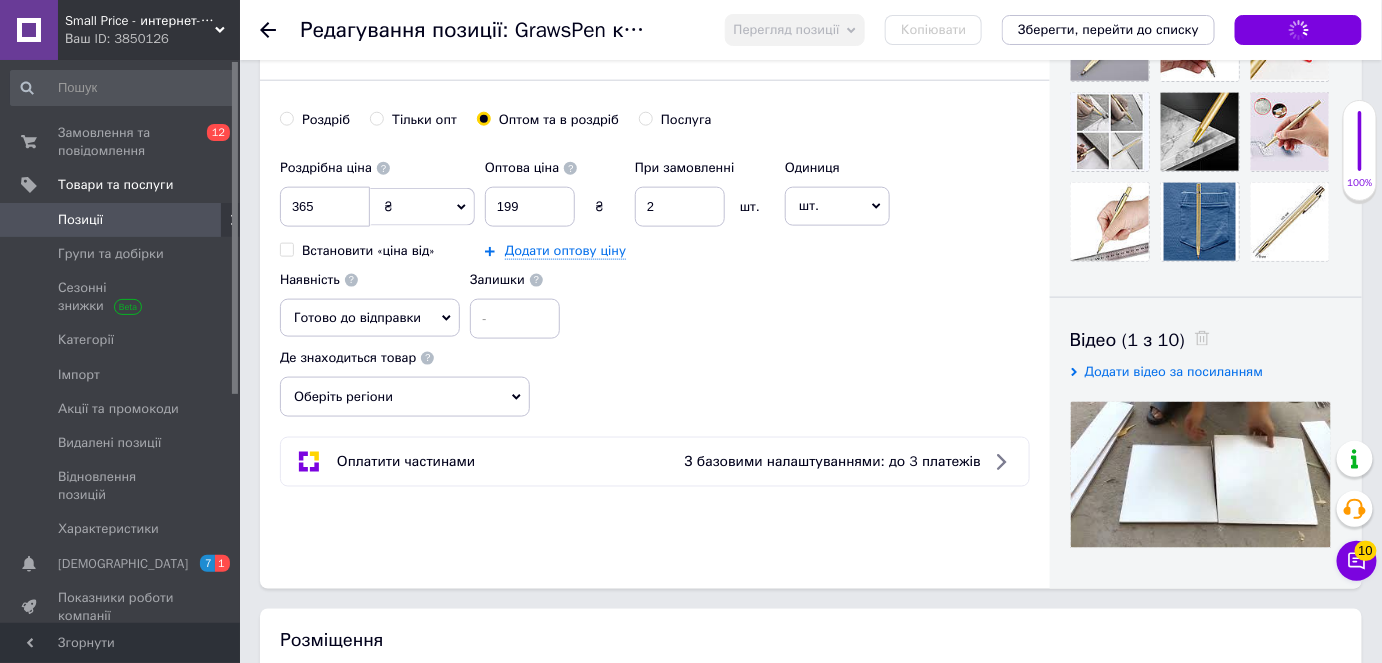 click on "Позиції" at bounding box center [121, 220] 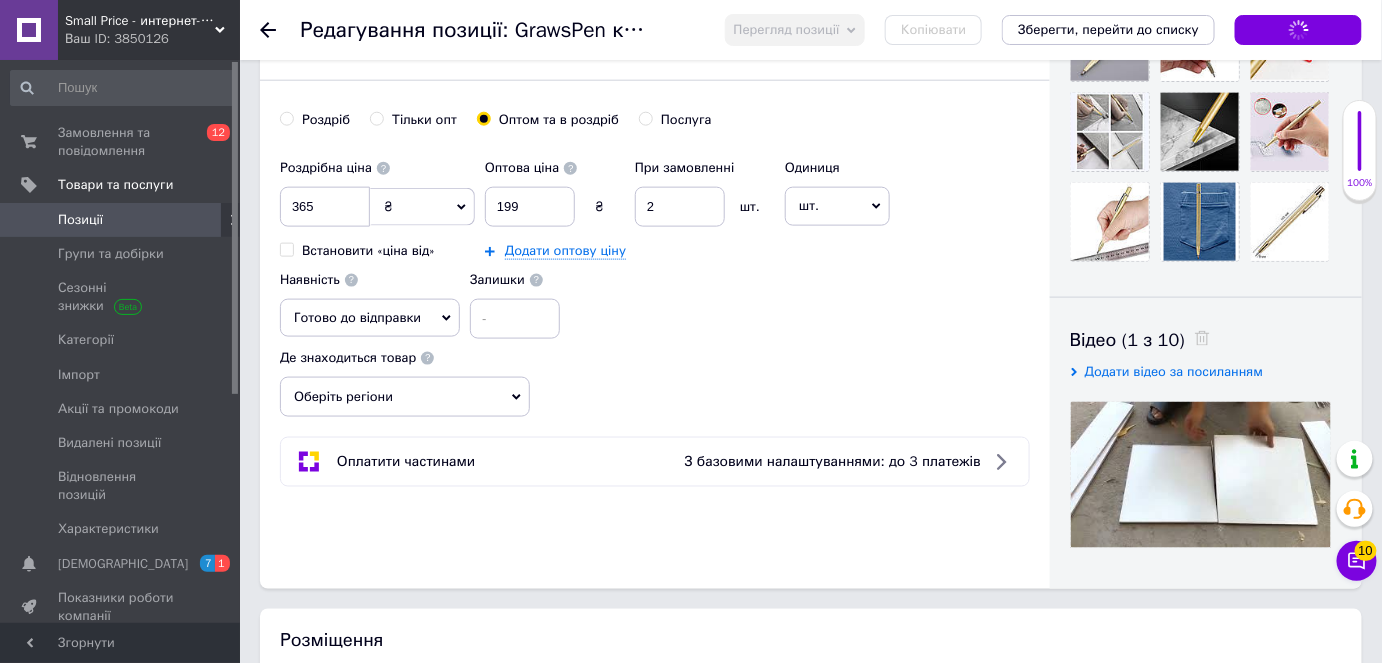 scroll, scrollTop: 0, scrollLeft: 0, axis: both 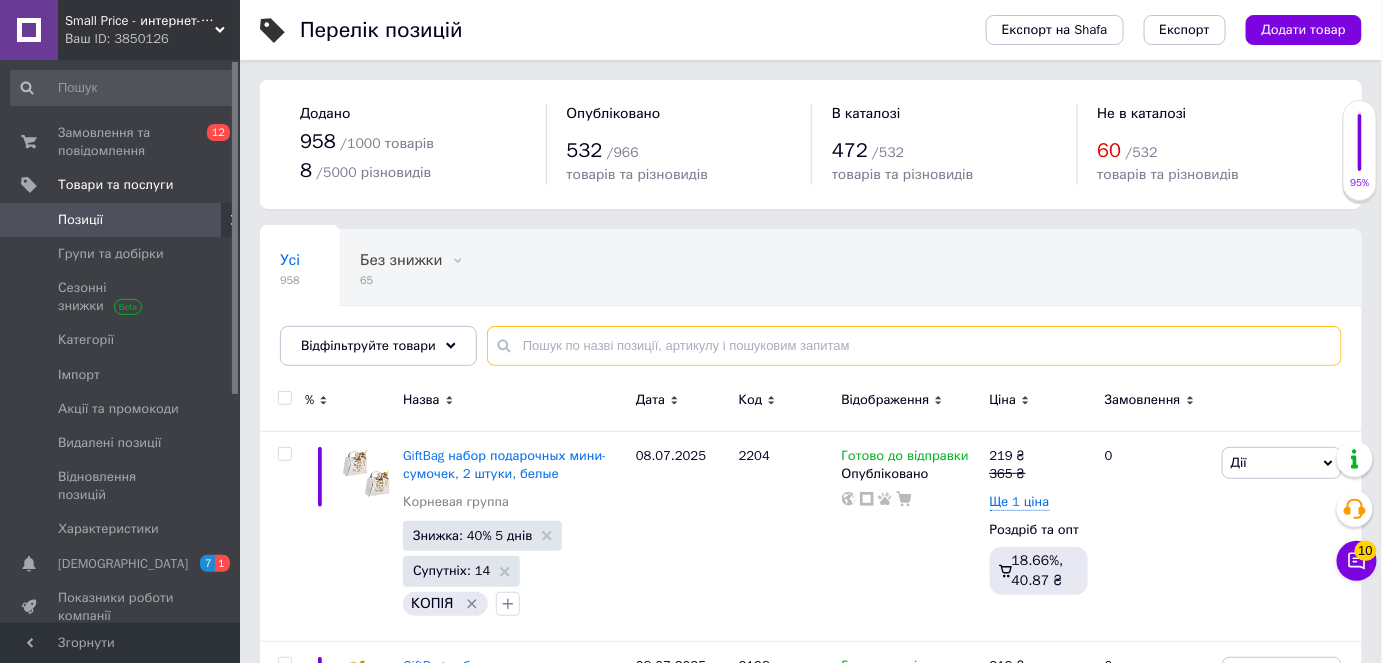 click at bounding box center [914, 346] 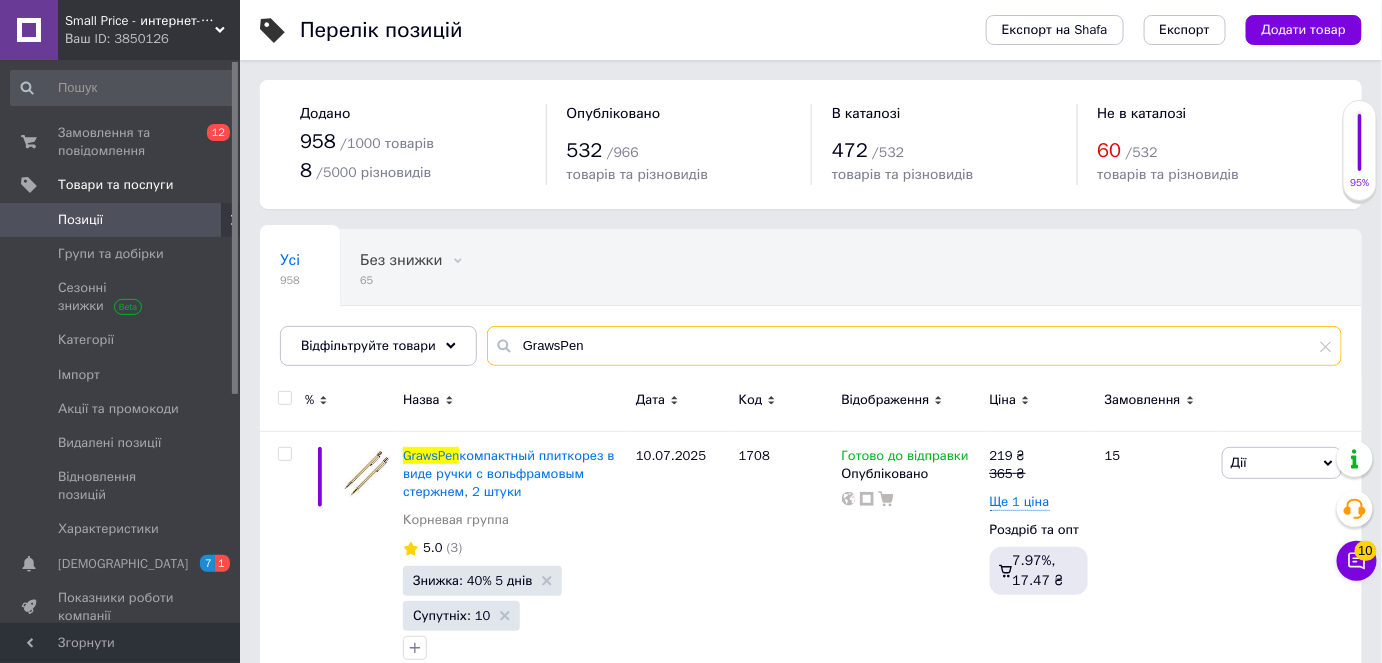 scroll, scrollTop: 40, scrollLeft: 0, axis: vertical 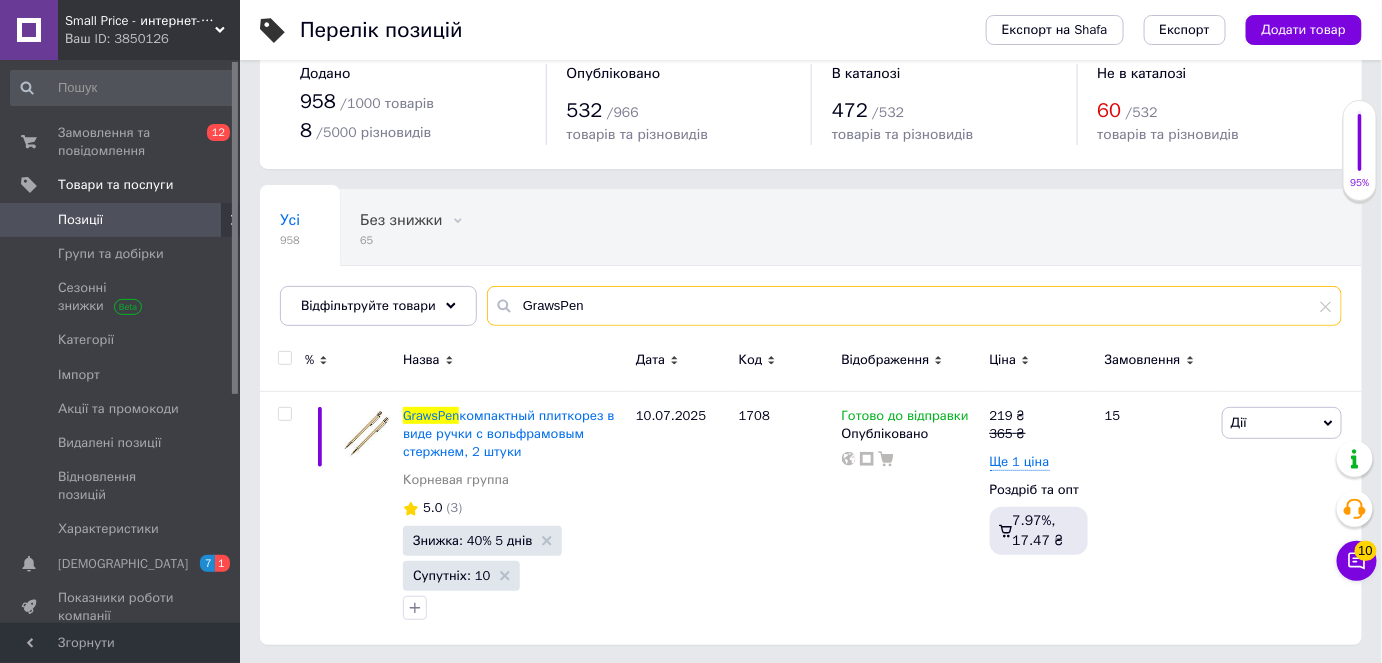 paste on "lowenRoof" 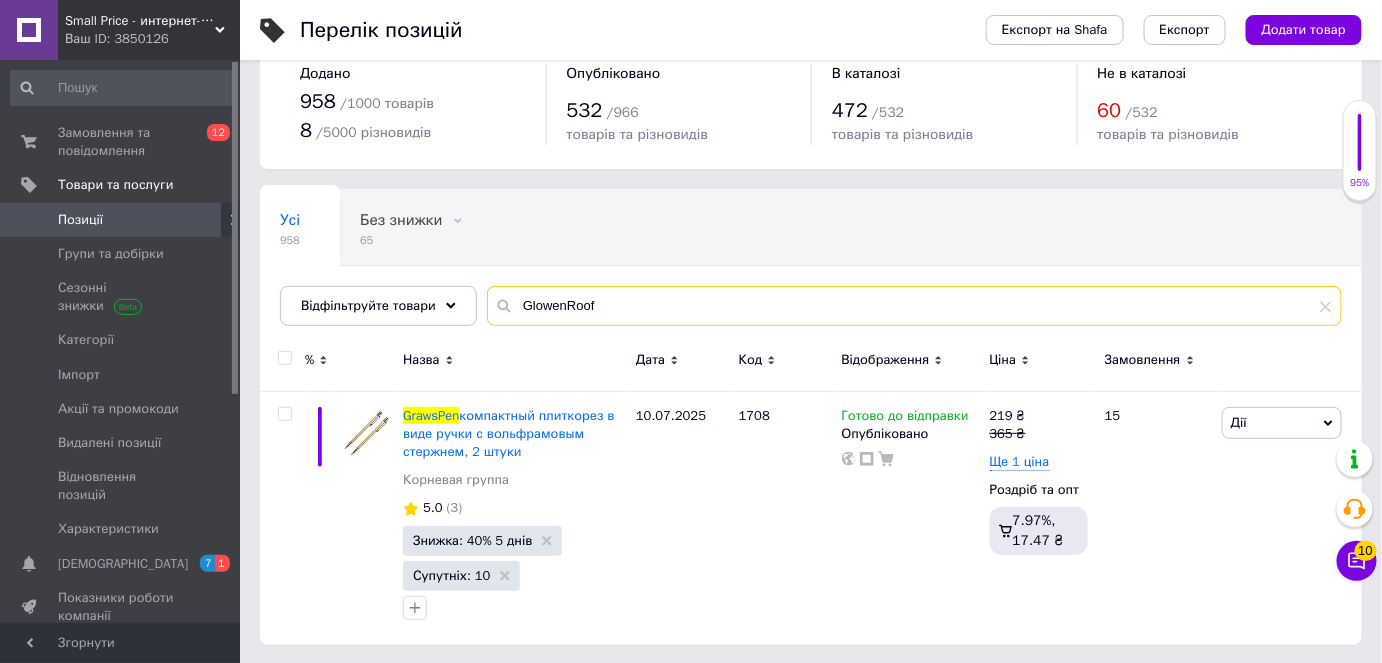 type on "GlowenRoof" 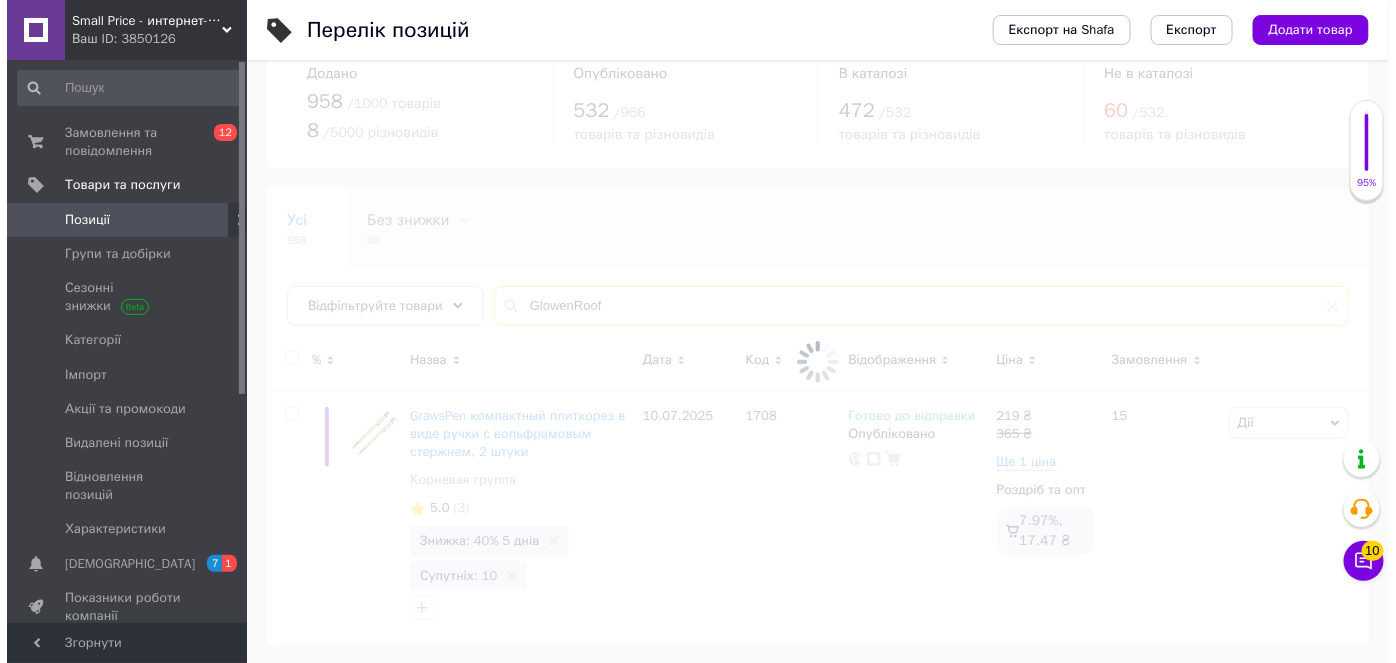 scroll, scrollTop: 0, scrollLeft: 0, axis: both 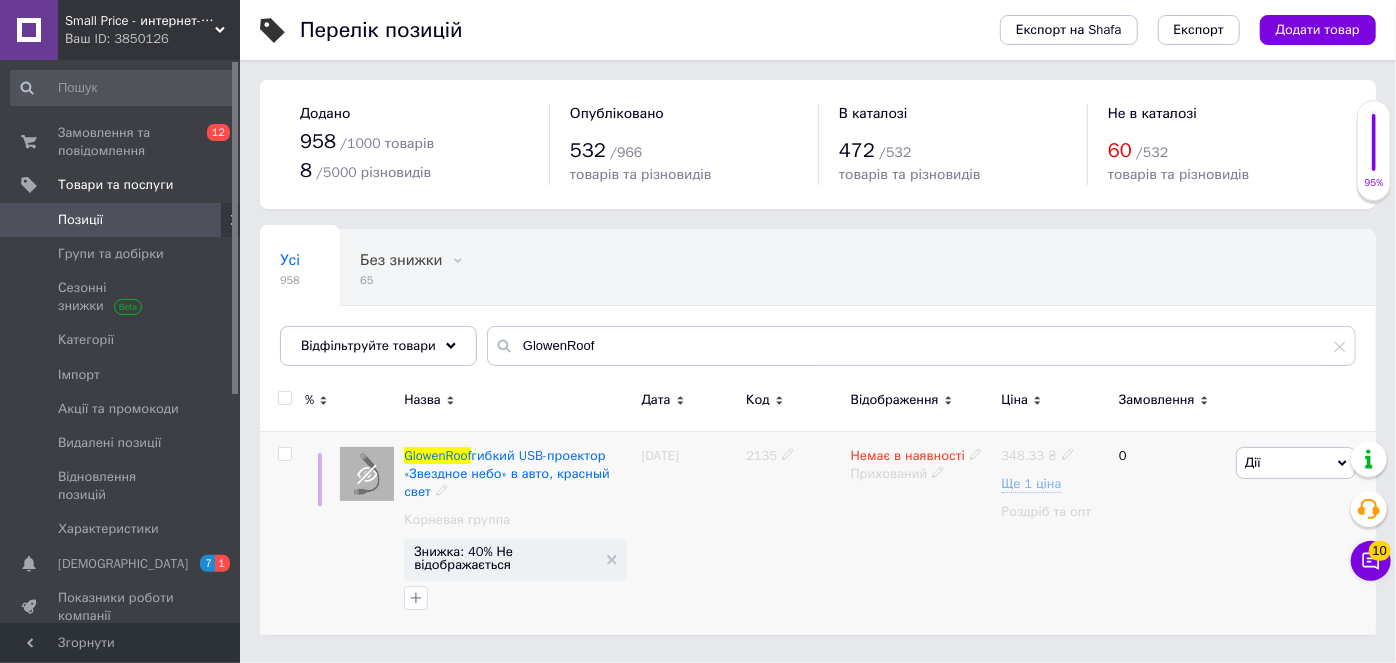 click 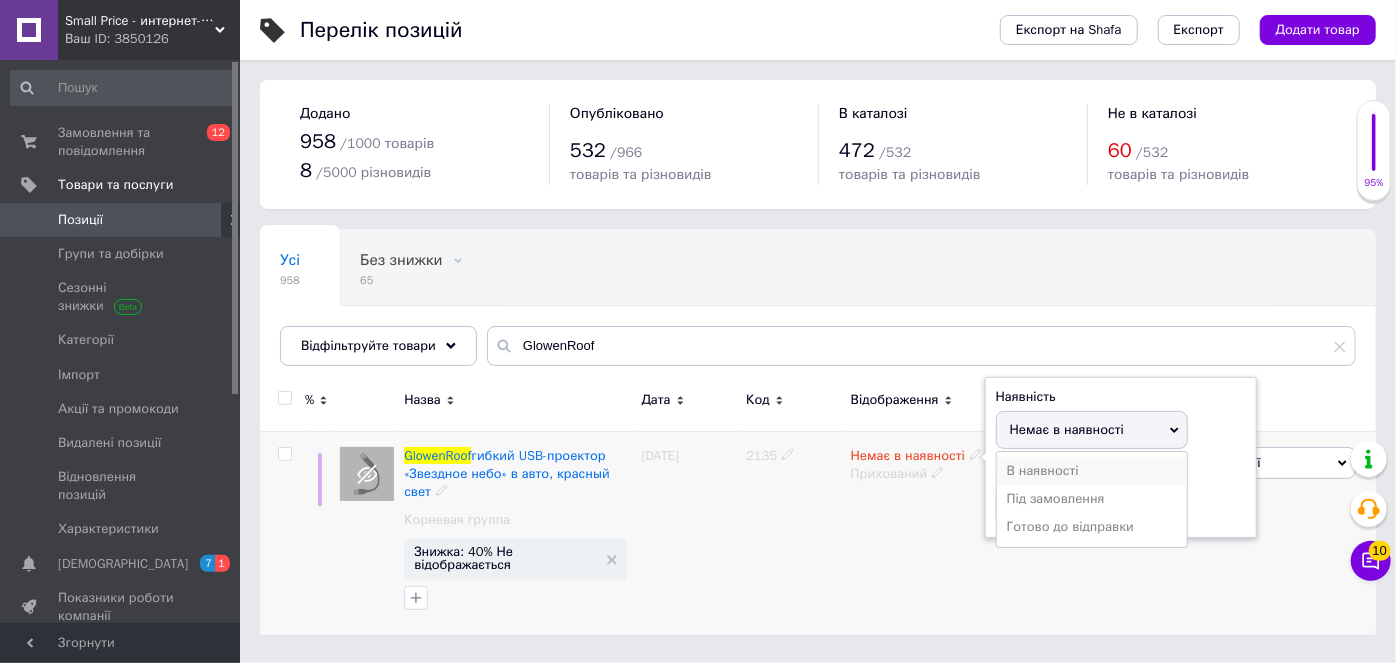 click on "В наявності" at bounding box center (1092, 471) 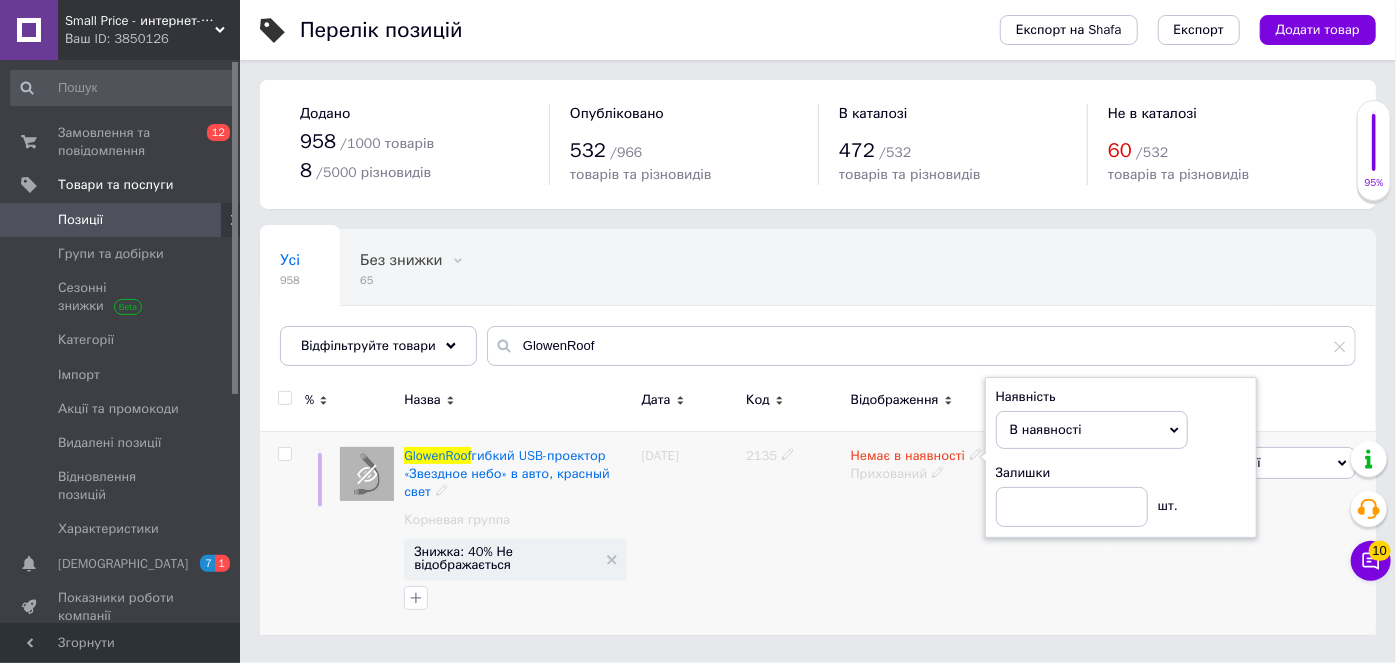 click on "В наявності" at bounding box center (1046, 429) 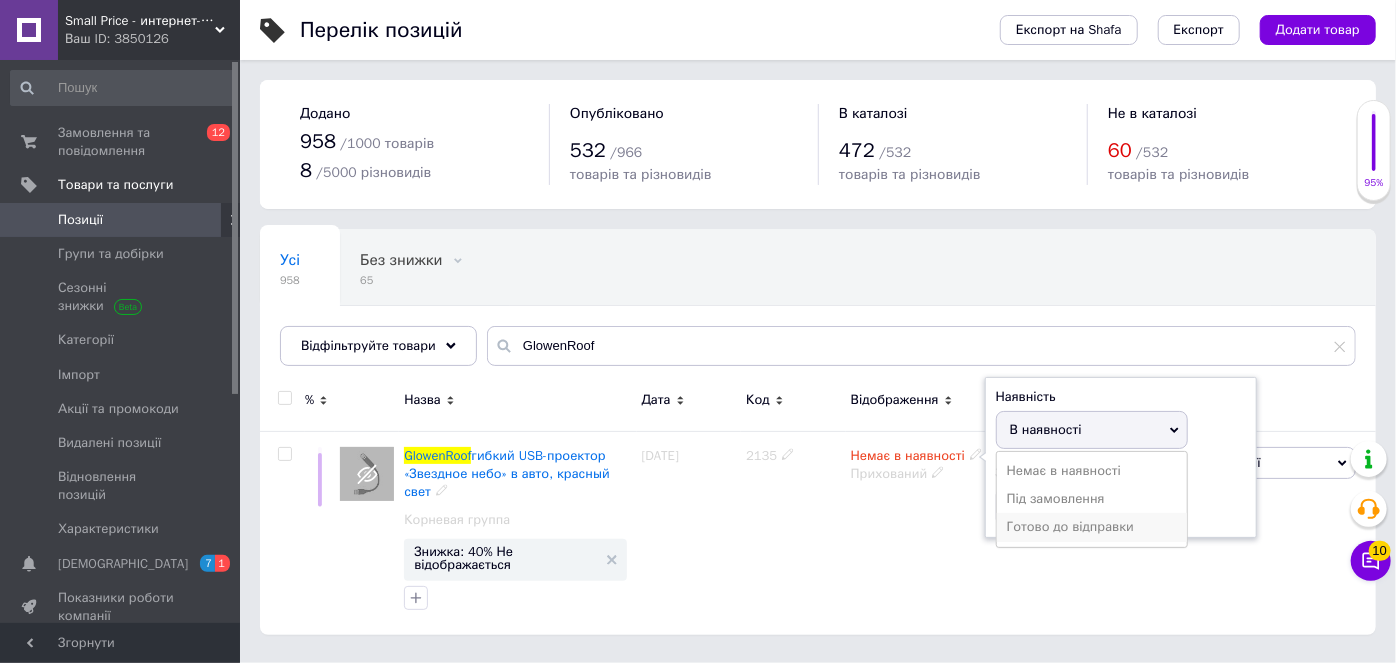 click on "Готово до відправки" at bounding box center [1092, 527] 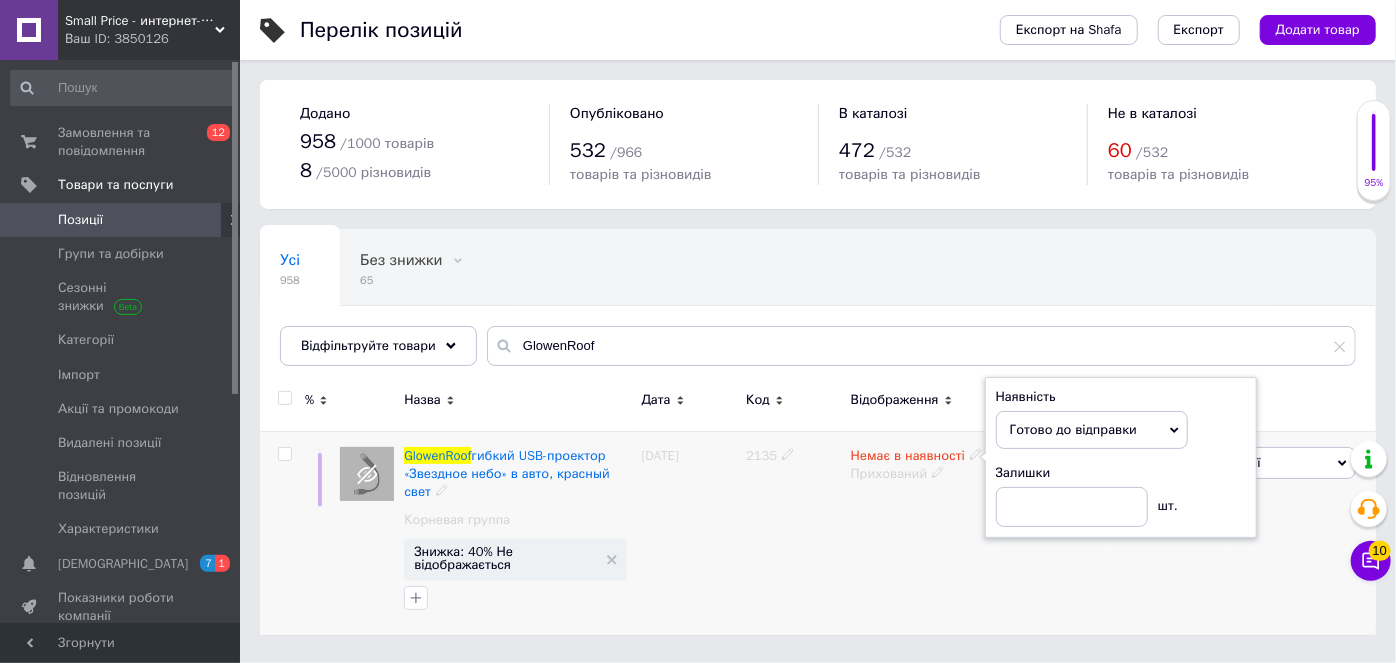 click on "Немає в наявності Наявність Готово до відправки В наявності Немає в наявності Під замовлення Залишки шт. Прихований" at bounding box center [921, 532] 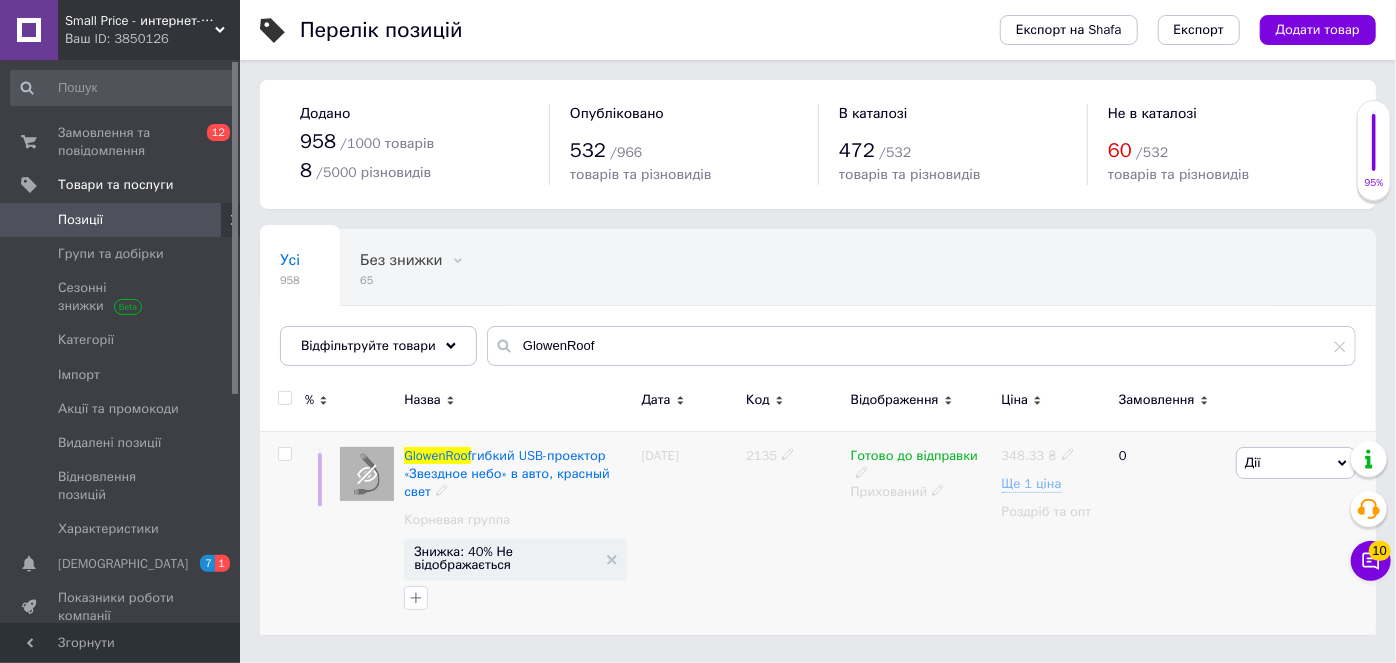 click 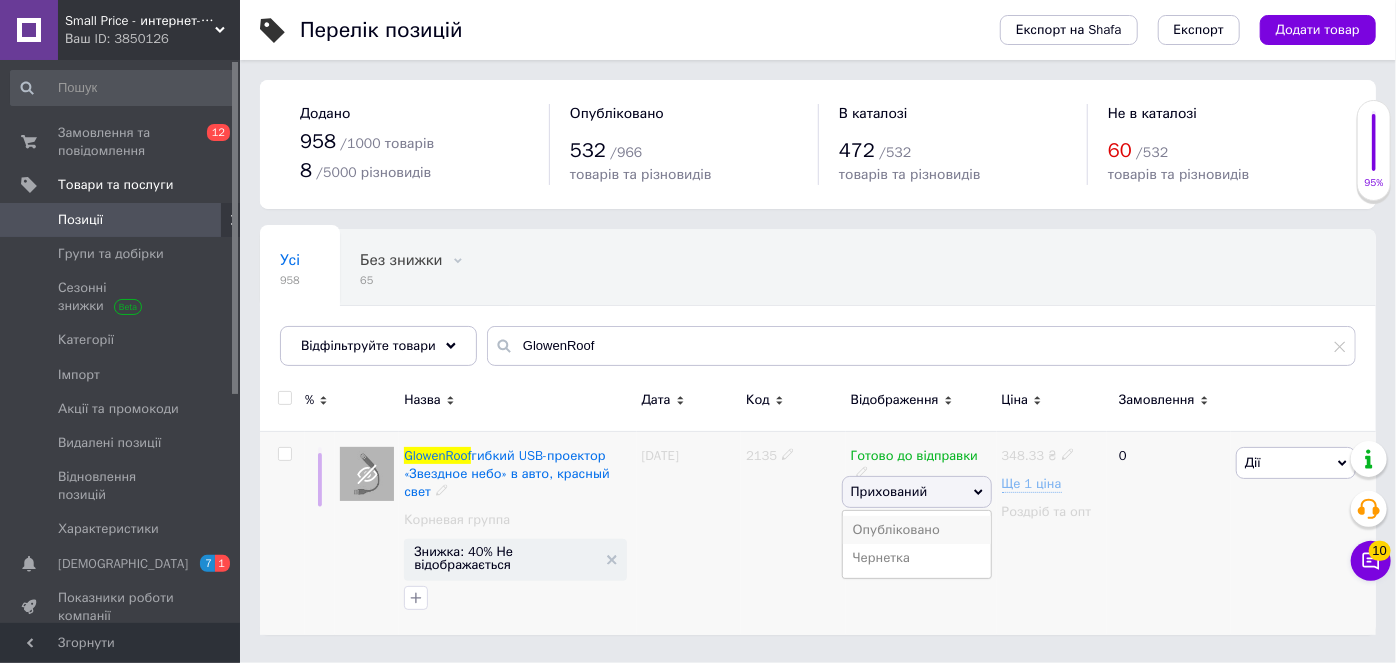 click on "Опубліковано" at bounding box center (917, 530) 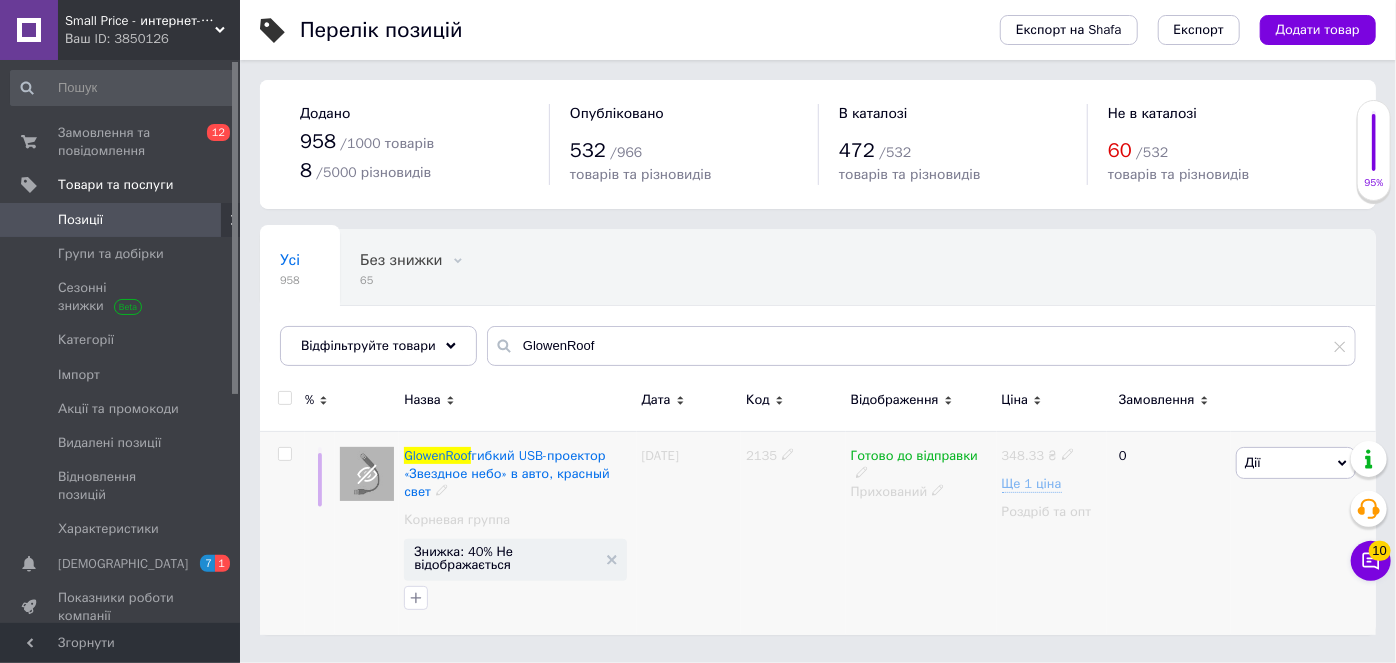 click on "2135" at bounding box center [793, 532] 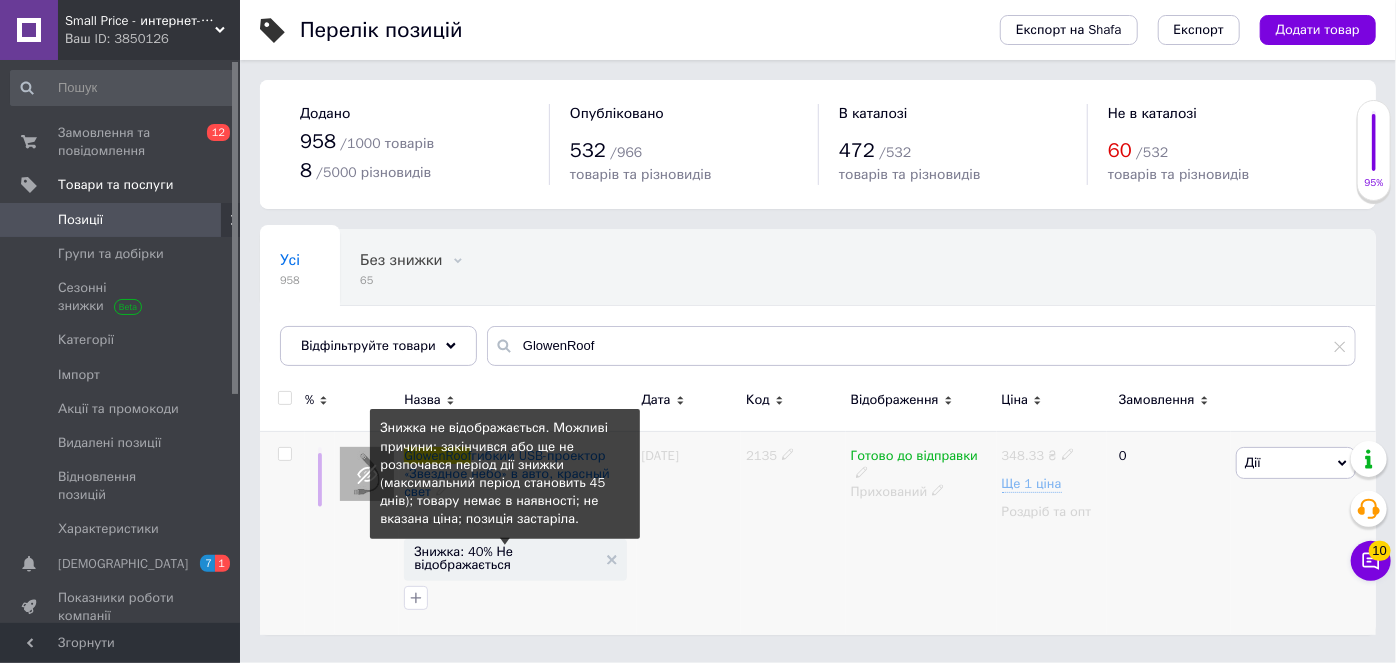 click on "Знижка: 40% Не відображається" at bounding box center [505, 558] 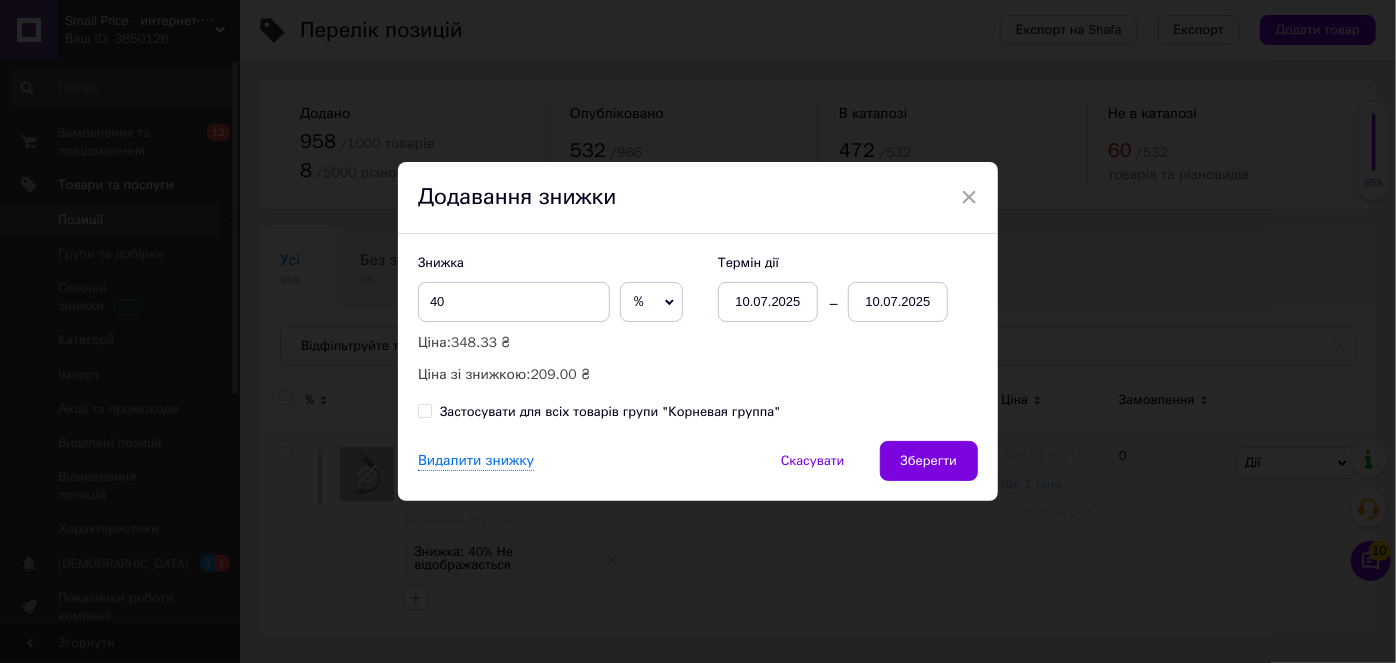 click on "10.07.2025" at bounding box center (898, 302) 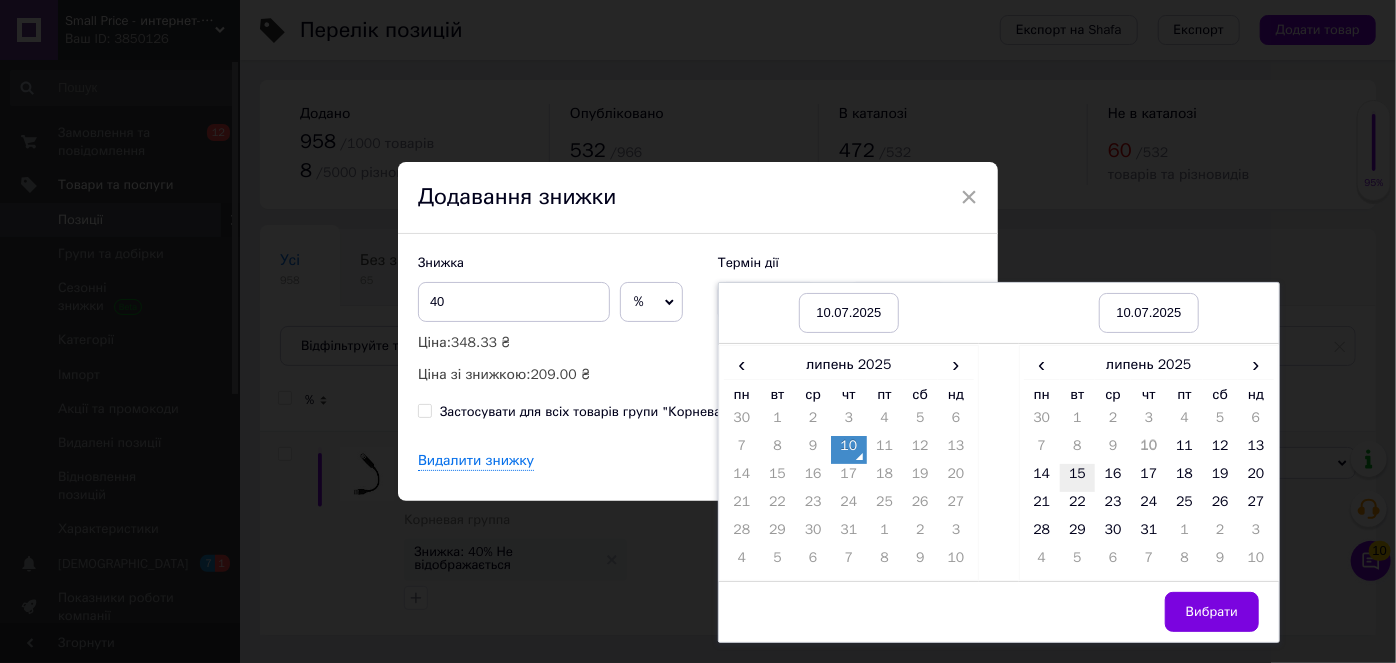 click on "15" at bounding box center [1078, 478] 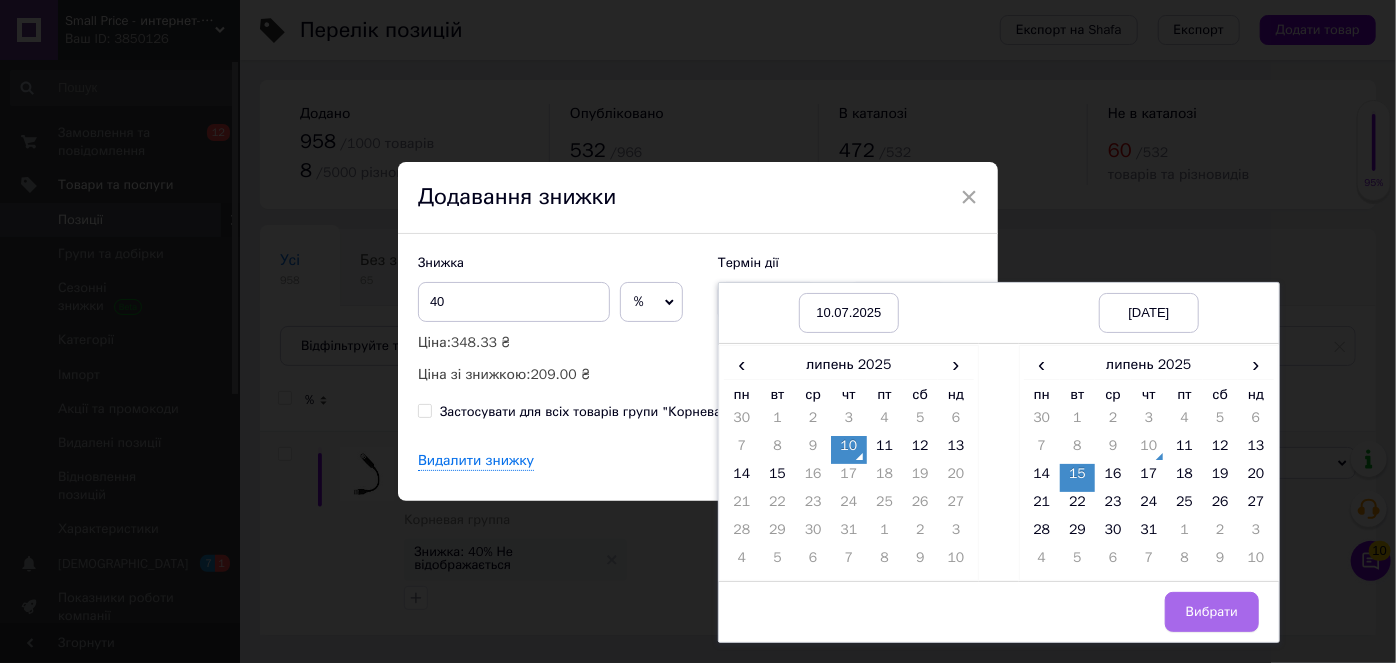 click on "Вибрати" at bounding box center (1212, 612) 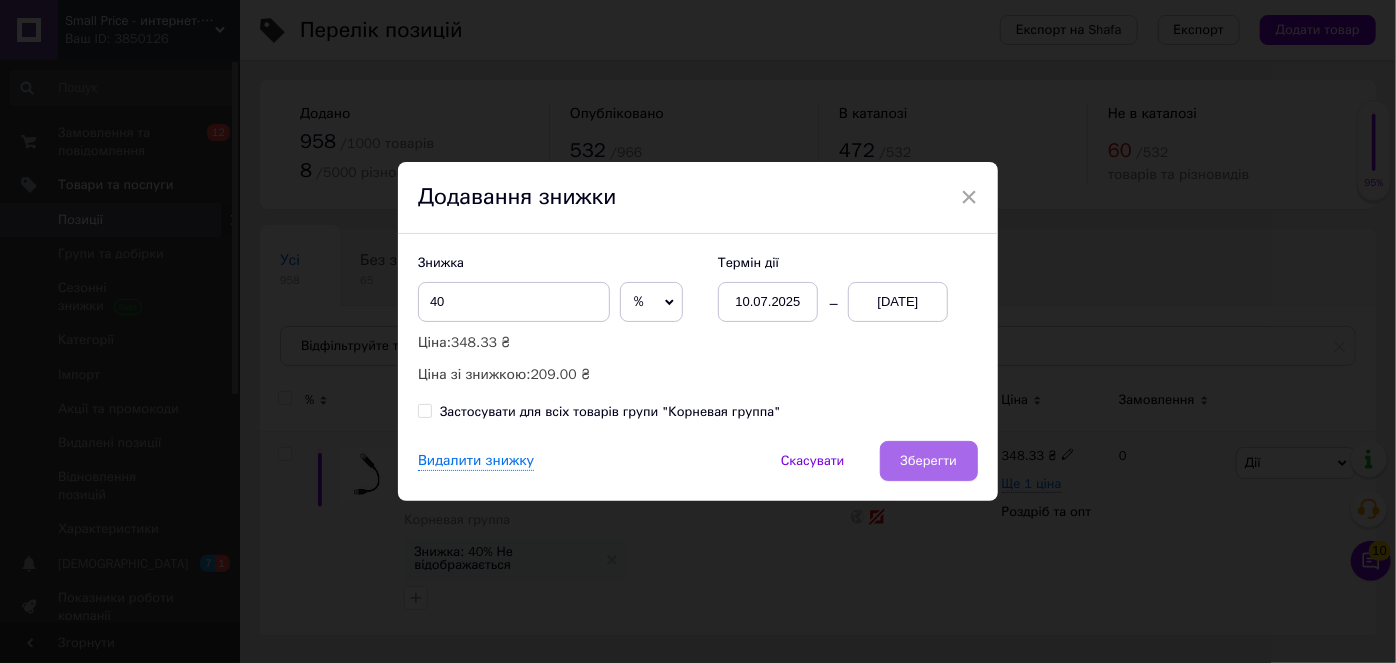 click on "Зберегти" at bounding box center (929, 461) 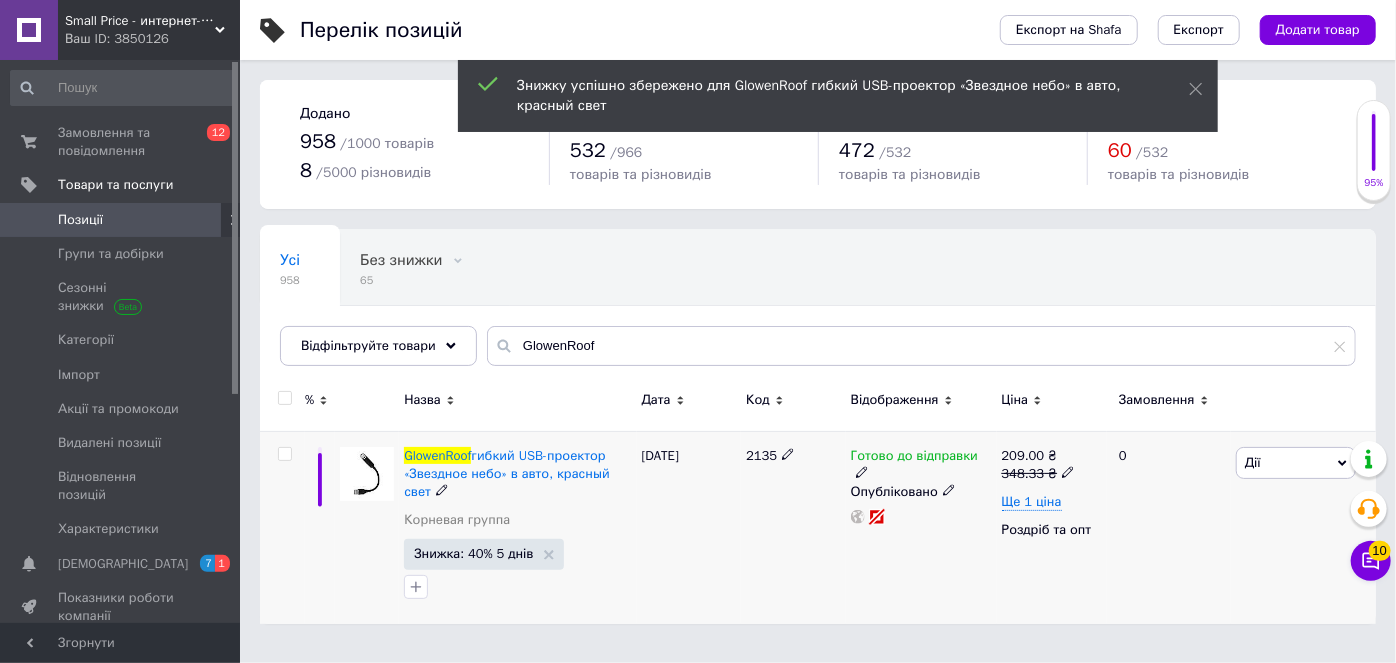 click 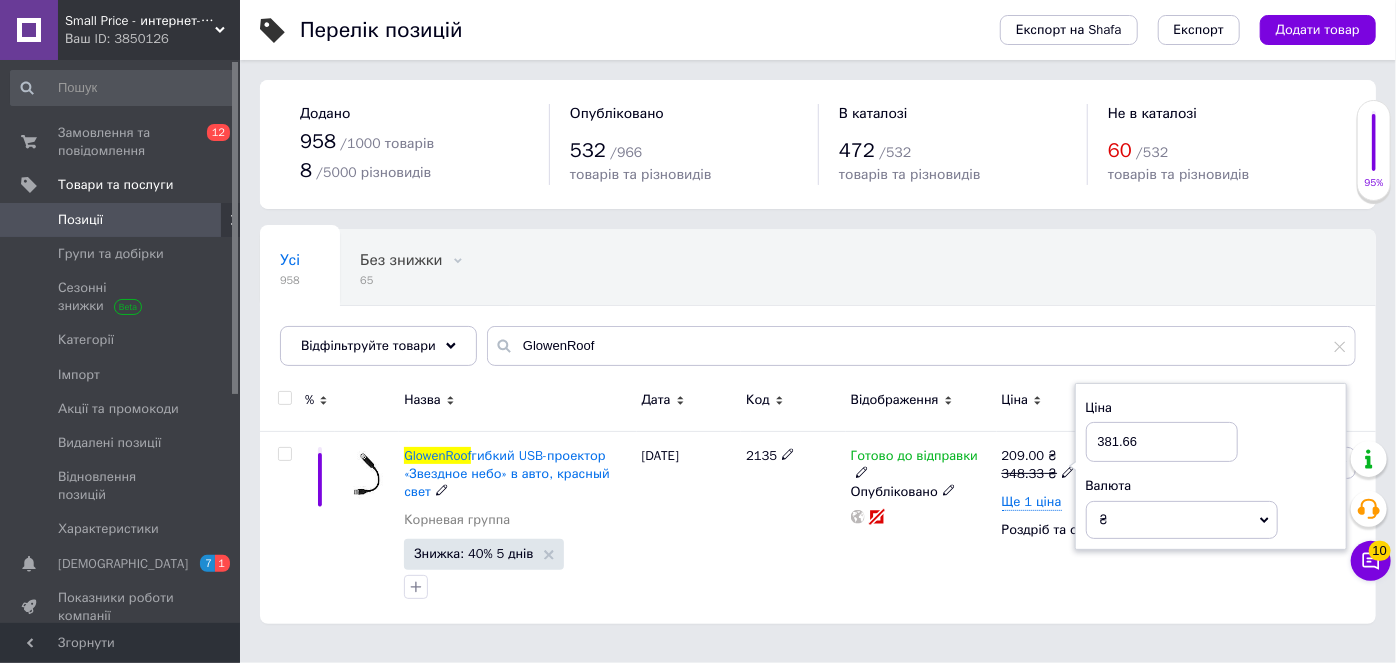 type on "381.66" 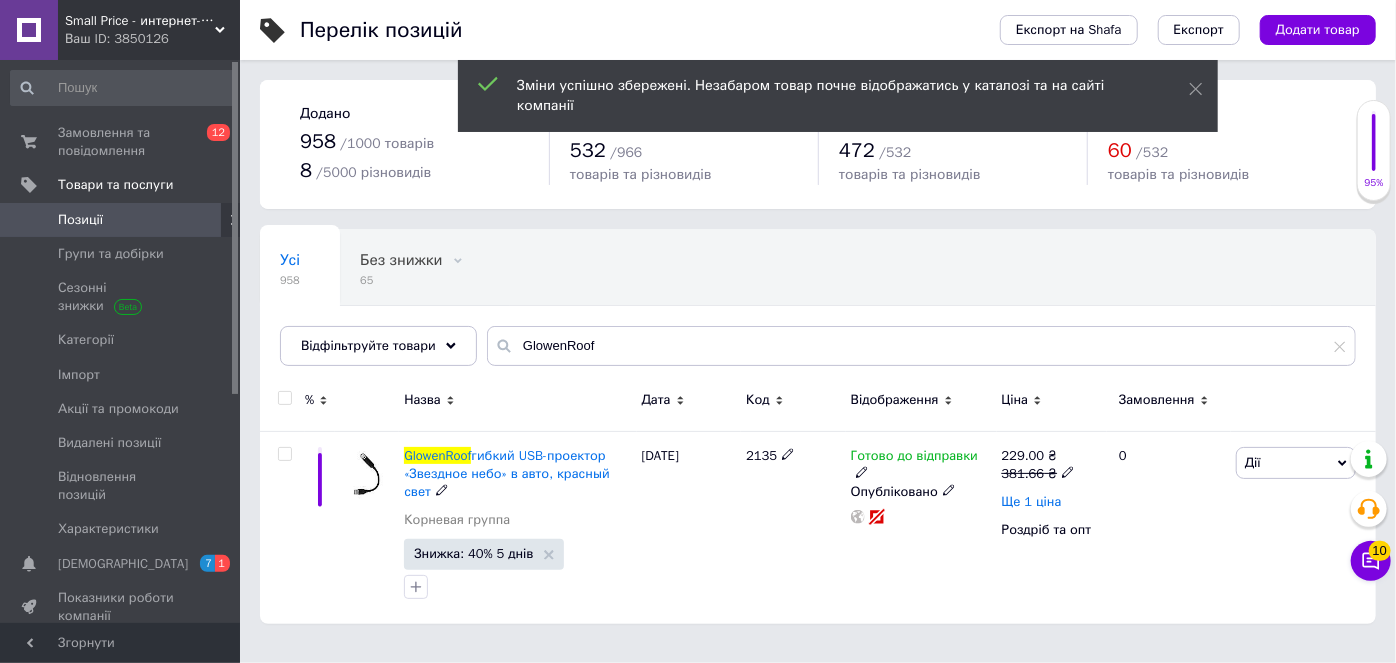 click on "Ще 1 ціна" at bounding box center [1032, 502] 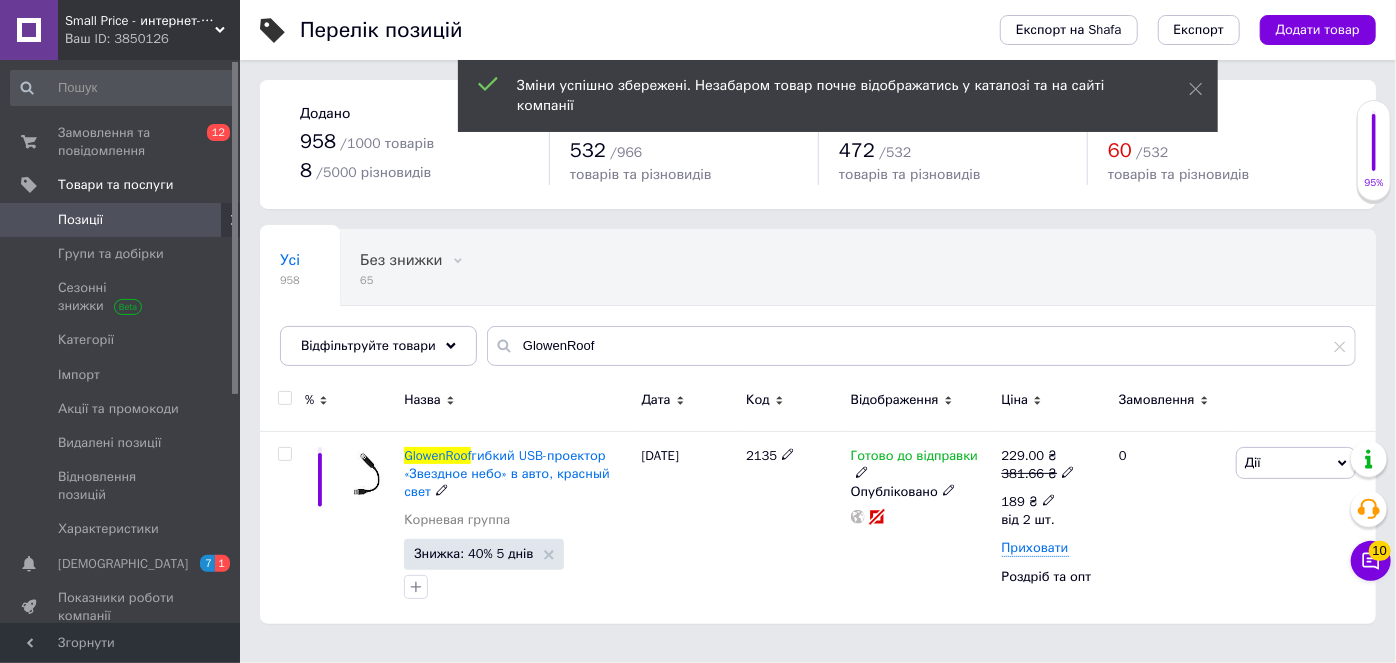 click 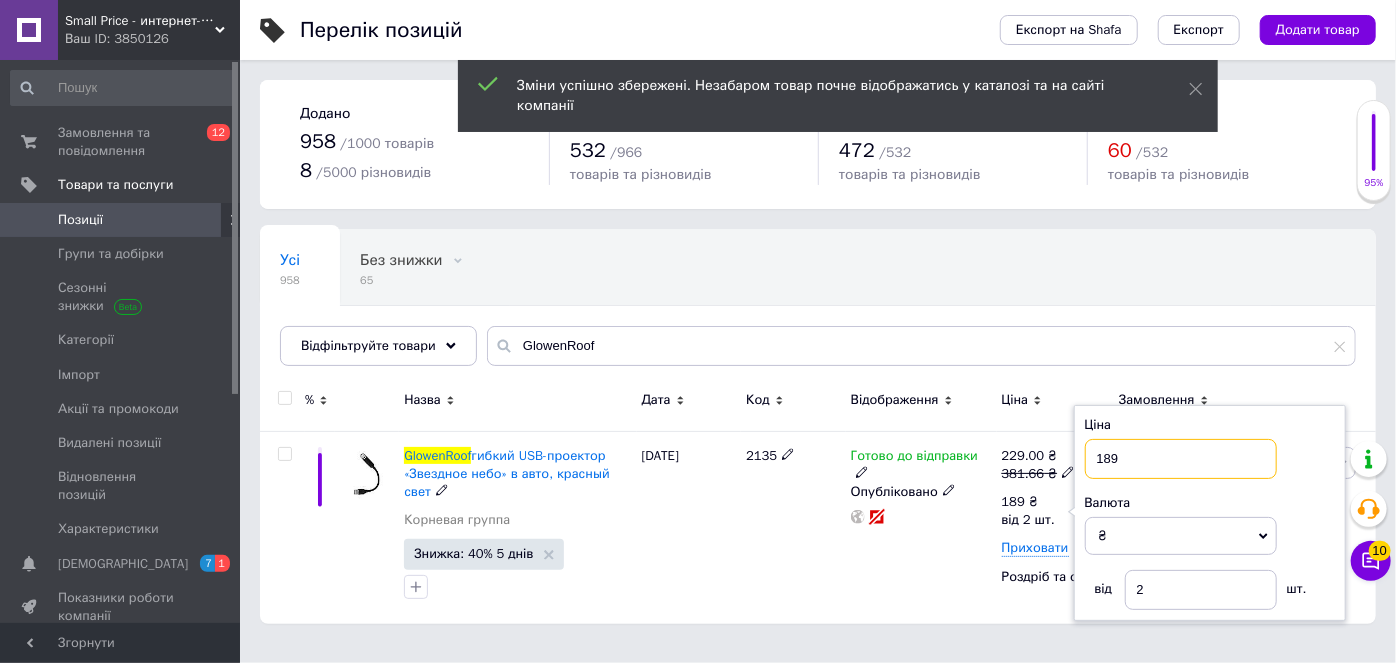 click on "189" at bounding box center [1181, 459] 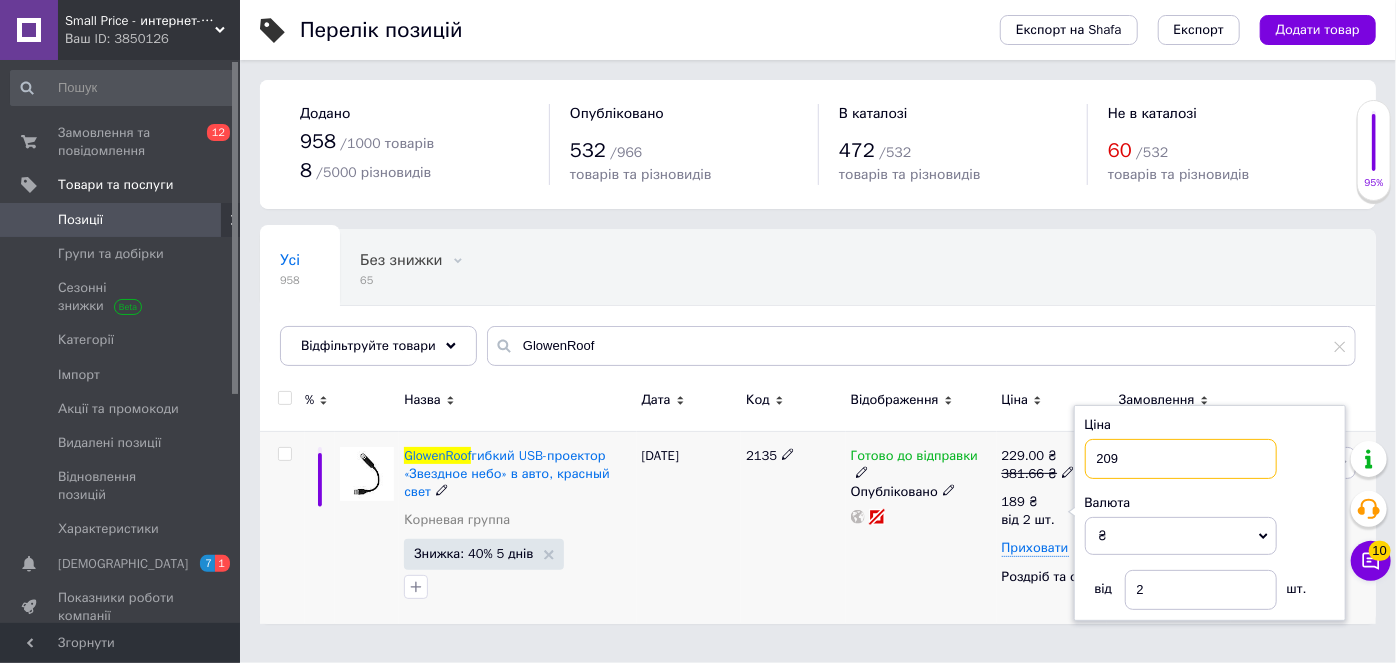type on "209" 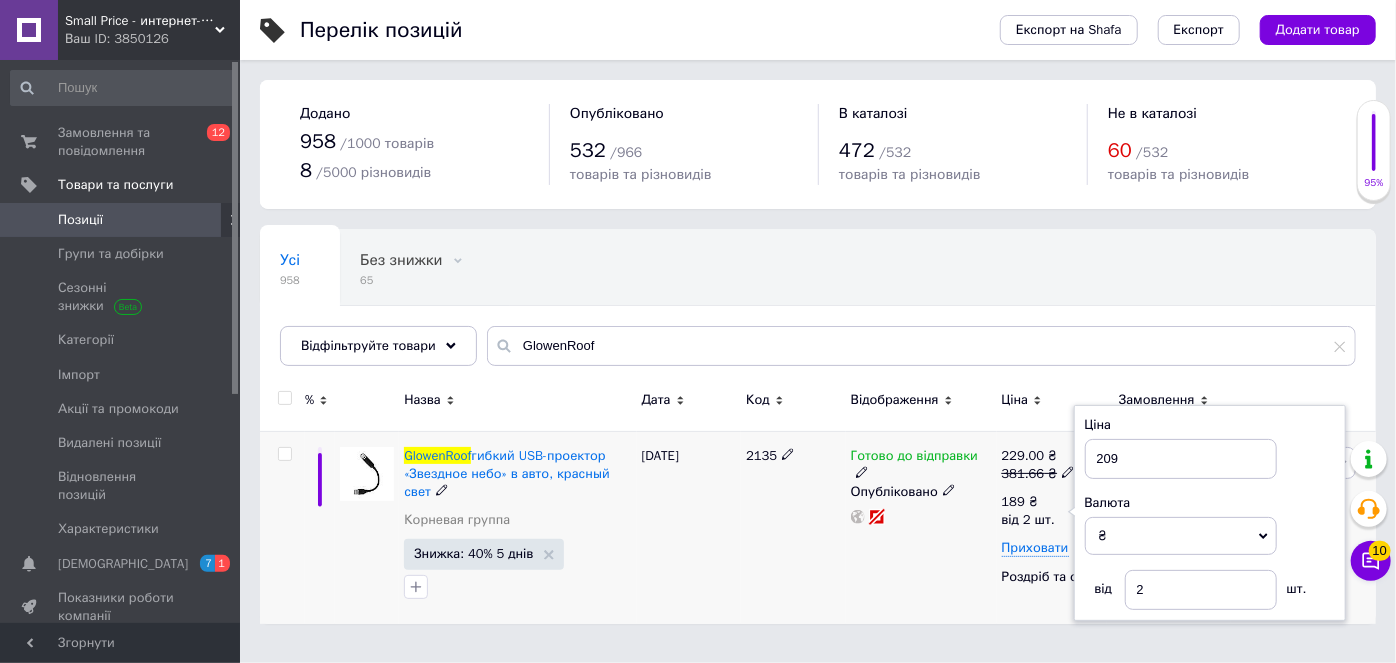click on "[DATE]" at bounding box center (689, 527) 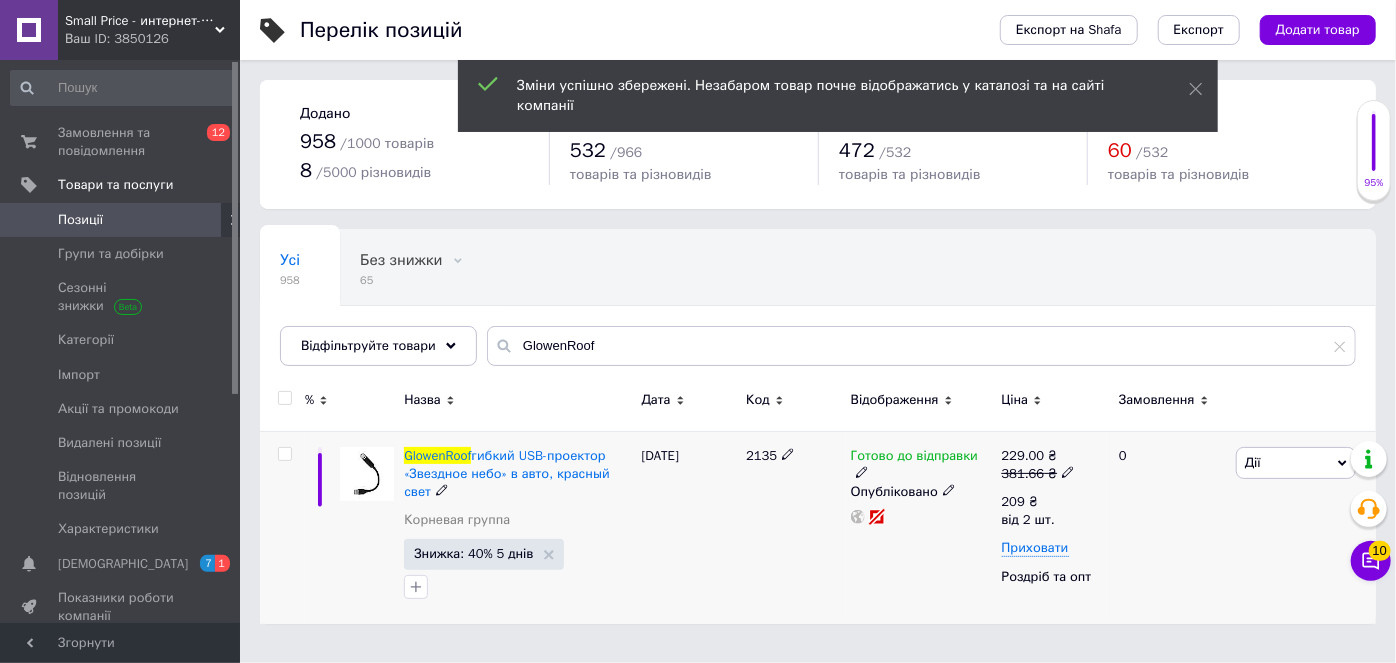 click on "[DATE]" at bounding box center (689, 527) 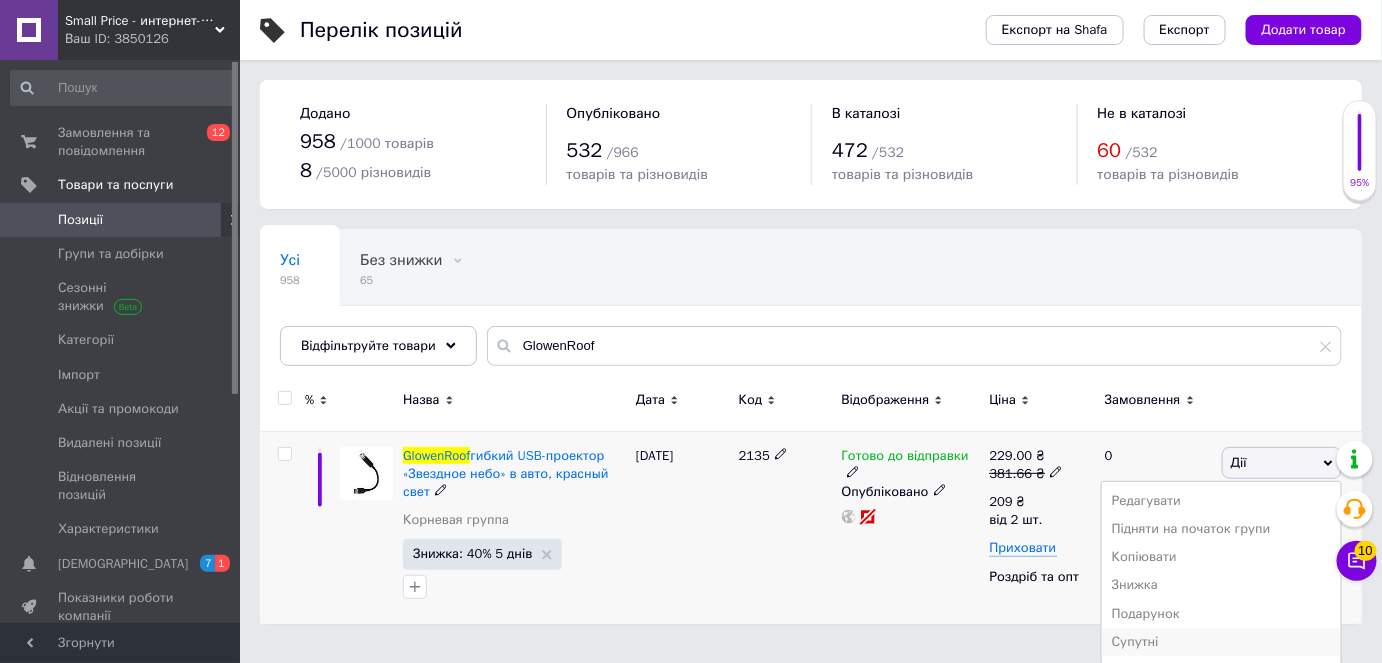 click on "Супутні" at bounding box center (1221, 642) 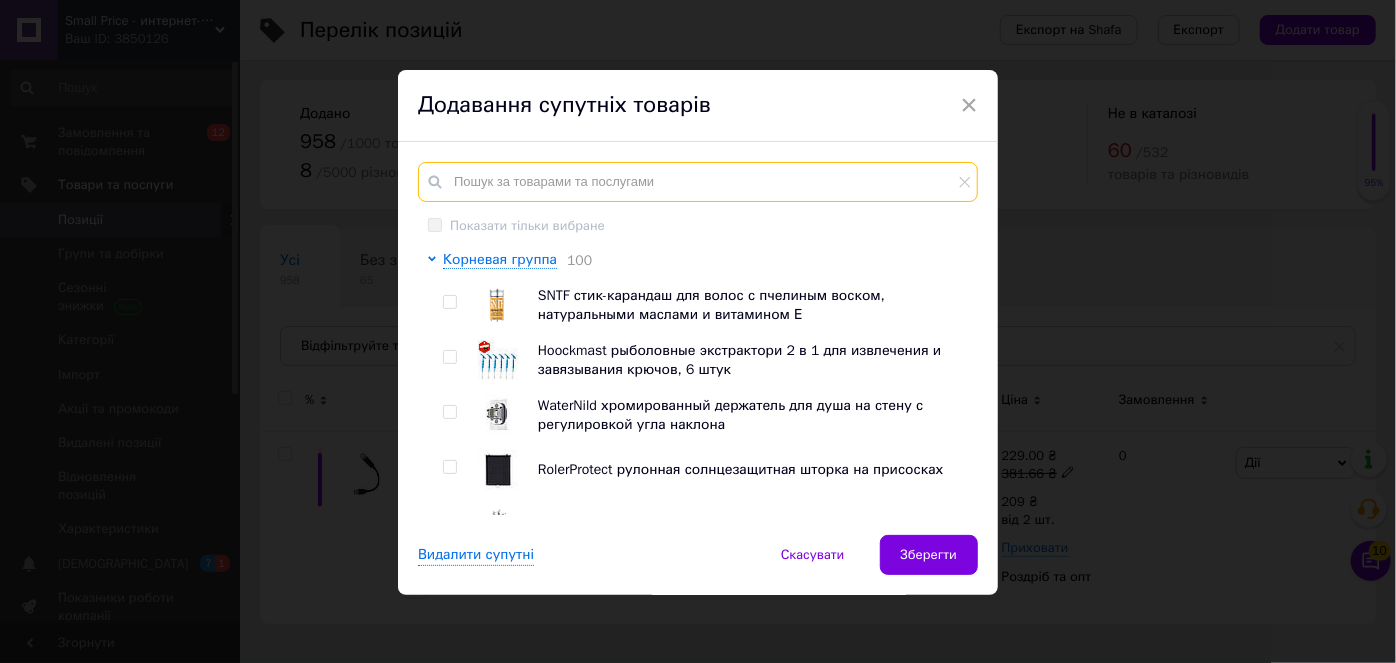 click at bounding box center [698, 182] 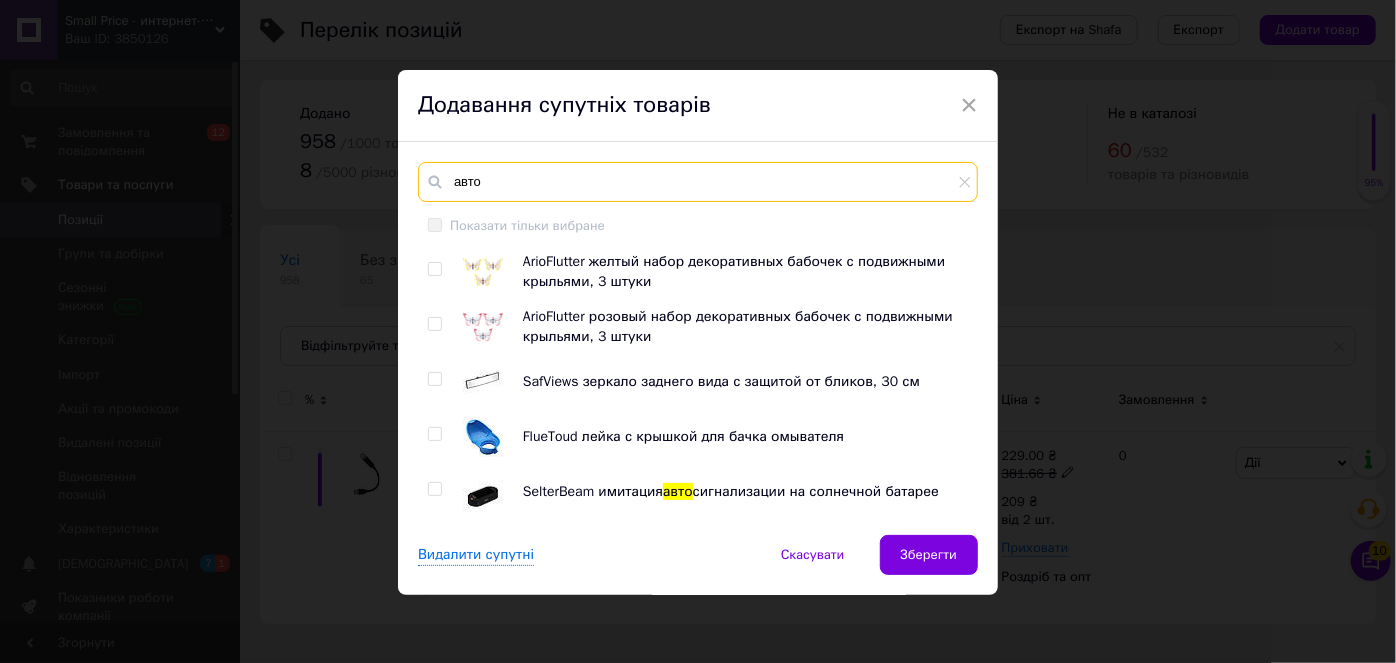 scroll, scrollTop: 2744, scrollLeft: 0, axis: vertical 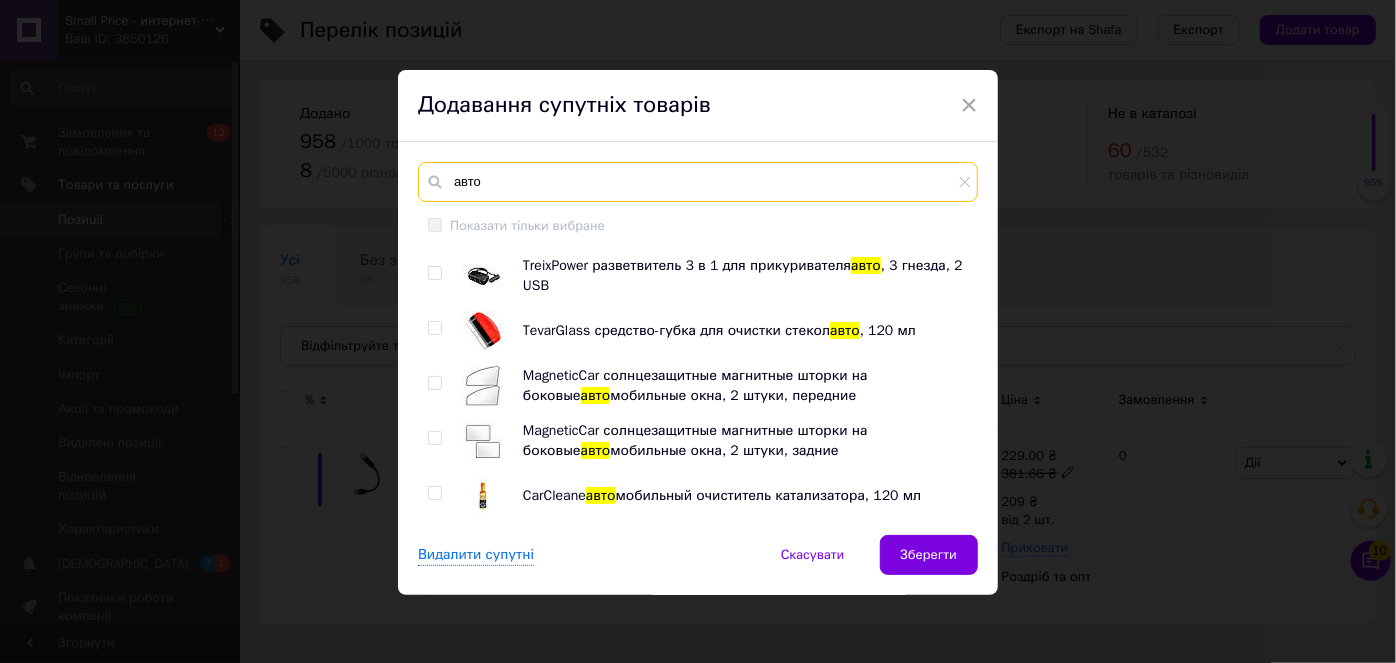 type on "авто" 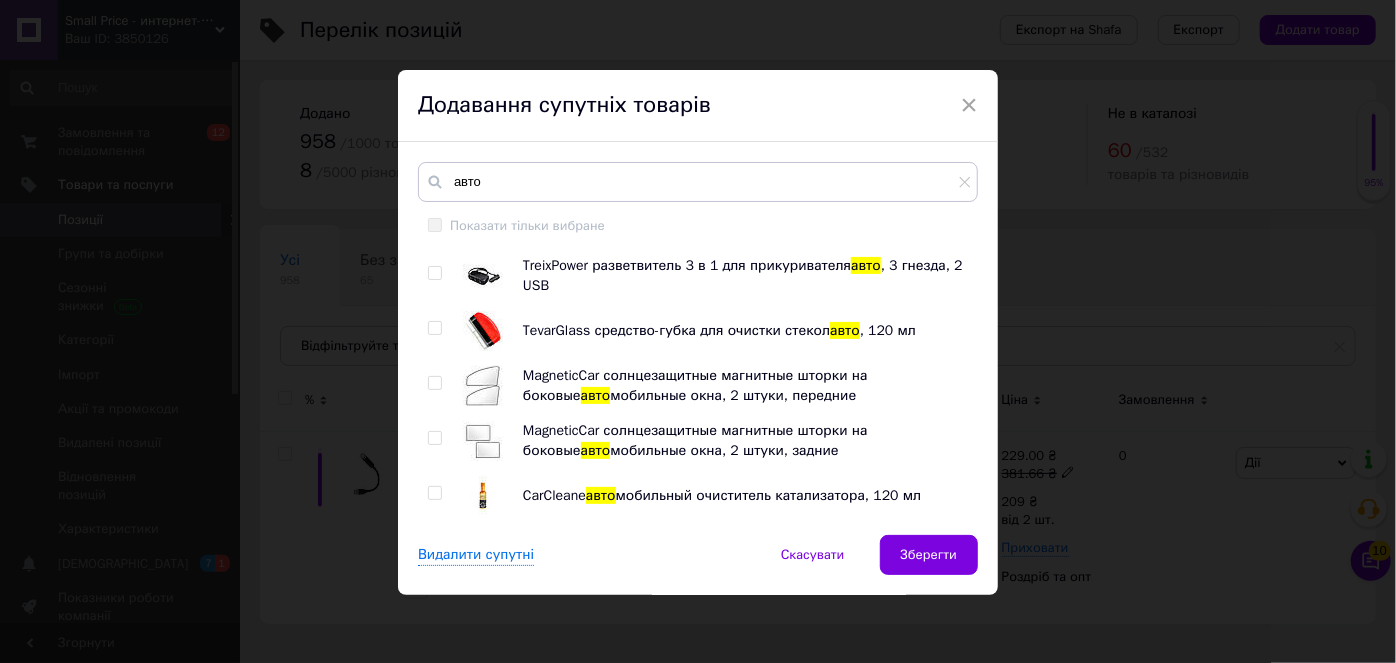click at bounding box center [434, 438] 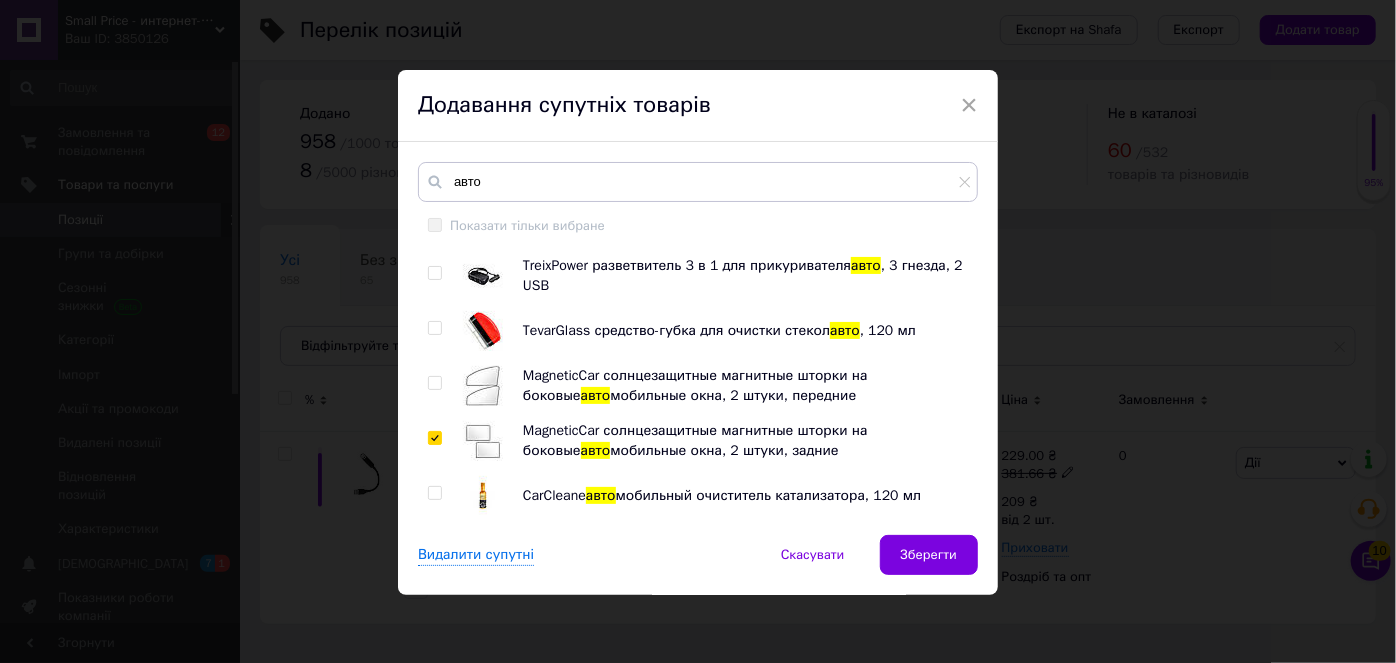 checkbox on "true" 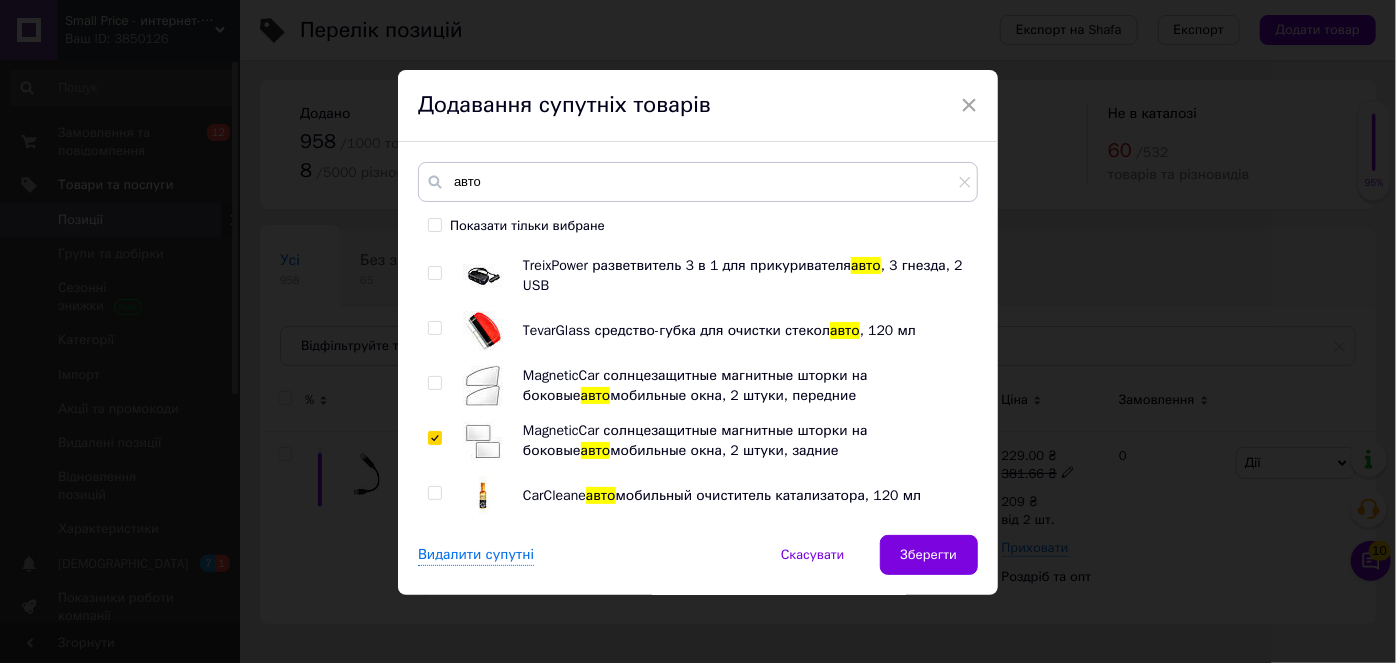 click at bounding box center [434, 383] 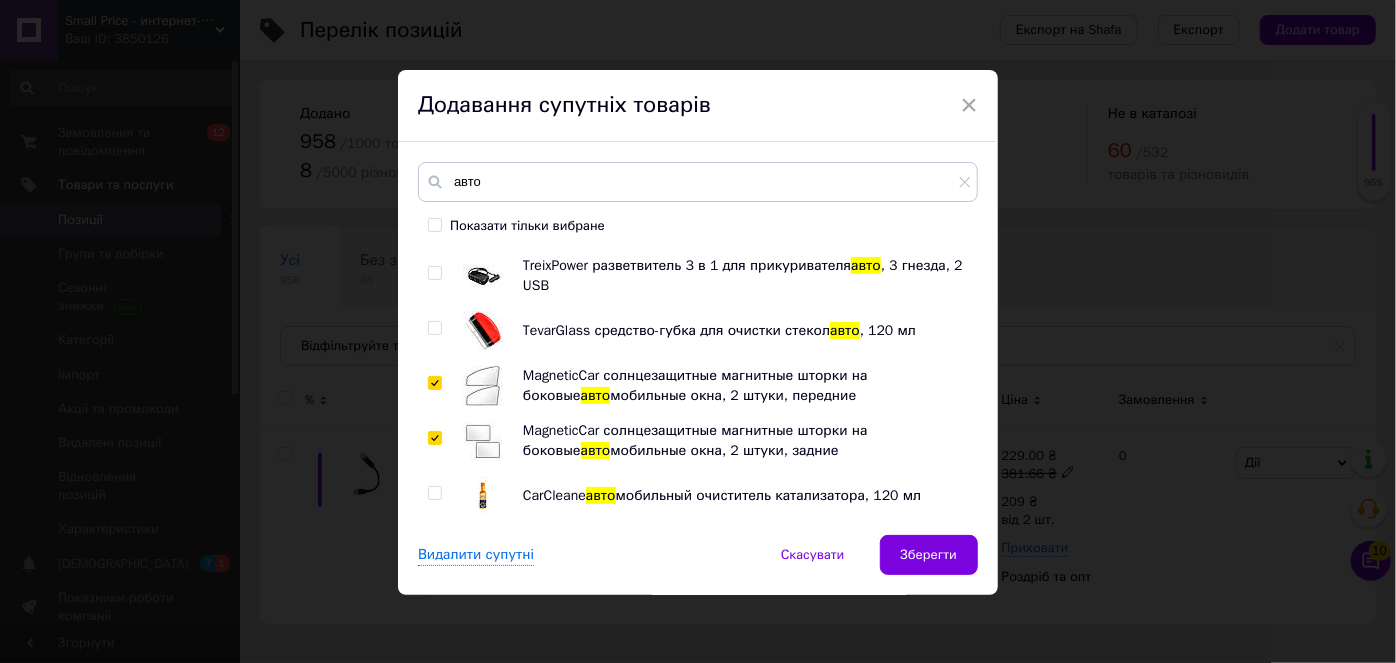 checkbox on "true" 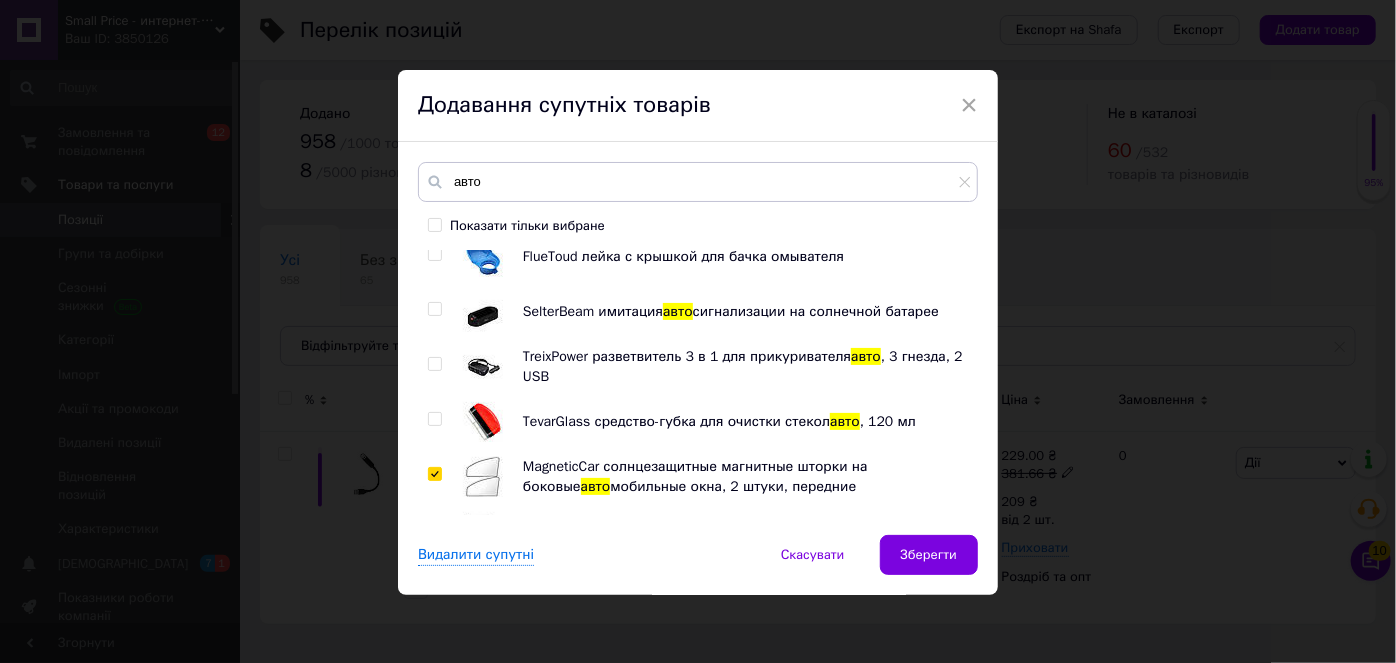 click at bounding box center (434, 364) 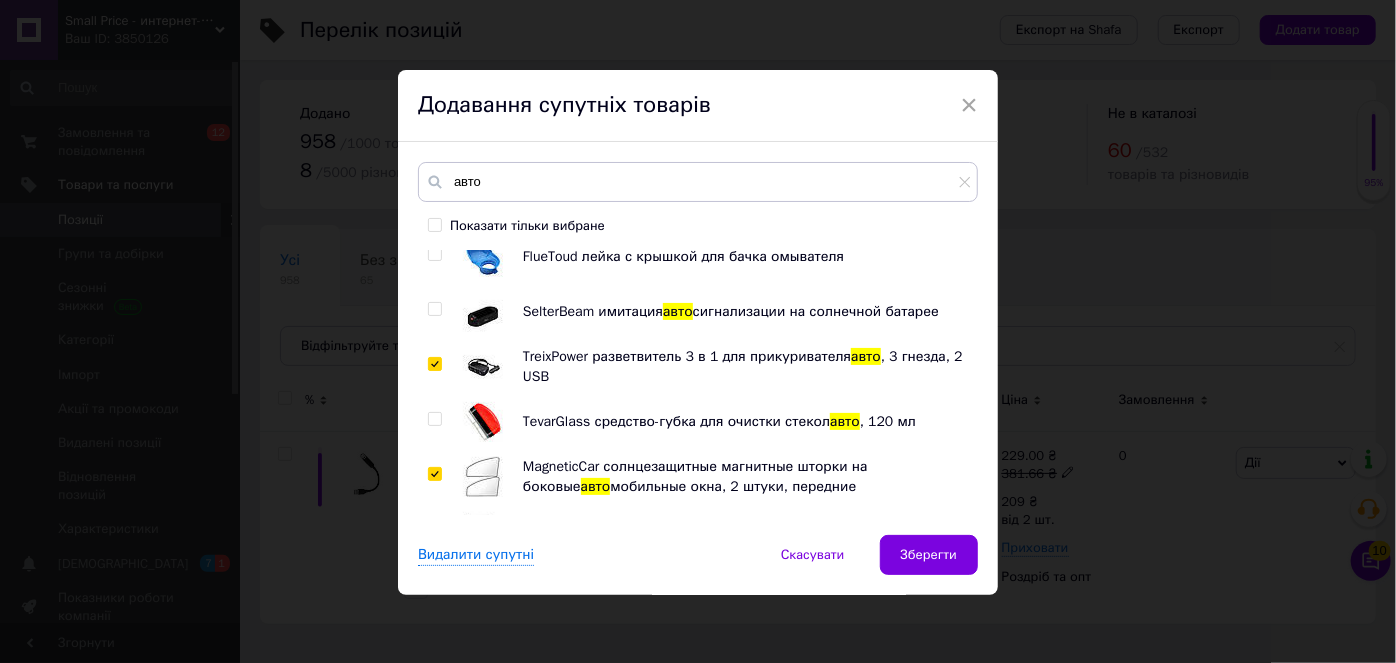 checkbox on "true" 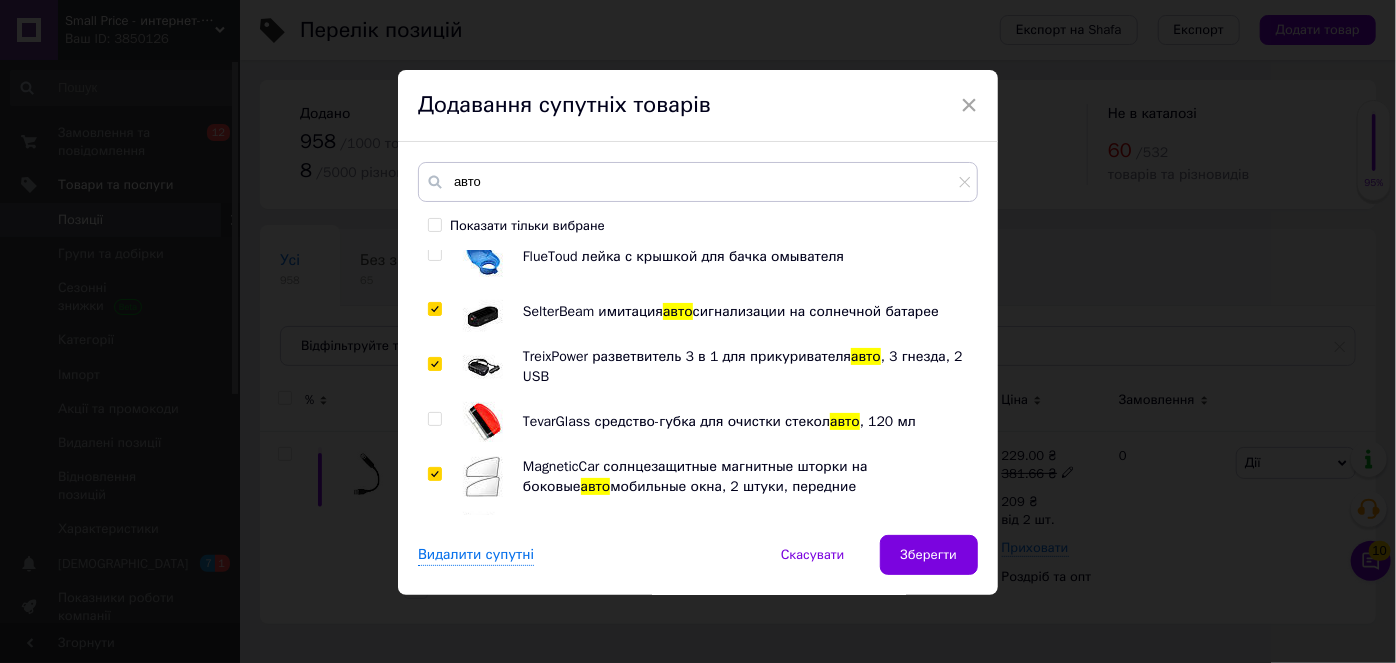 checkbox on "true" 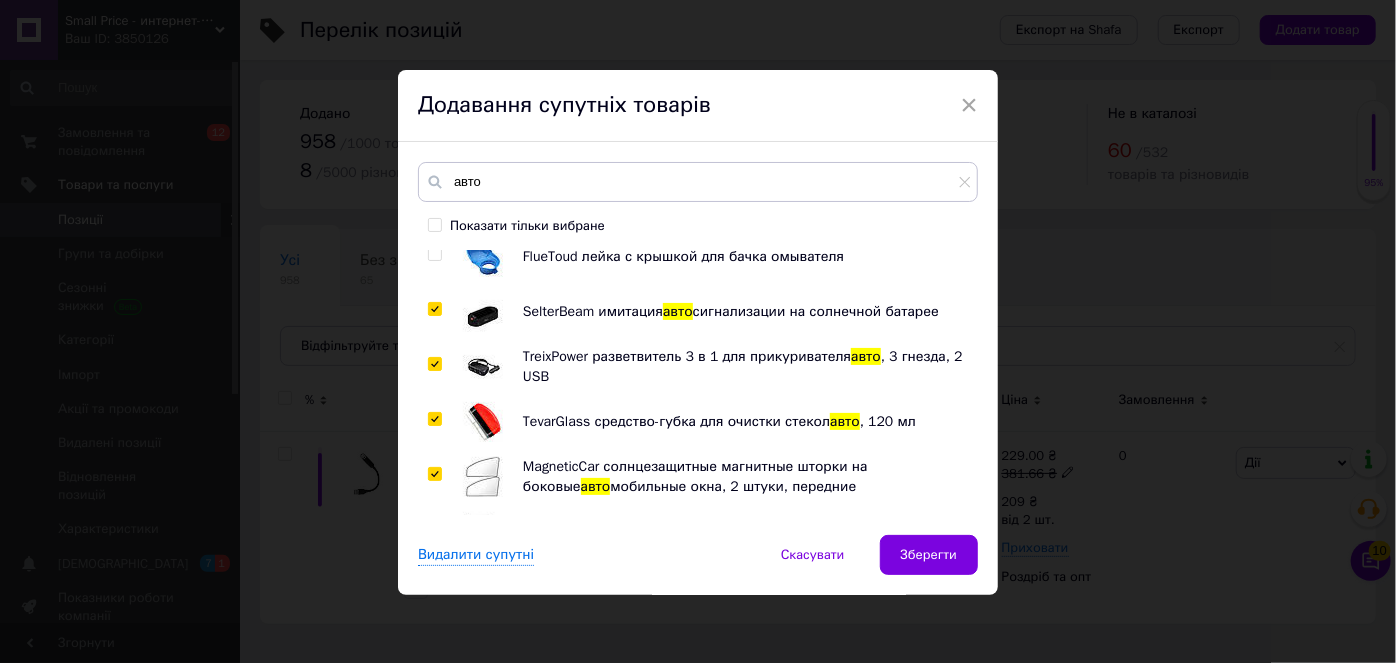 checkbox on "true" 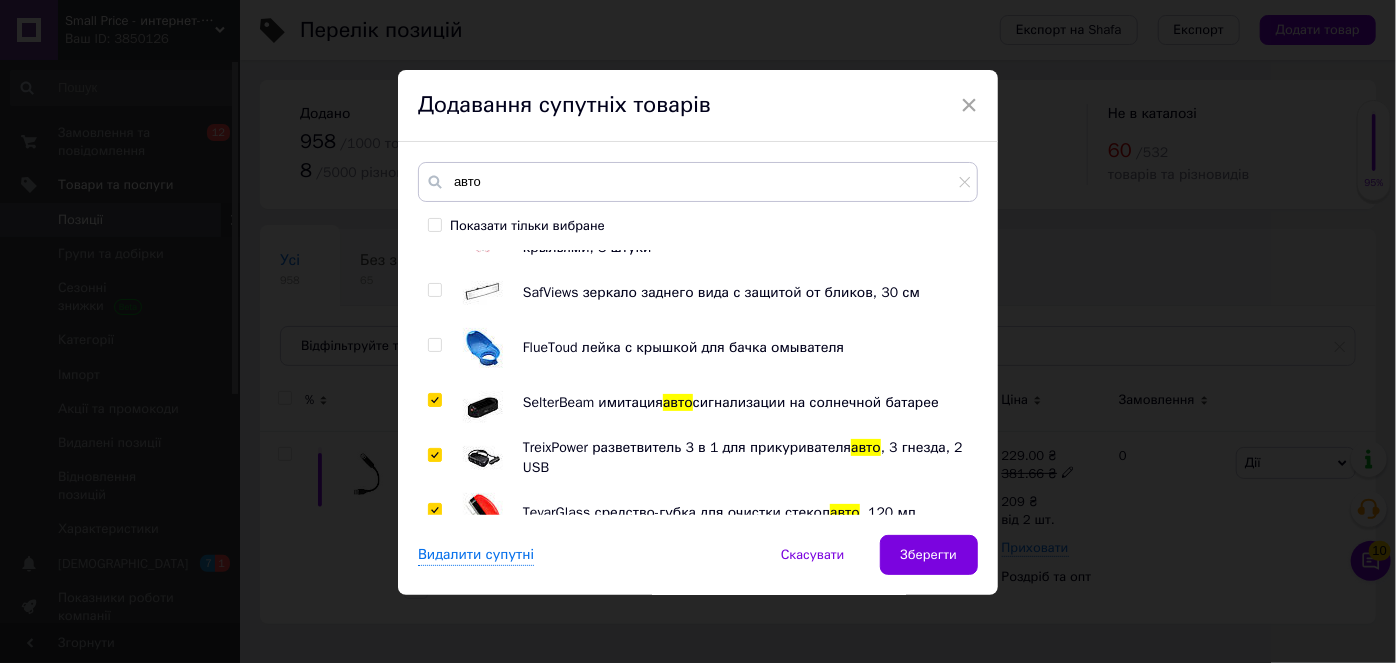scroll, scrollTop: 2381, scrollLeft: 0, axis: vertical 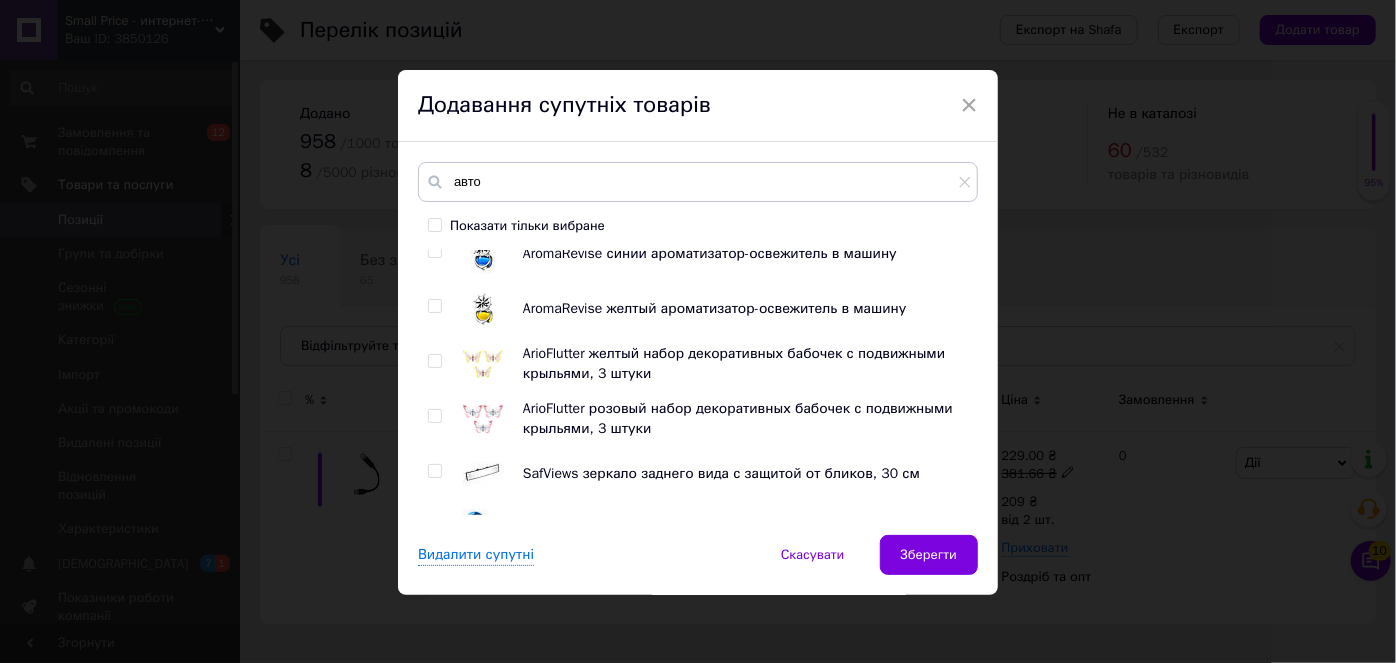 click at bounding box center [434, 361] 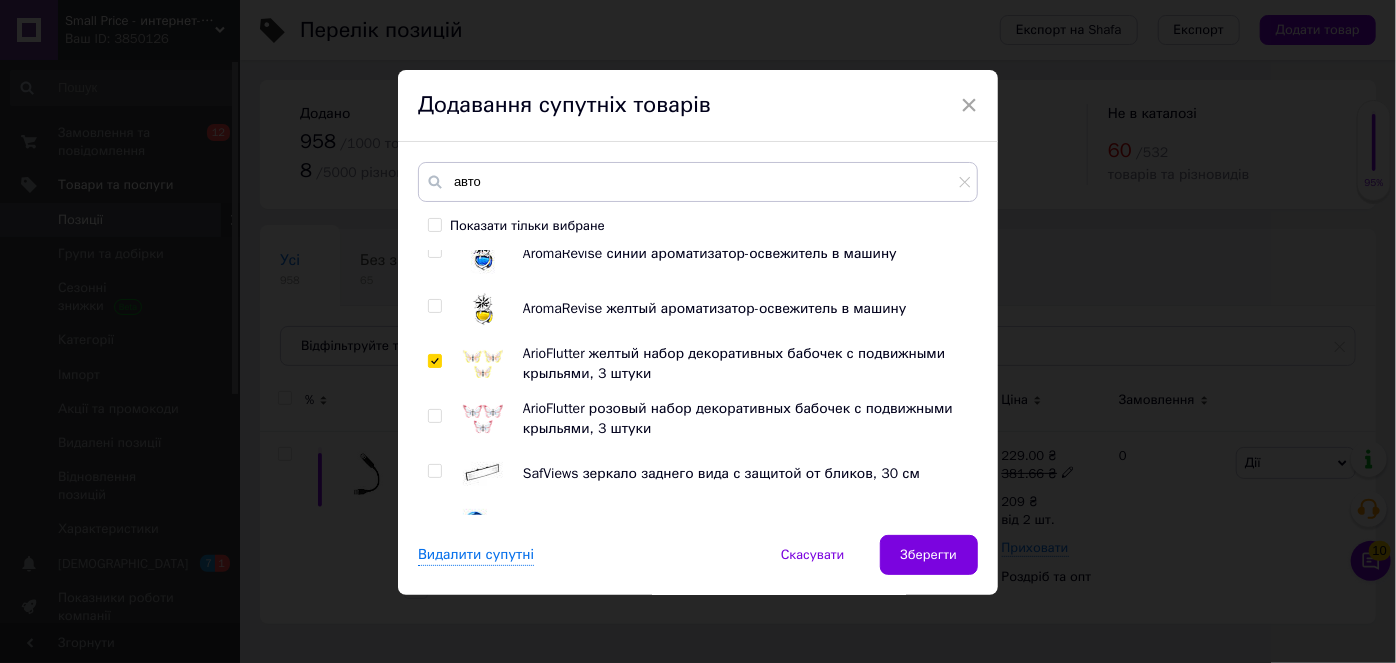 checkbox on "true" 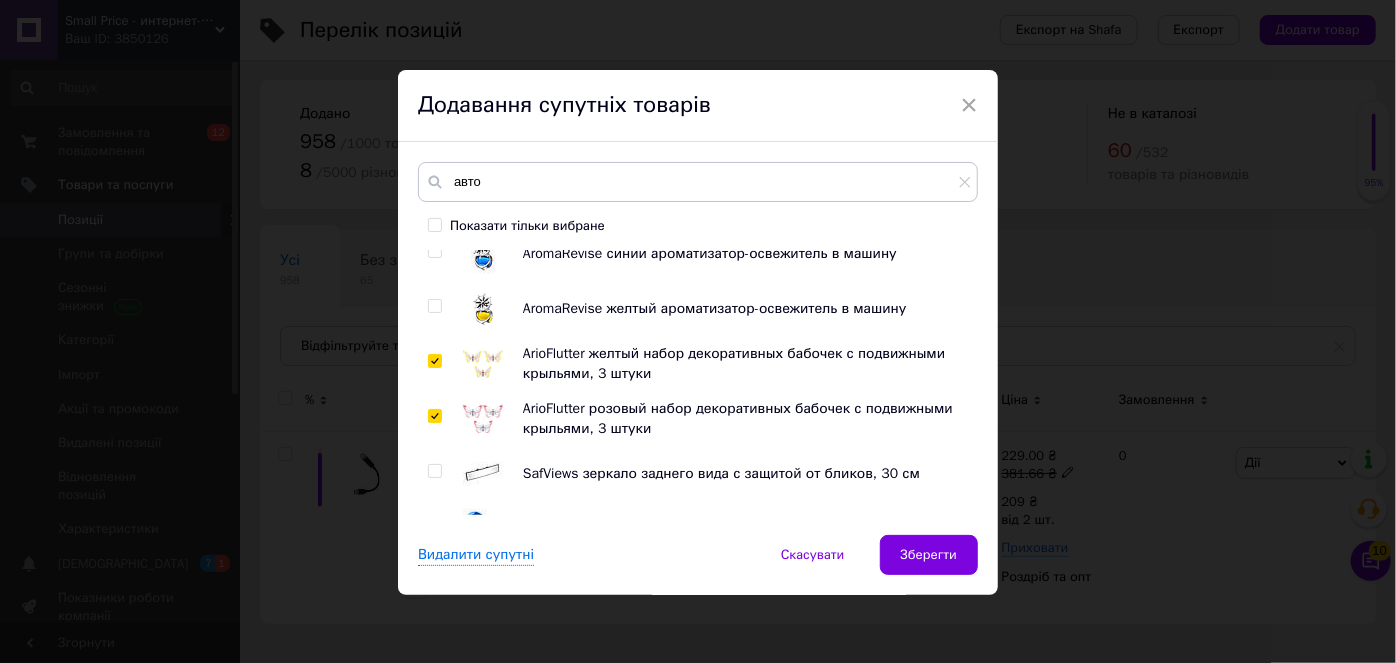 checkbox on "true" 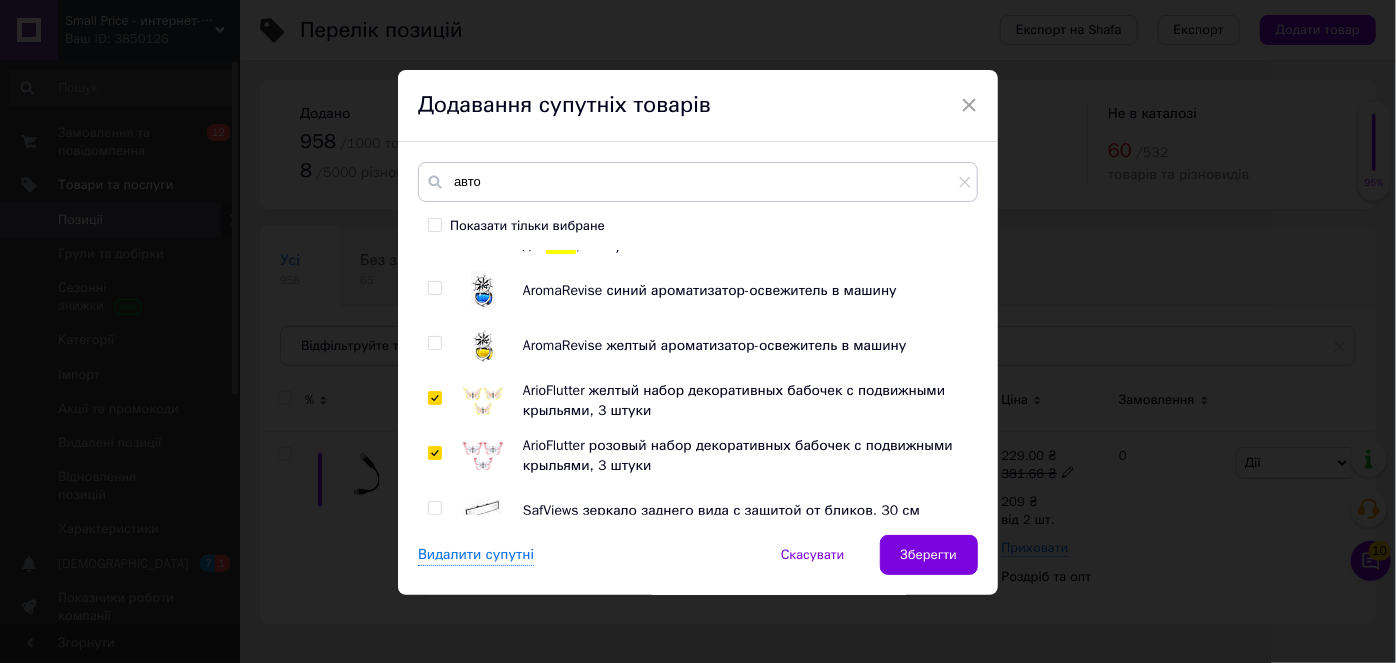 scroll, scrollTop: 2290, scrollLeft: 0, axis: vertical 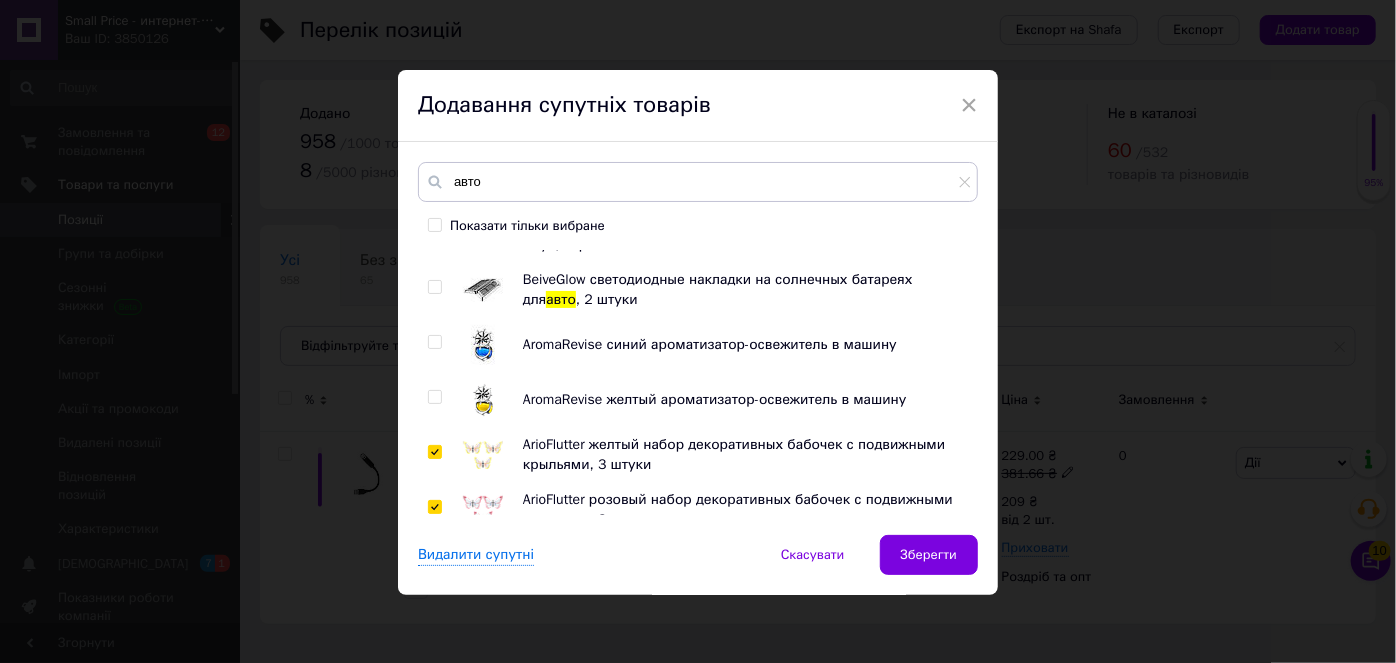 click at bounding box center [434, 342] 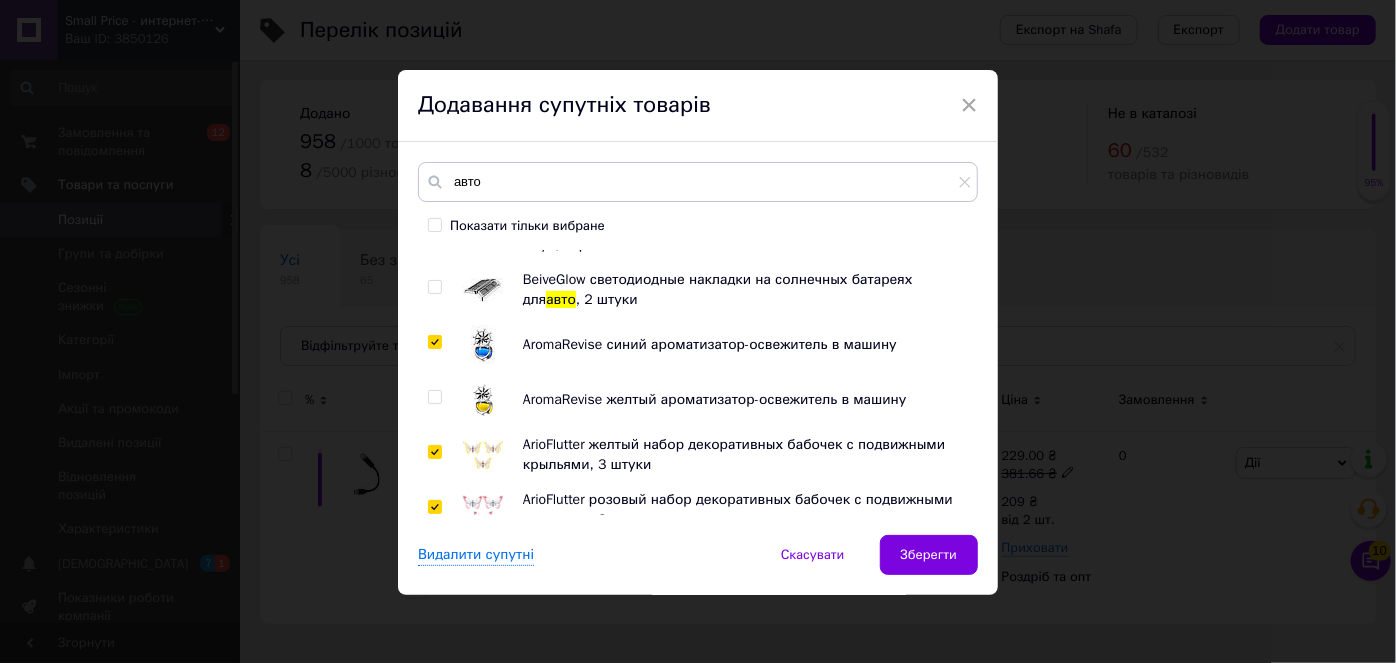 checkbox on "true" 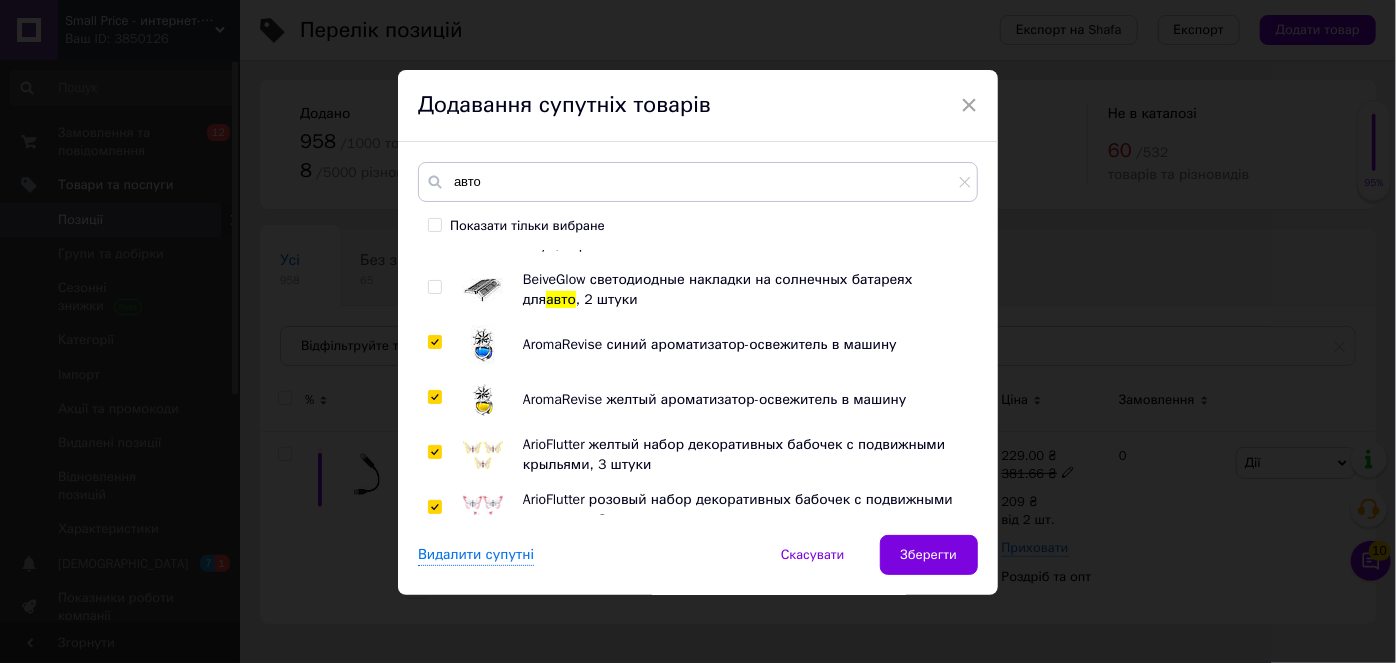 checkbox on "true" 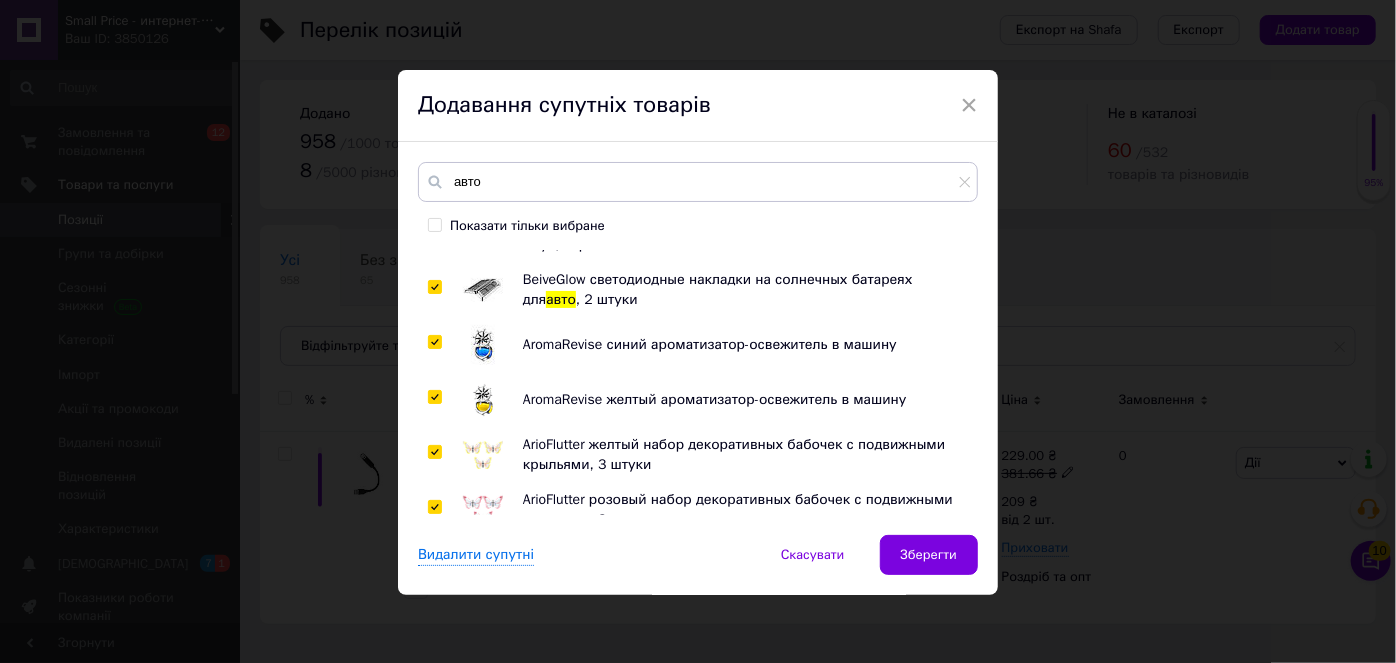checkbox on "true" 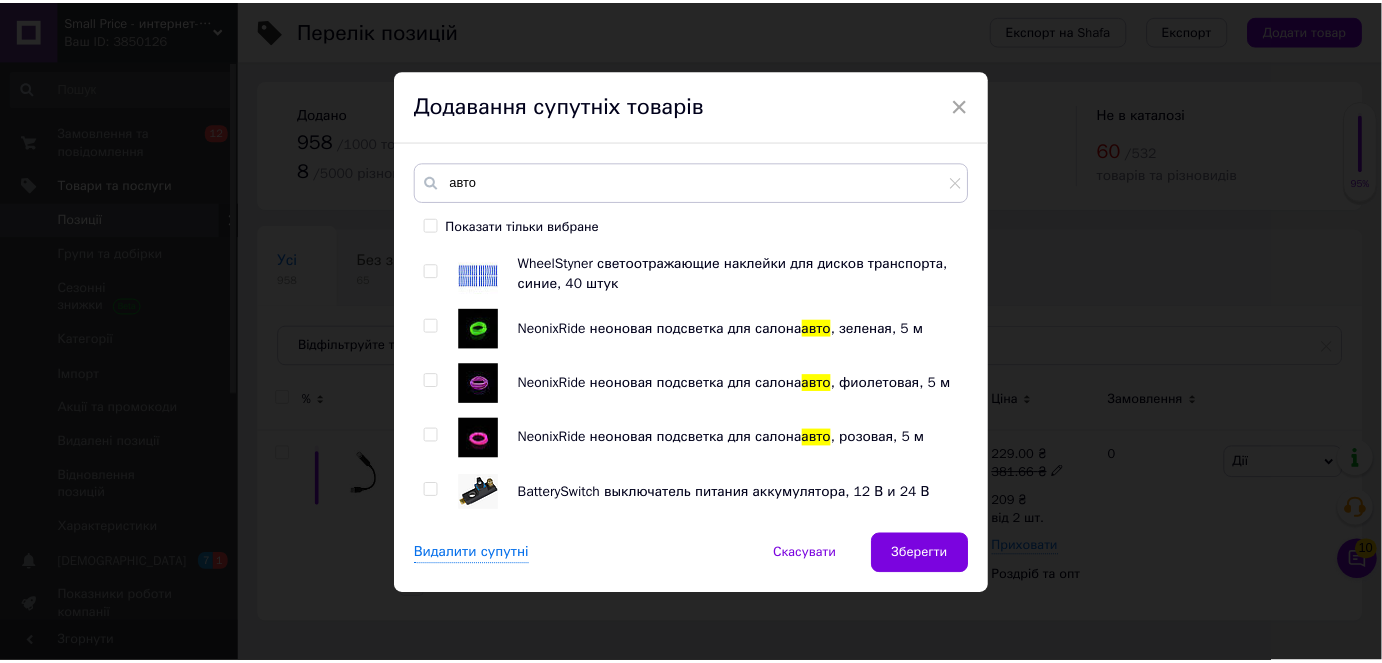 scroll, scrollTop: 1835, scrollLeft: 0, axis: vertical 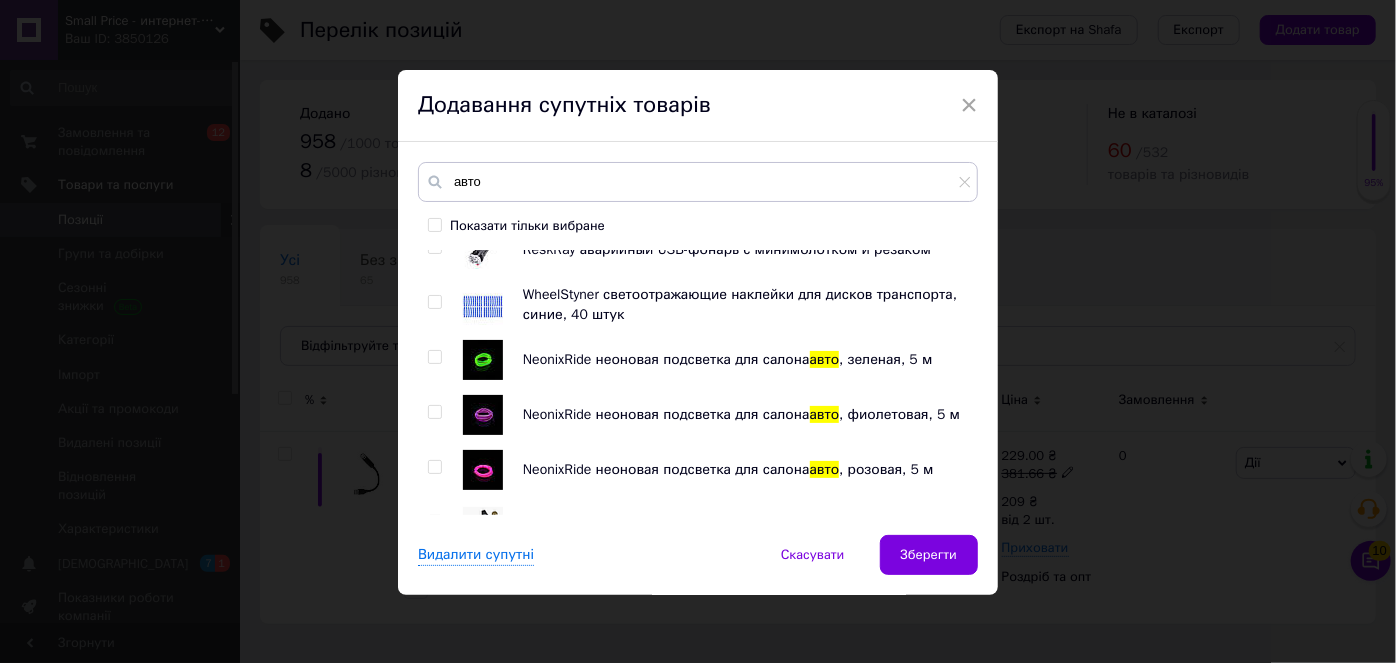 click at bounding box center (434, 357) 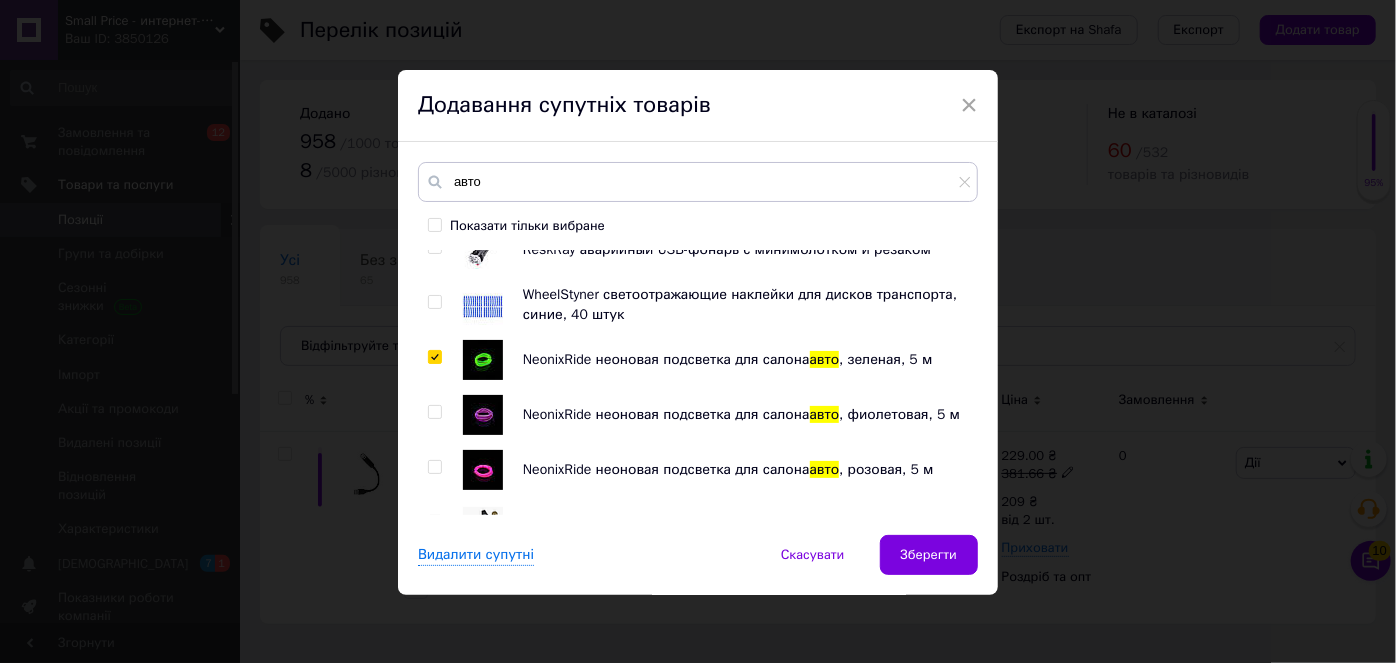 checkbox on "true" 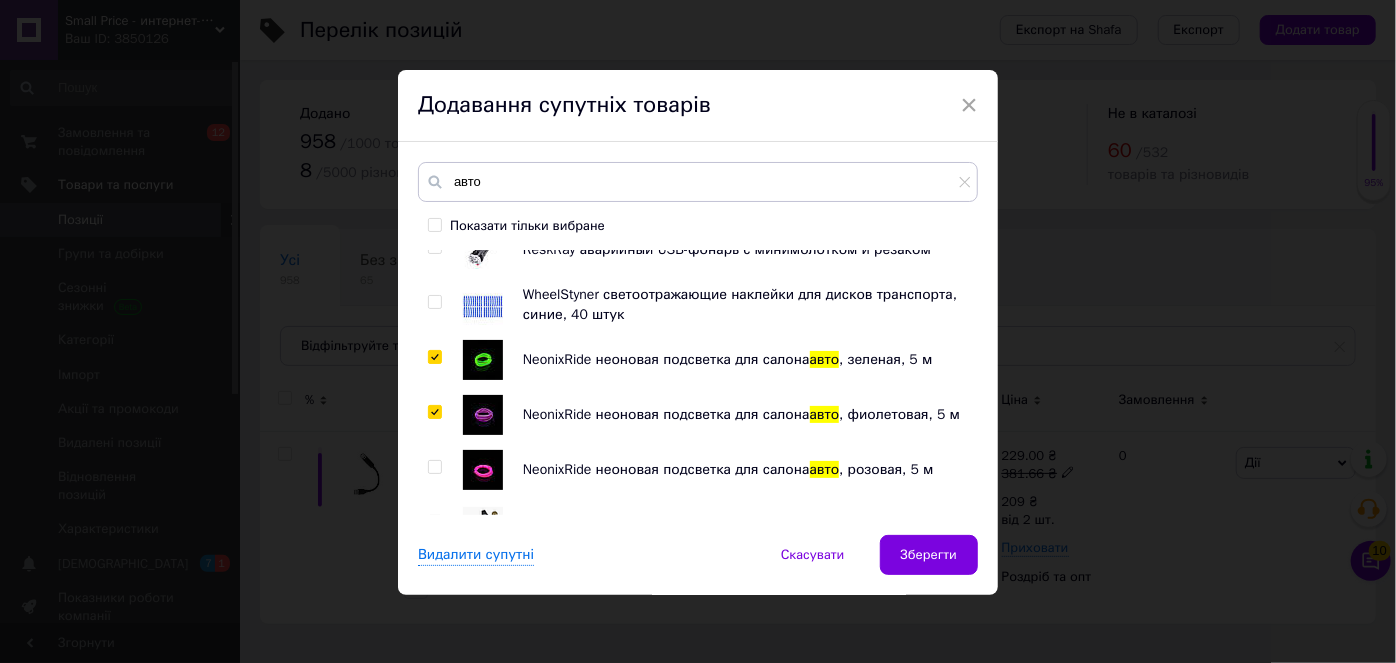 checkbox on "true" 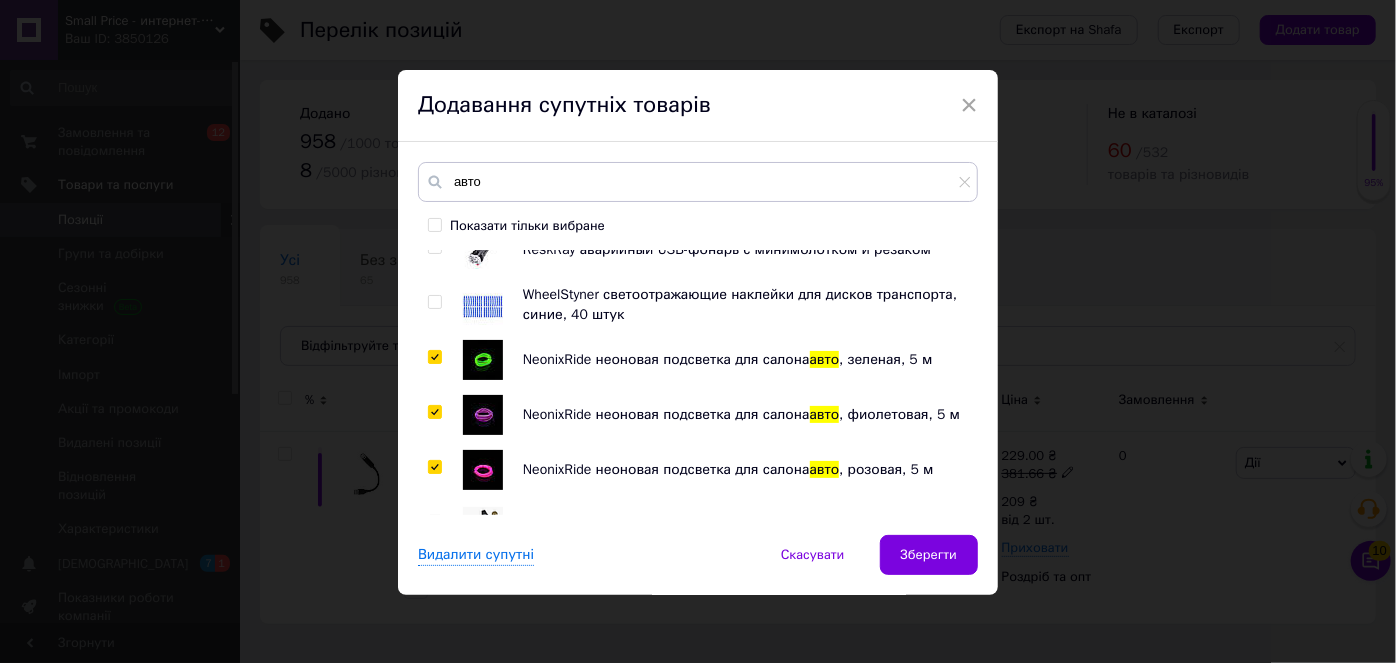 checkbox on "true" 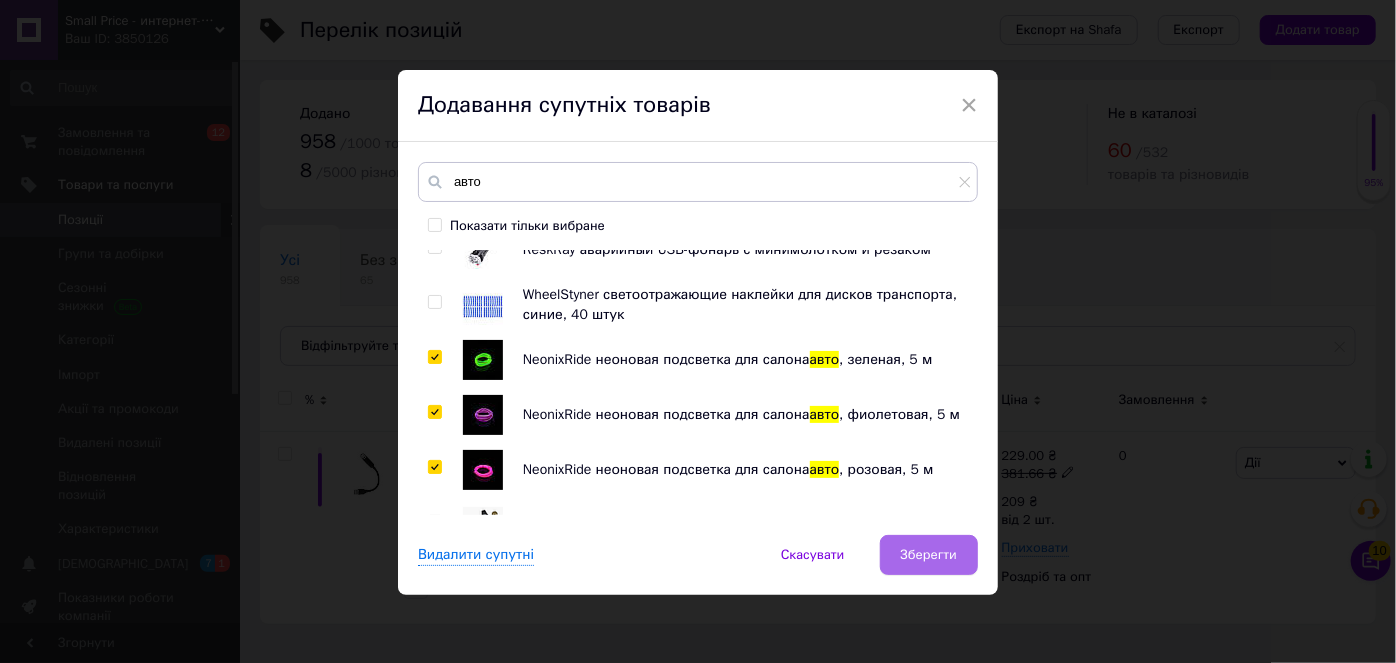 click on "Зберегти" at bounding box center [929, 555] 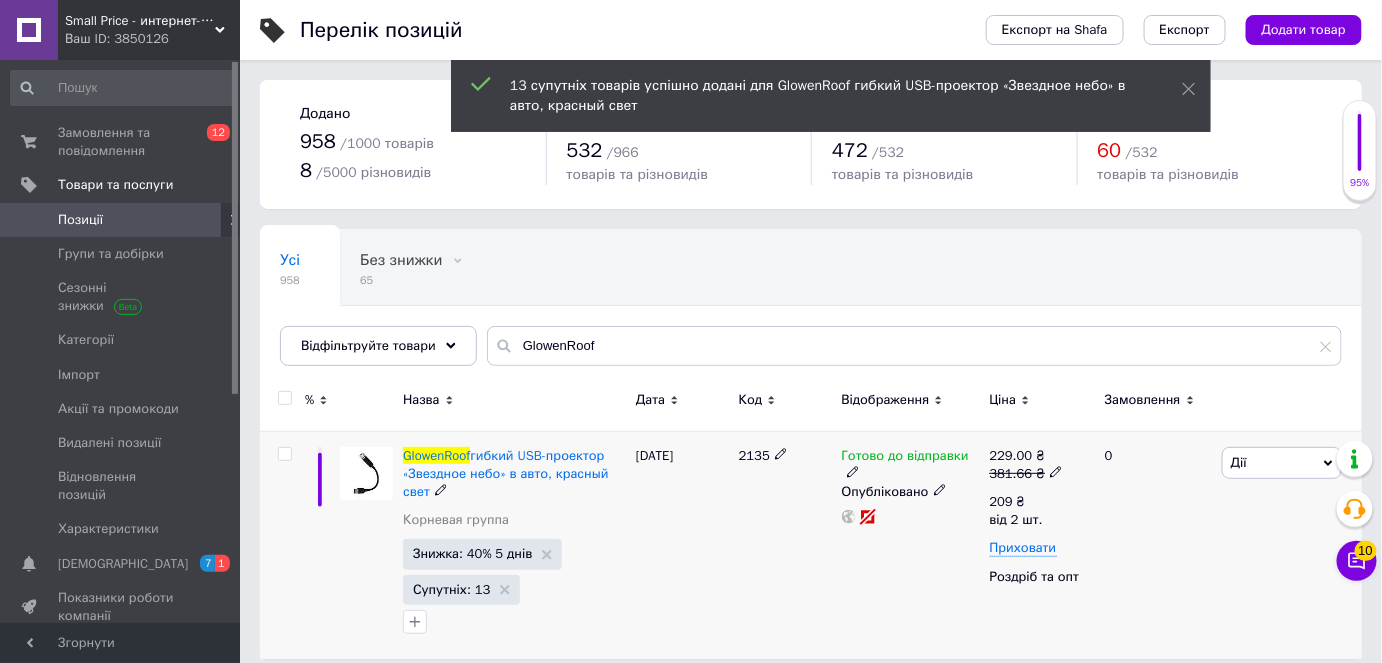 click on "[DATE]" at bounding box center (682, 545) 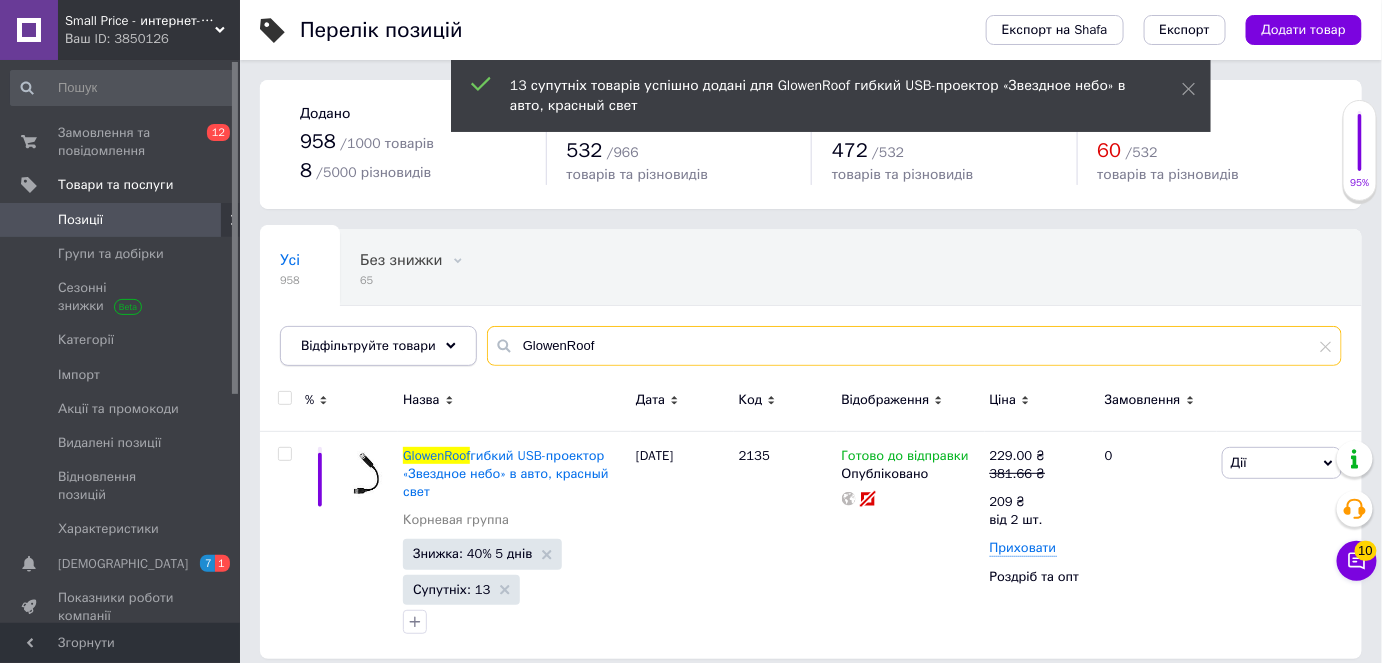 drag, startPoint x: 617, startPoint y: 340, endPoint x: 458, endPoint y: 340, distance: 159 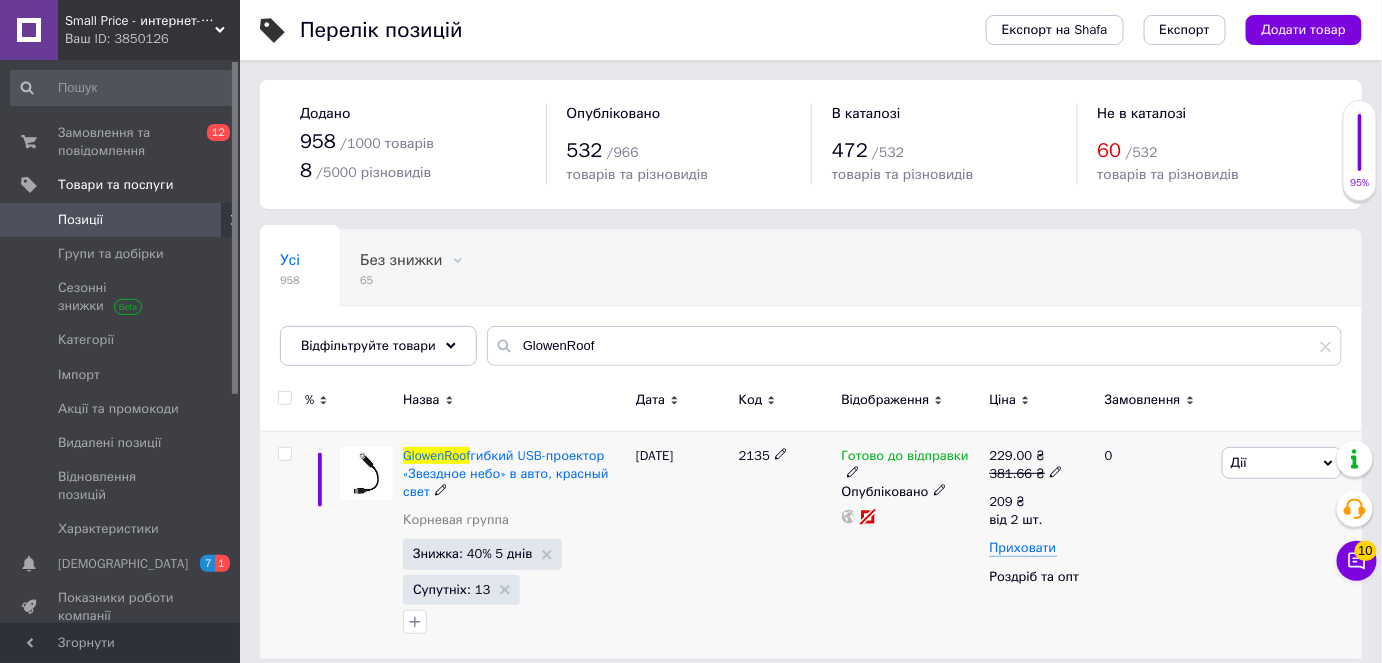 click on "Готово до відправки Опубліковано" at bounding box center [911, 545] 